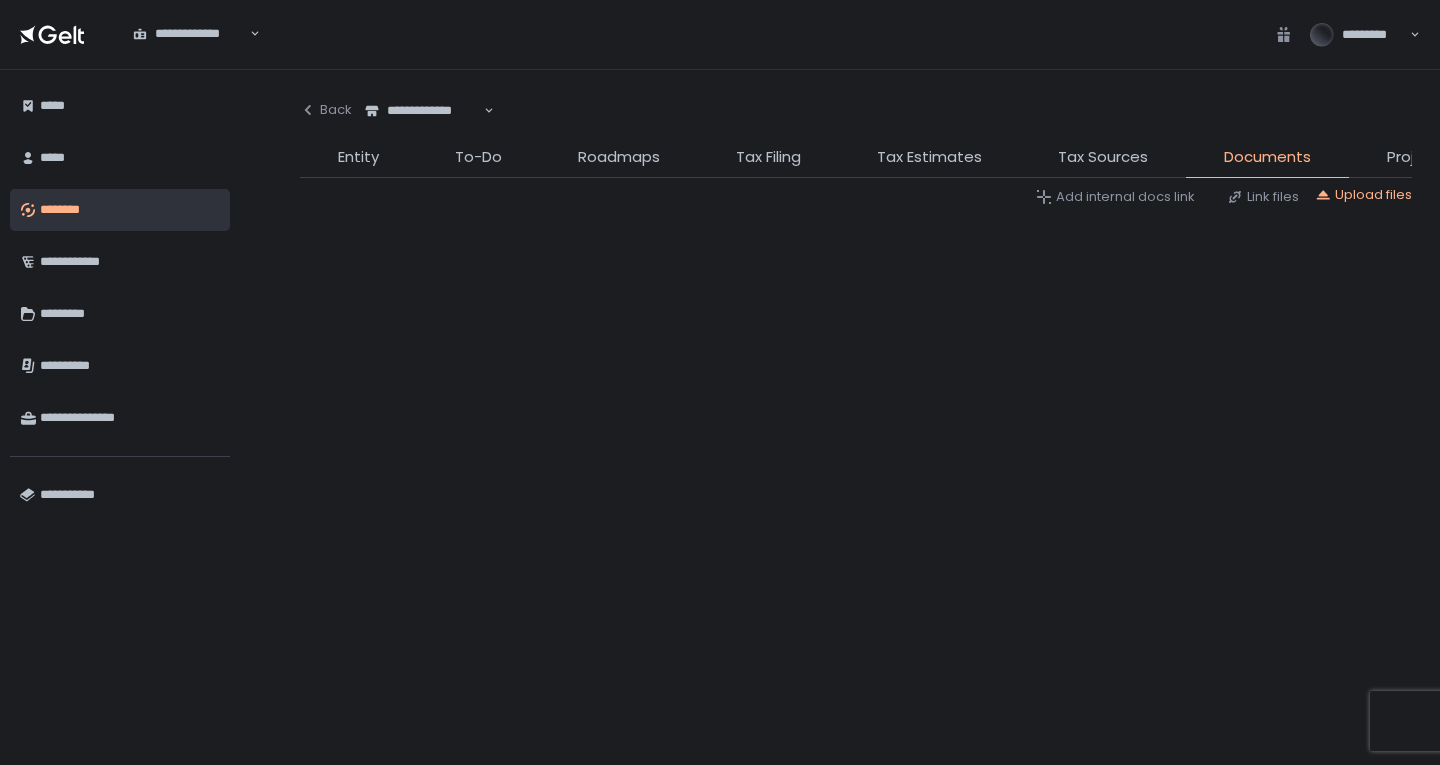 scroll, scrollTop: 0, scrollLeft: 0, axis: both 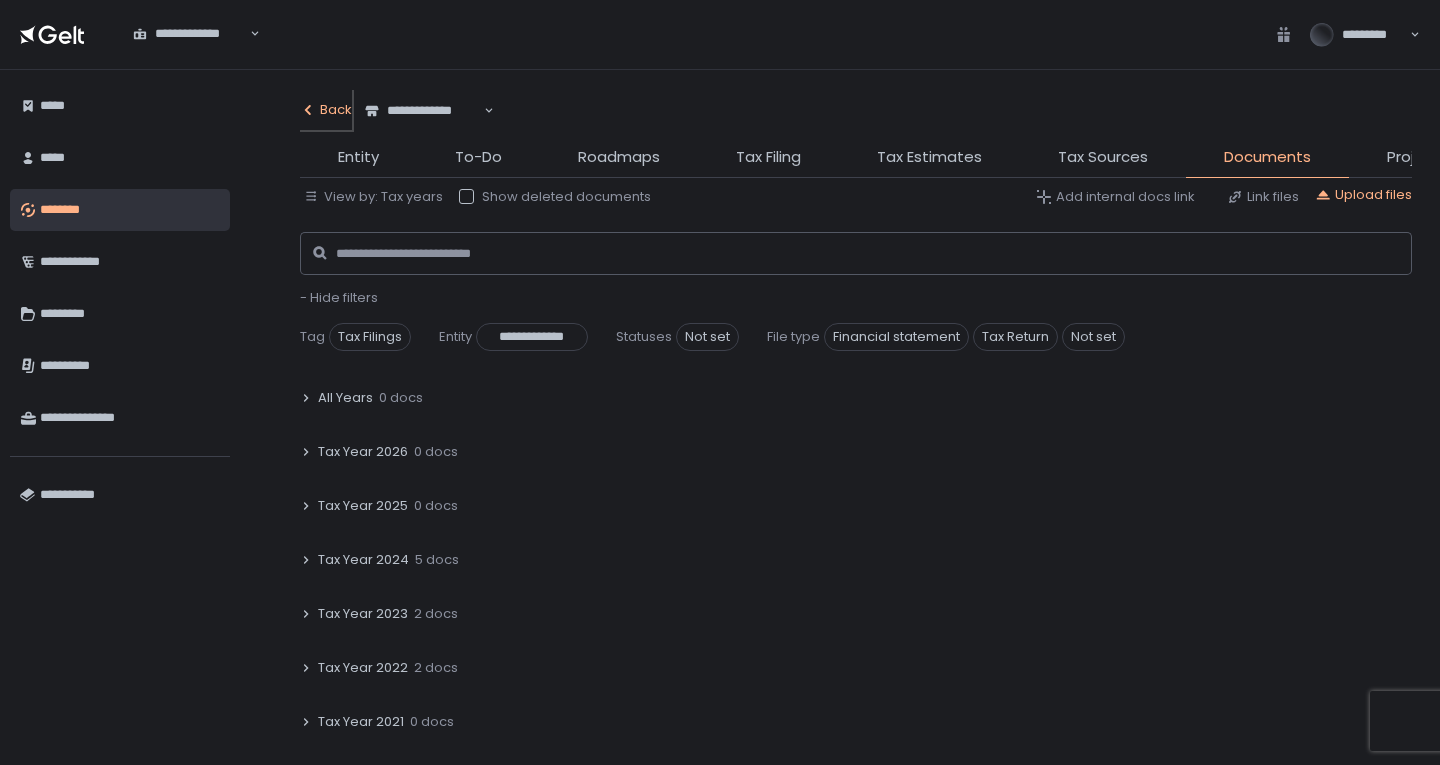 click on "Back" 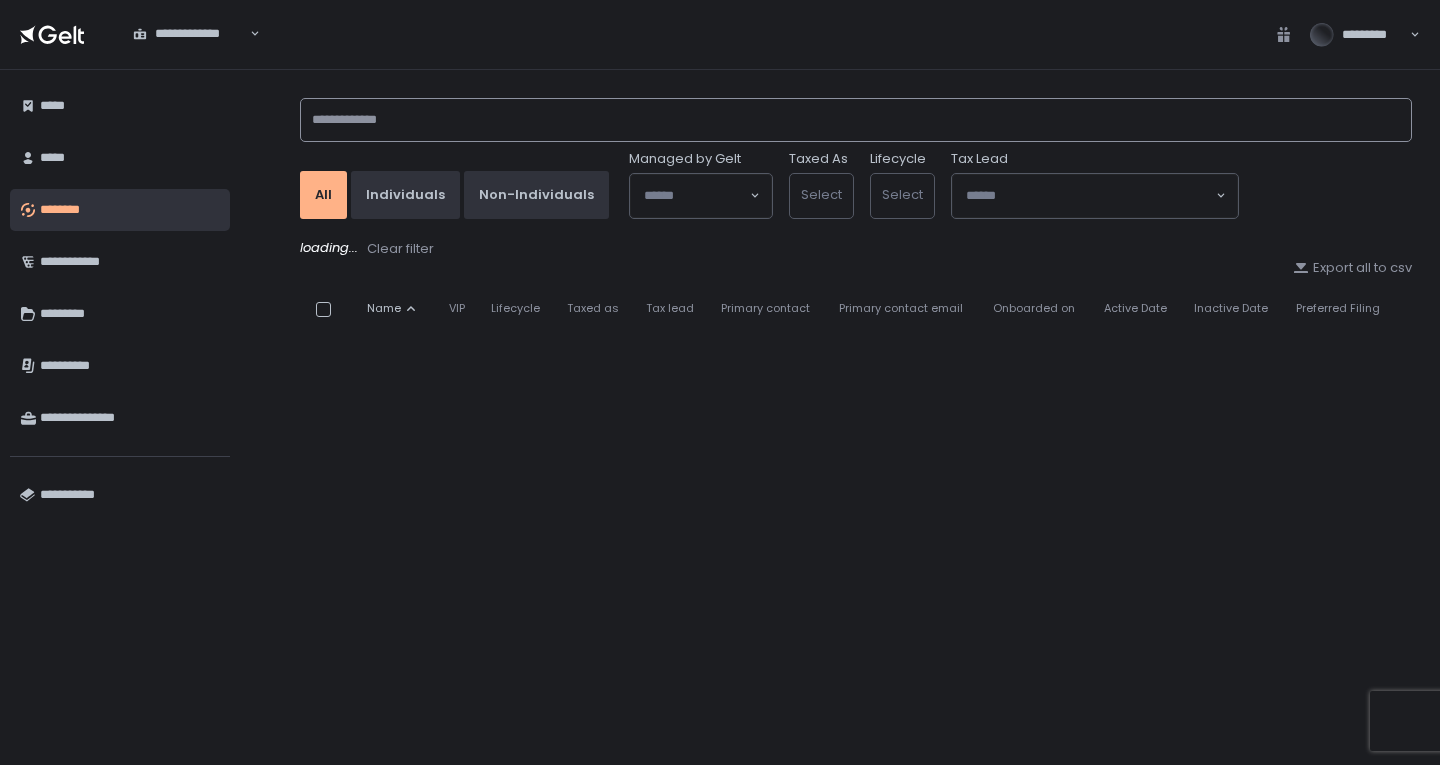 click 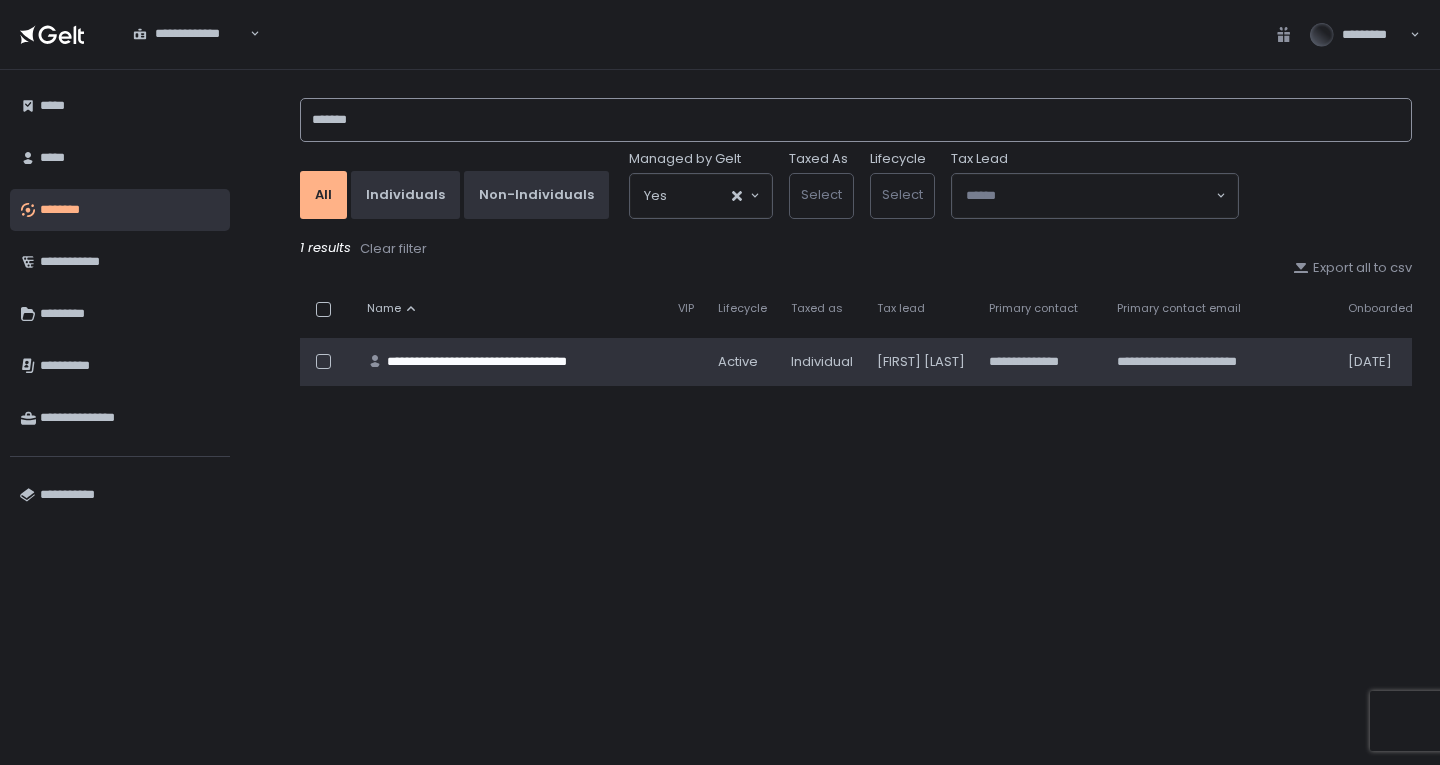type on "*******" 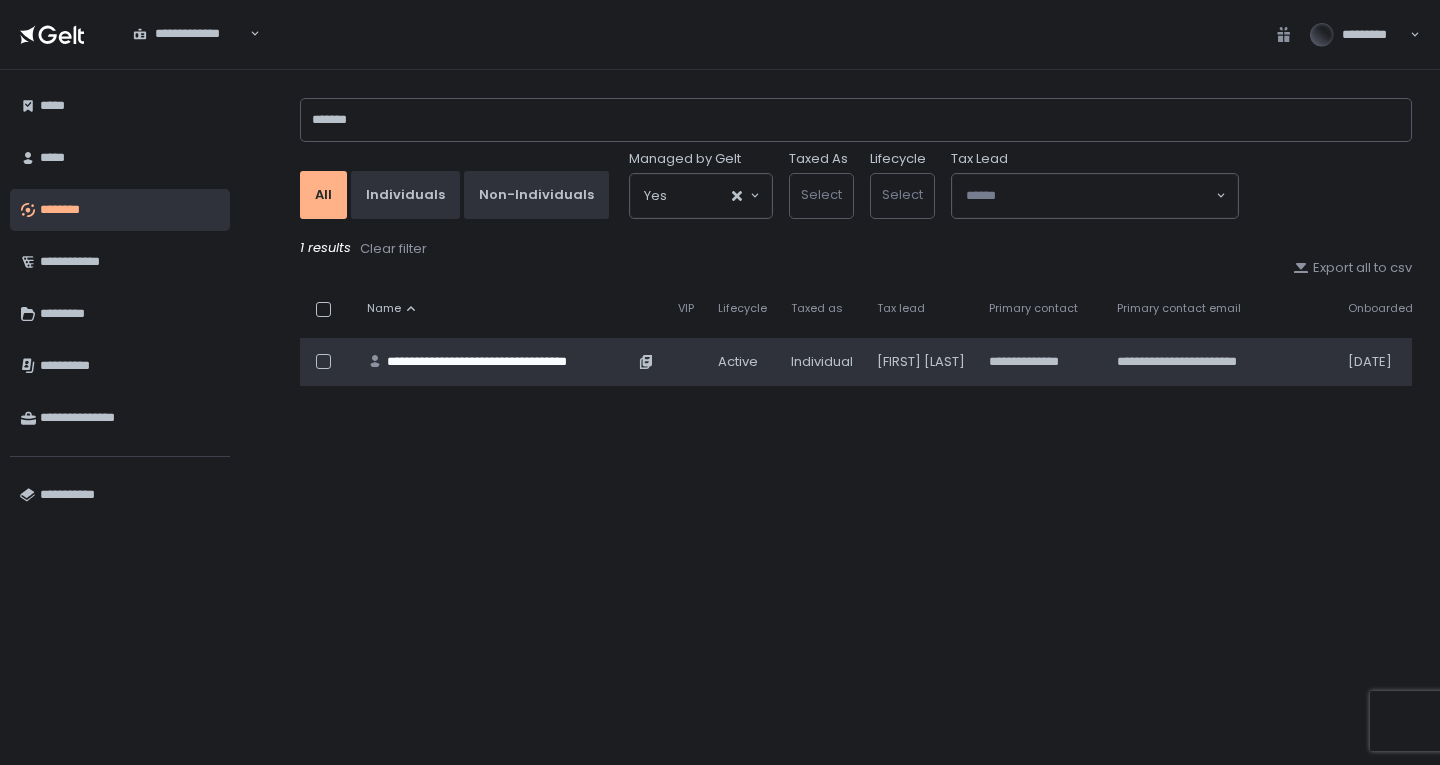 click on "**********" at bounding box center (510, 362) 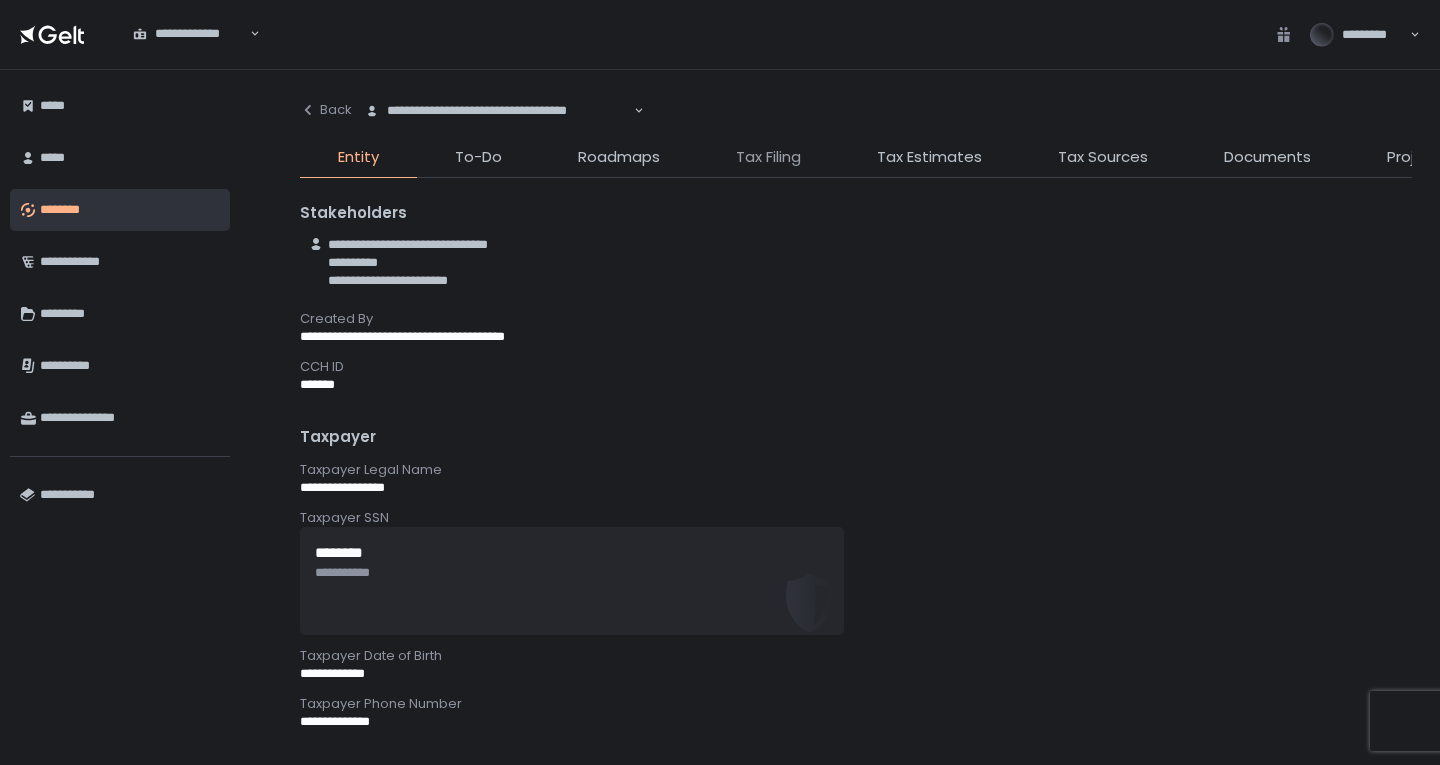 click on "Tax Filing" at bounding box center [768, 157] 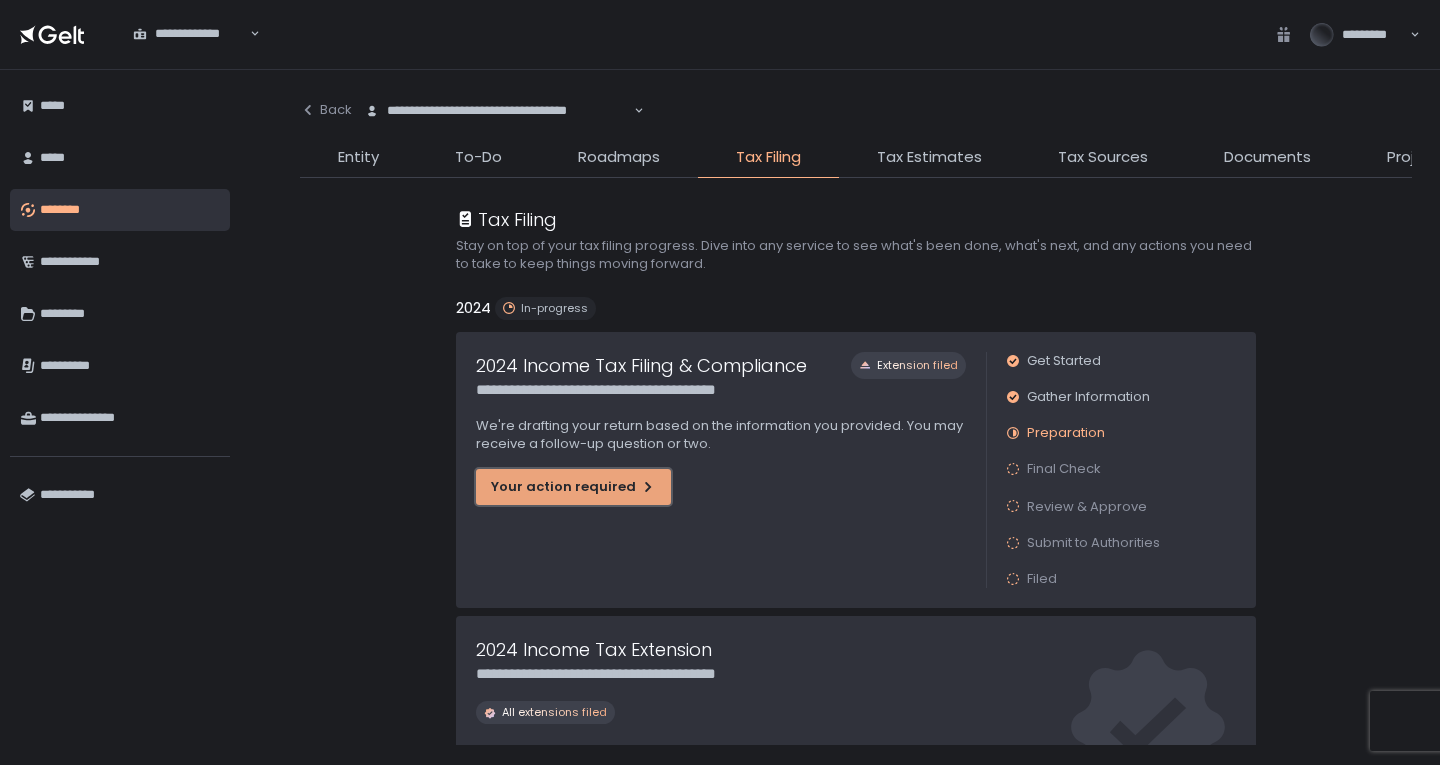 click on "Your action required" 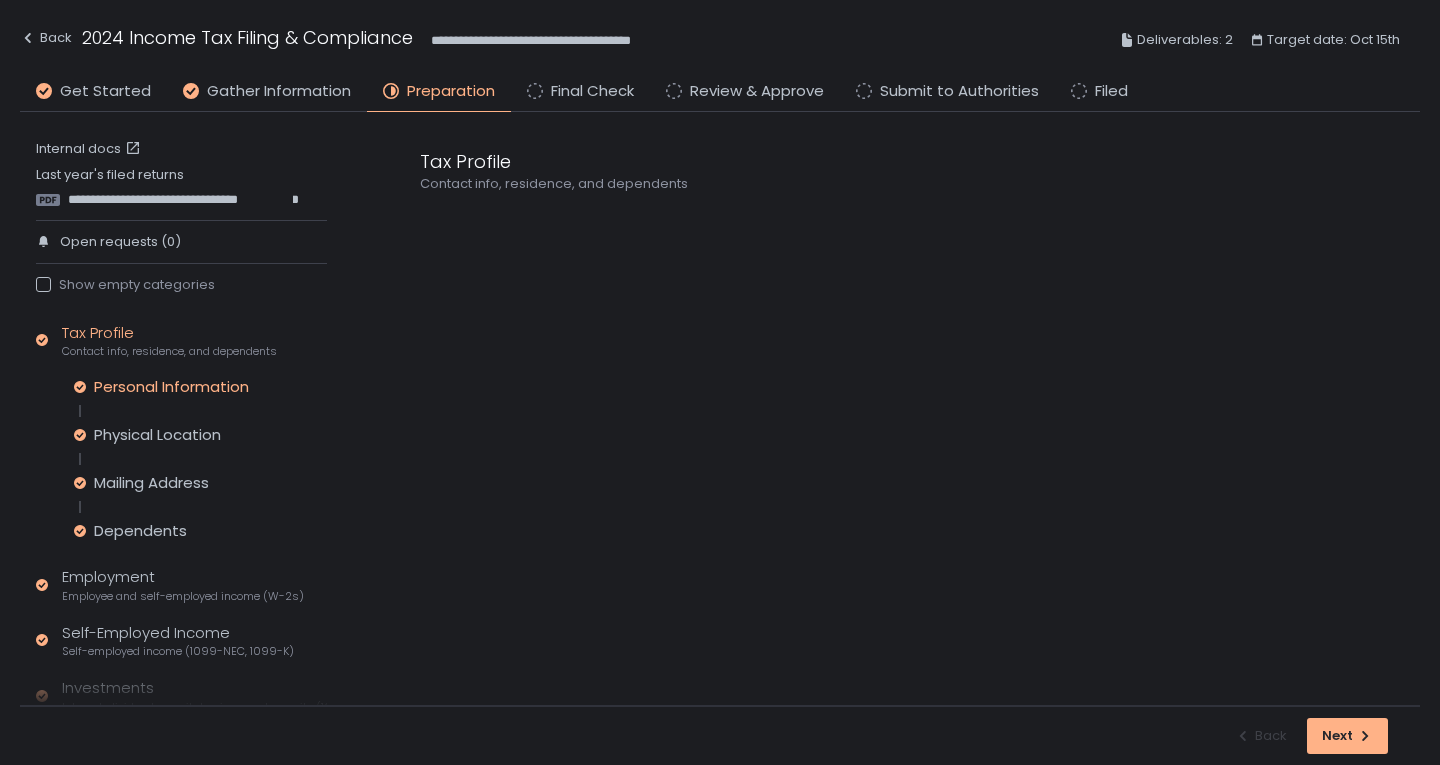 click on "Personal Information" 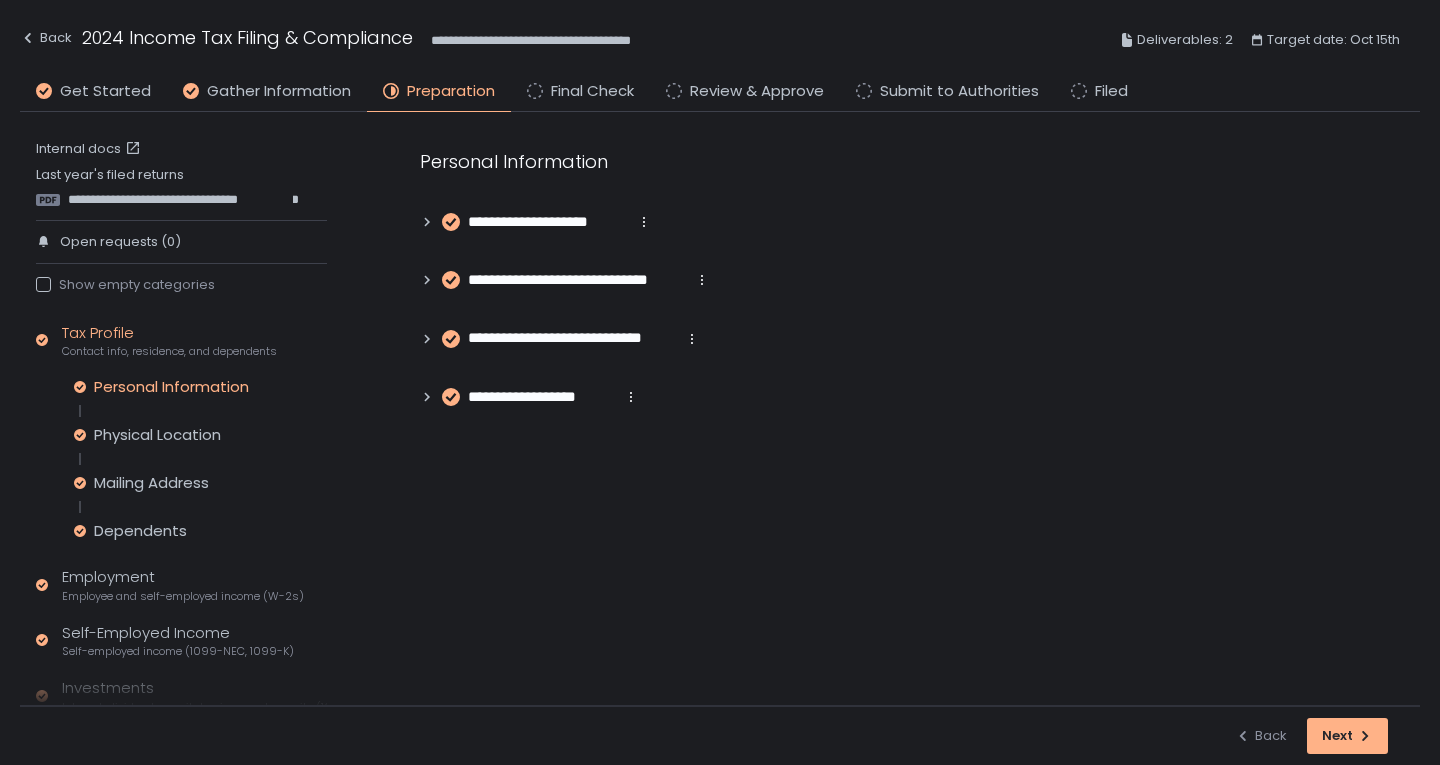 click on "**********" at bounding box center (548, 222) 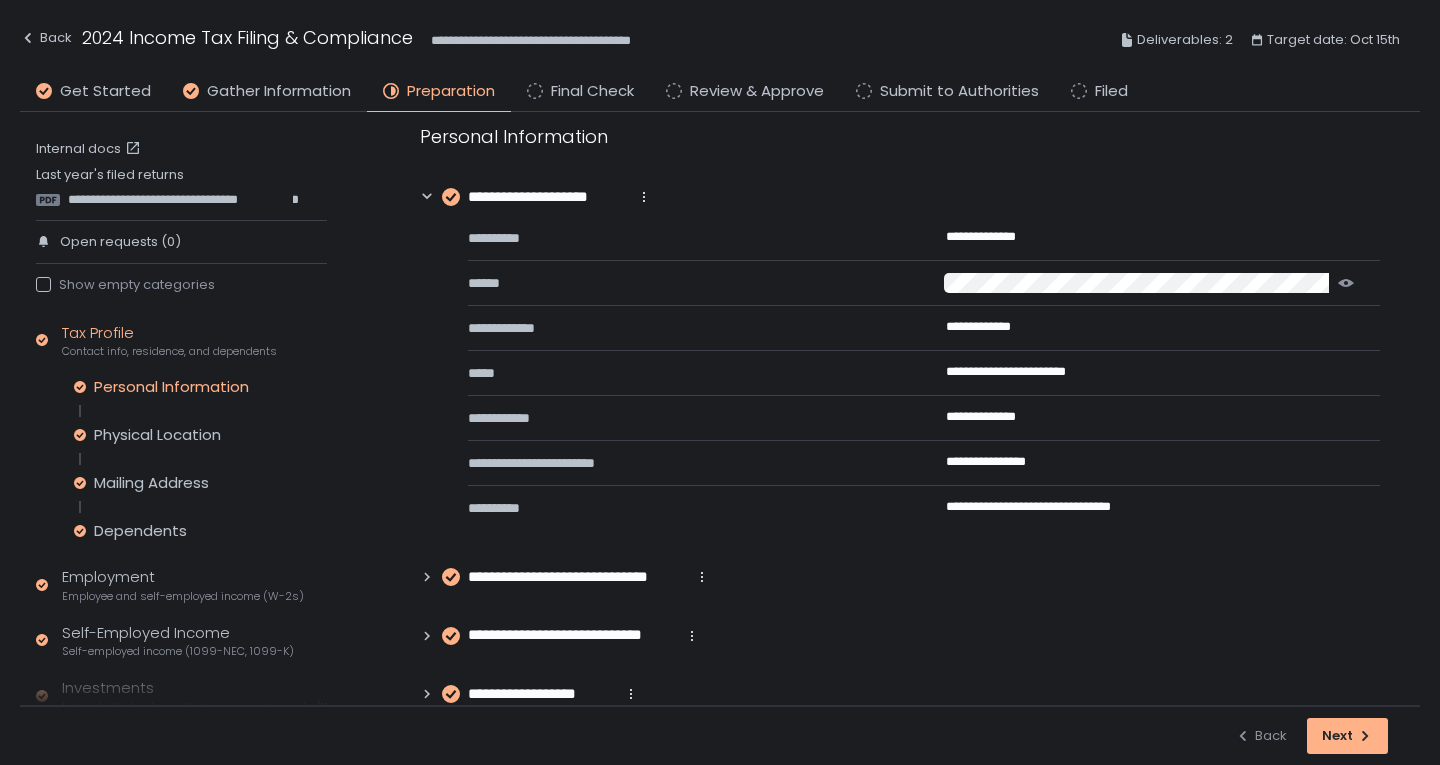 scroll, scrollTop: 61, scrollLeft: 0, axis: vertical 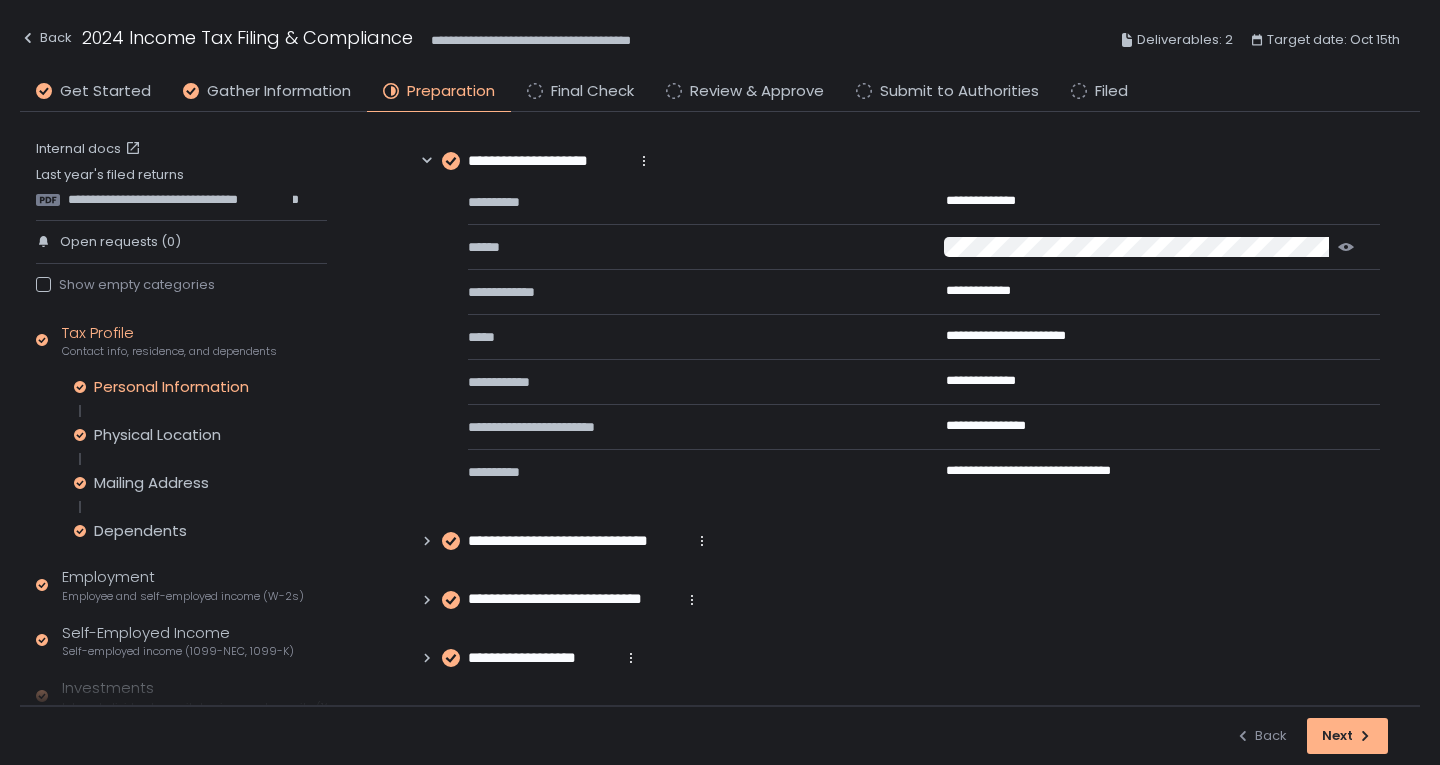 click on "**********" at bounding box center [577, 541] 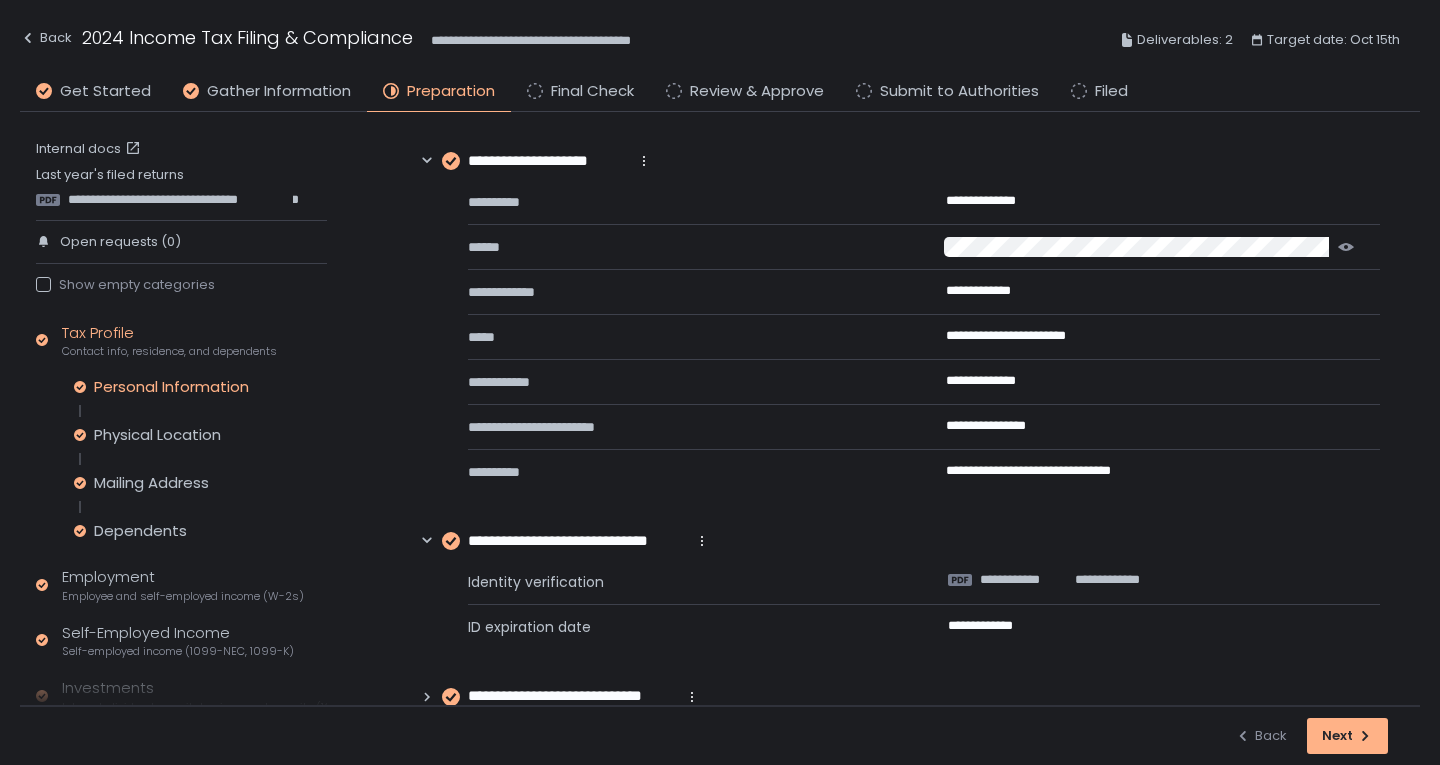 scroll, scrollTop: 158, scrollLeft: 0, axis: vertical 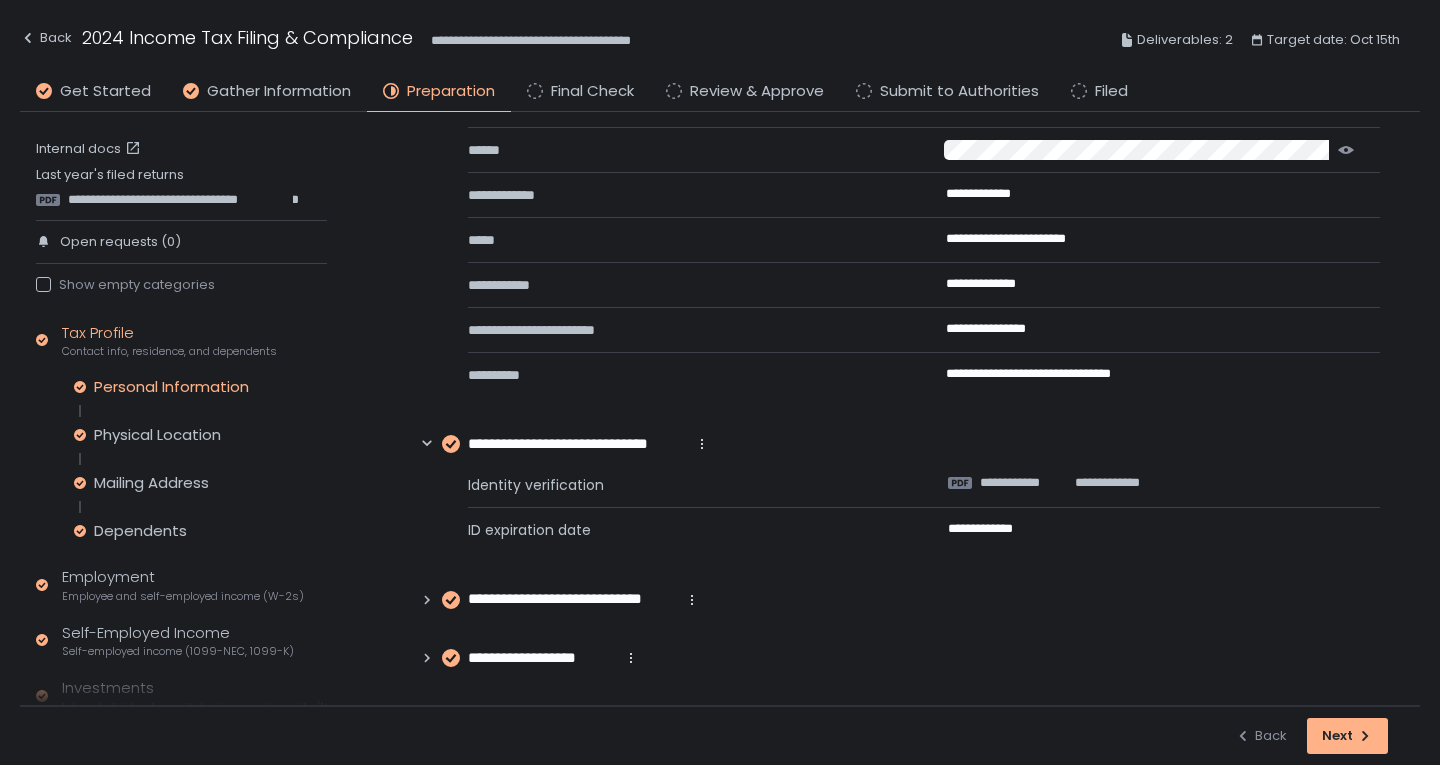 click on "**********" at bounding box center [572, 599] 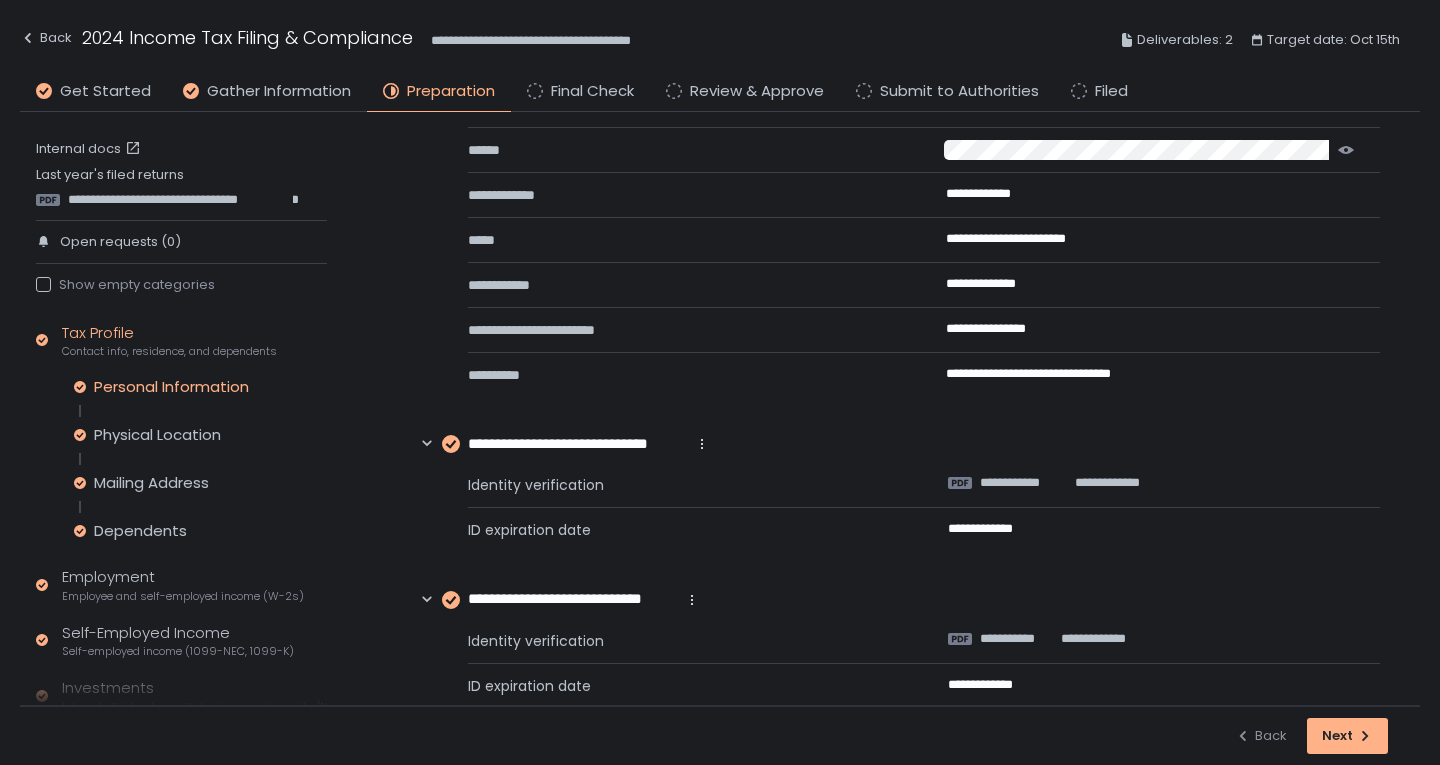 scroll, scrollTop: 255, scrollLeft: 0, axis: vertical 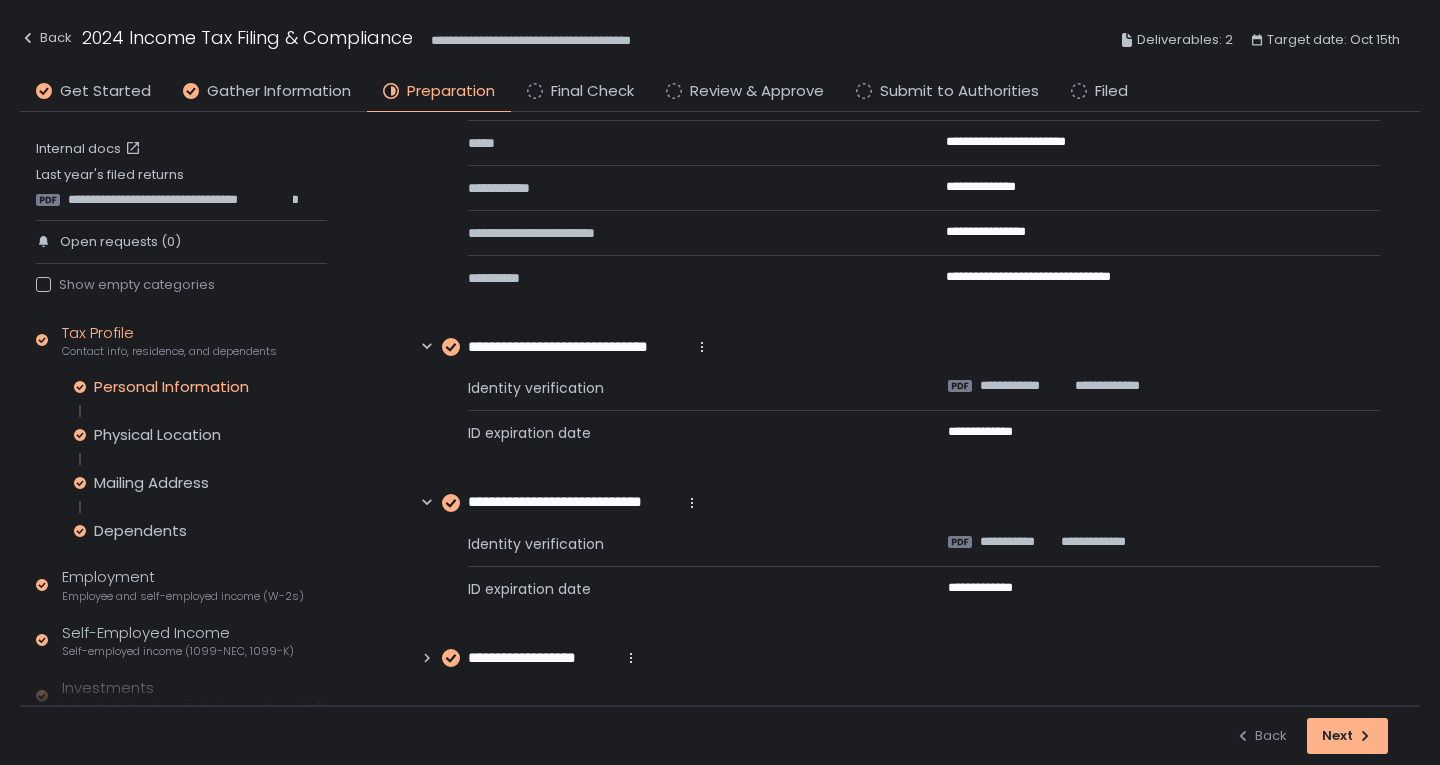 click on "**********" at bounding box center (541, 658) 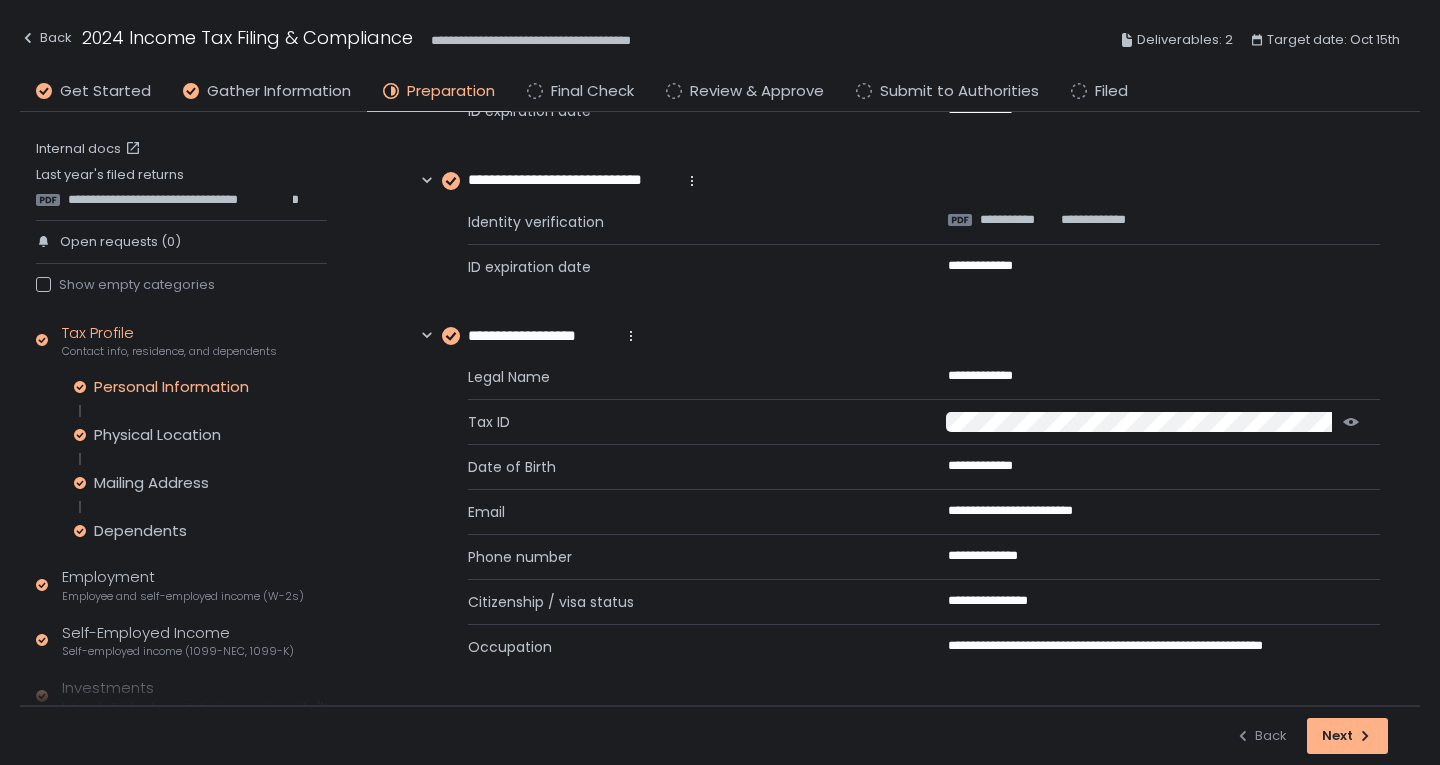scroll, scrollTop: 577, scrollLeft: 0, axis: vertical 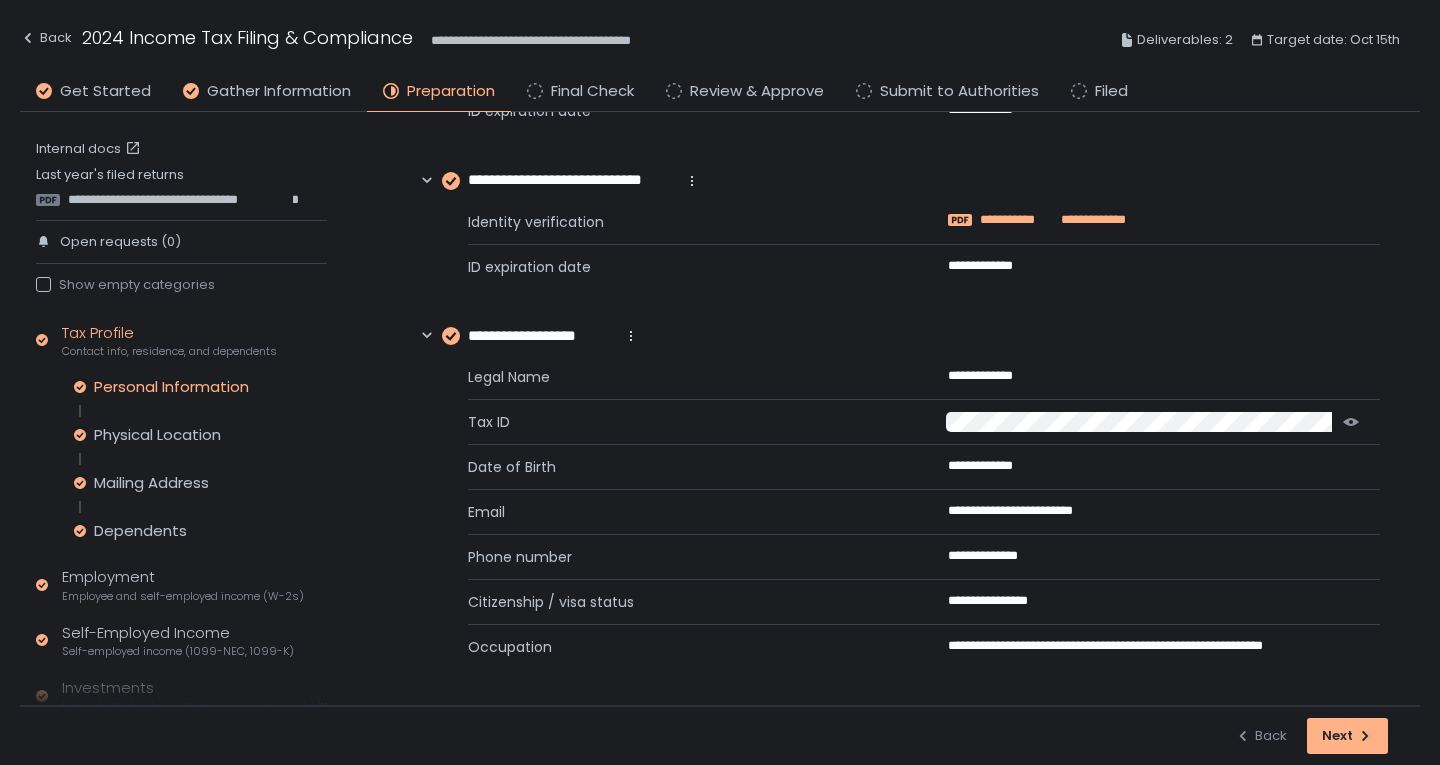 click on "**********" at bounding box center [1016, 220] 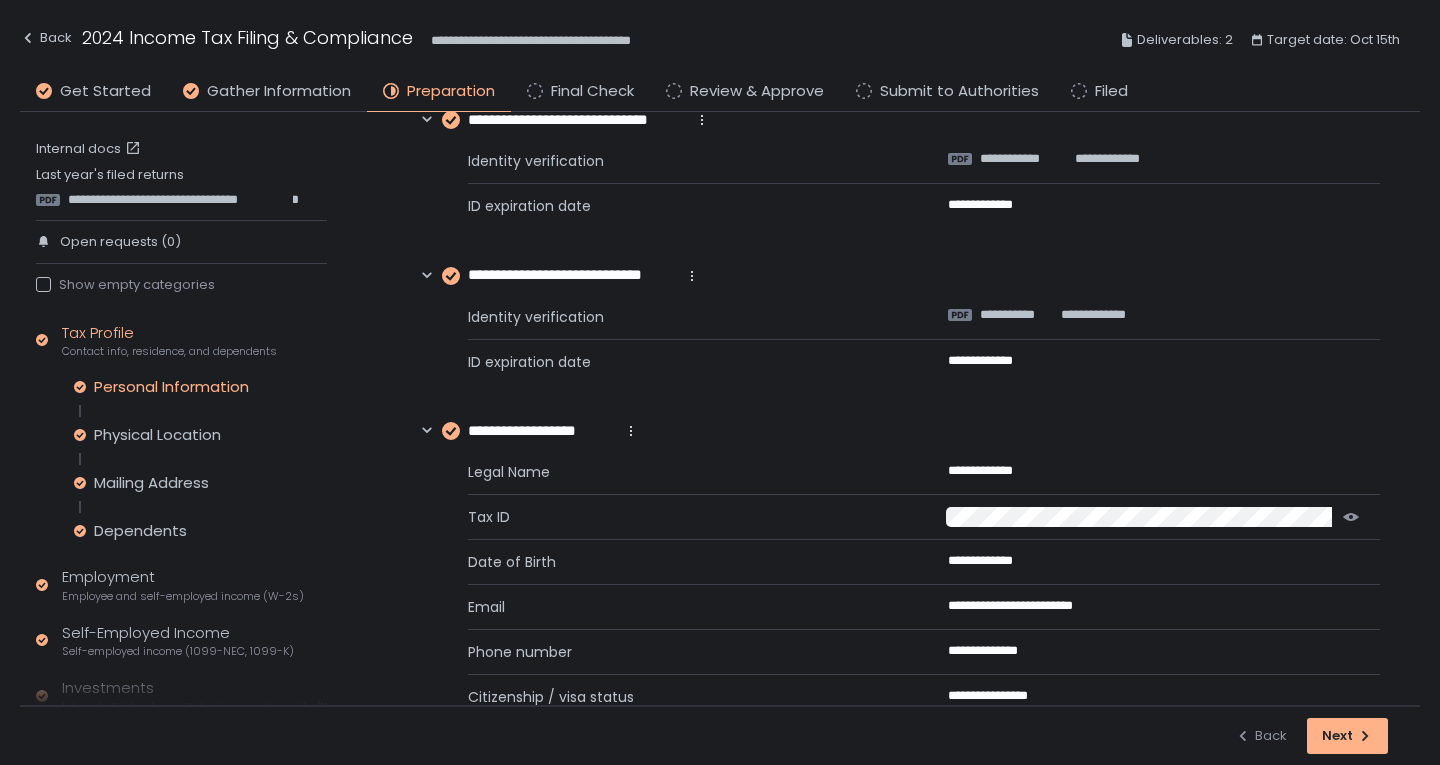 scroll, scrollTop: 177, scrollLeft: 0, axis: vertical 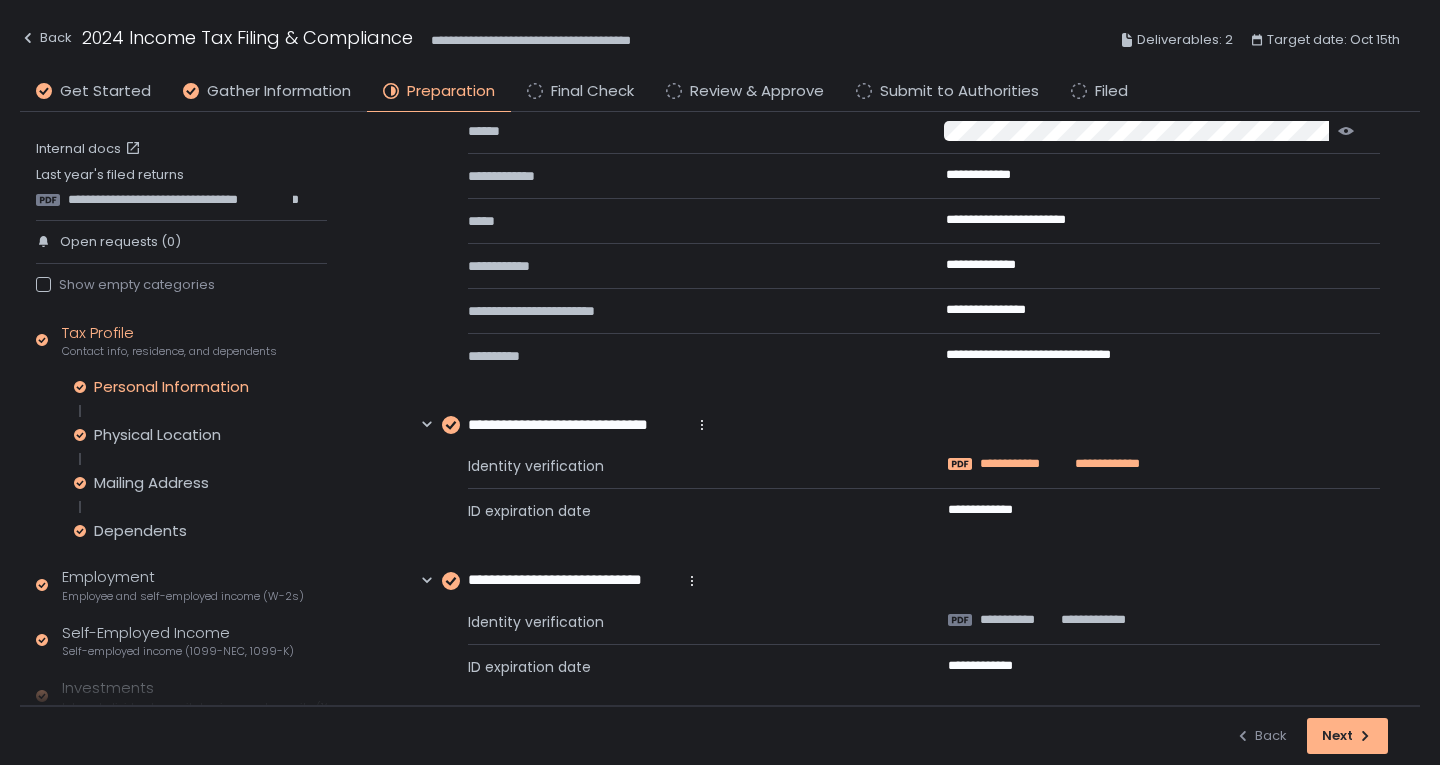 click on "**********" at bounding box center [1023, 464] 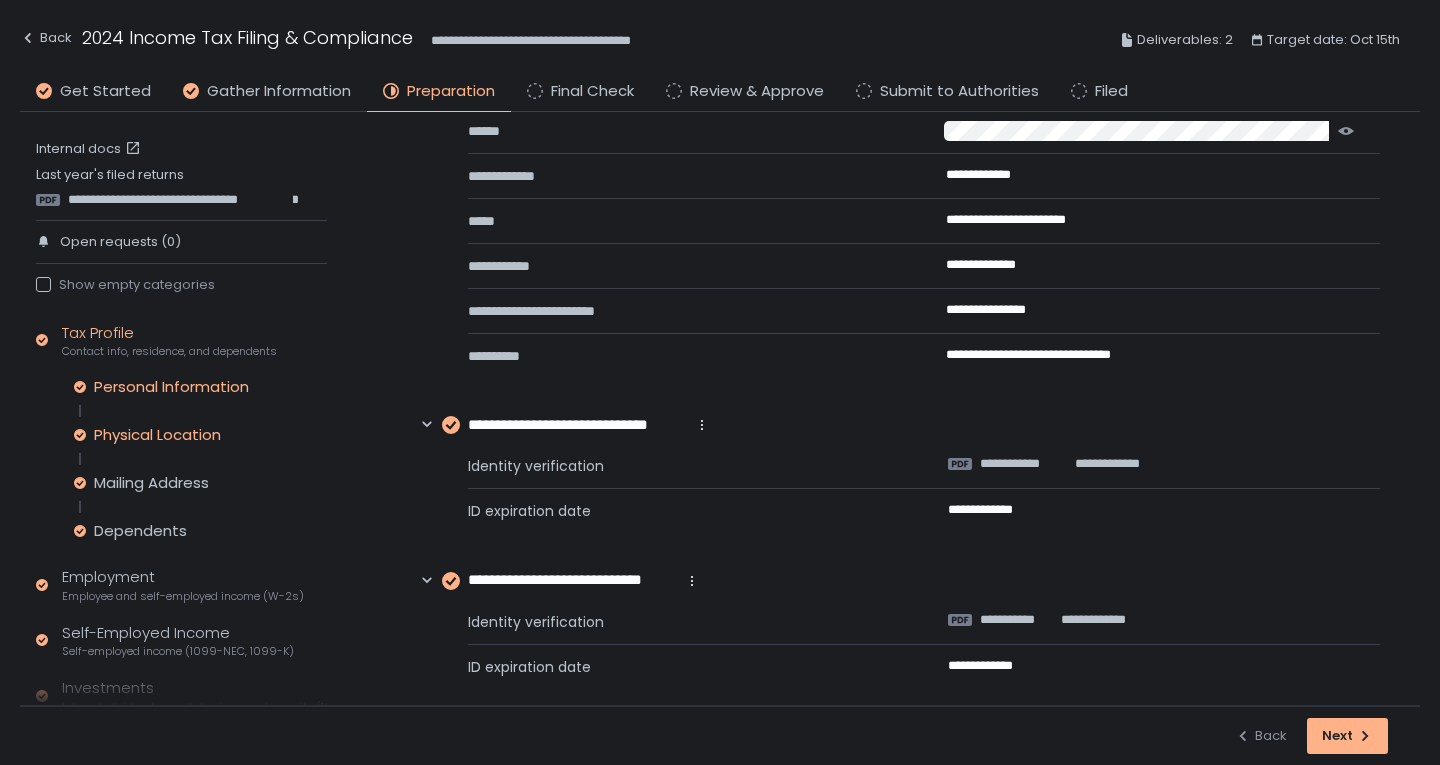 click on "Physical Location" 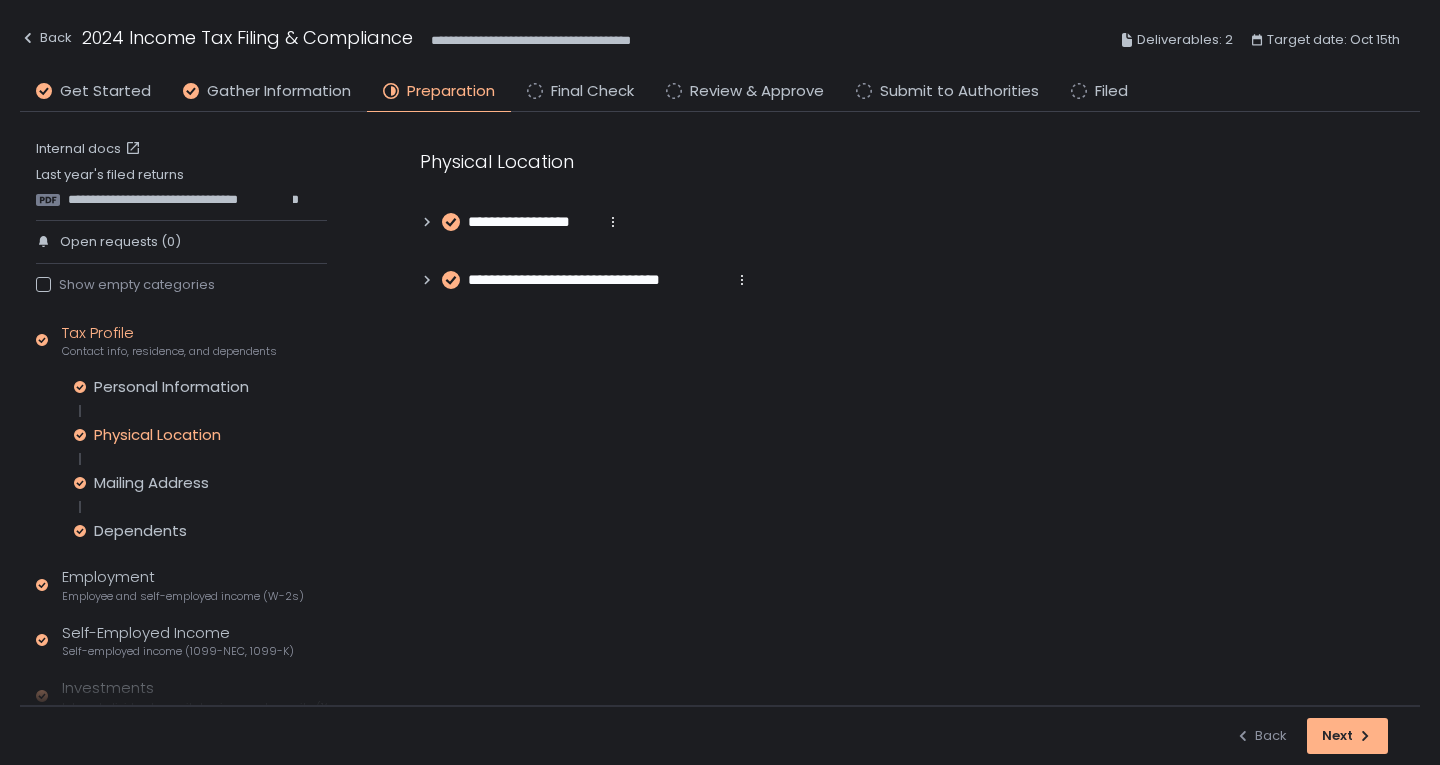 click on "**********" at bounding box center (532, 222) 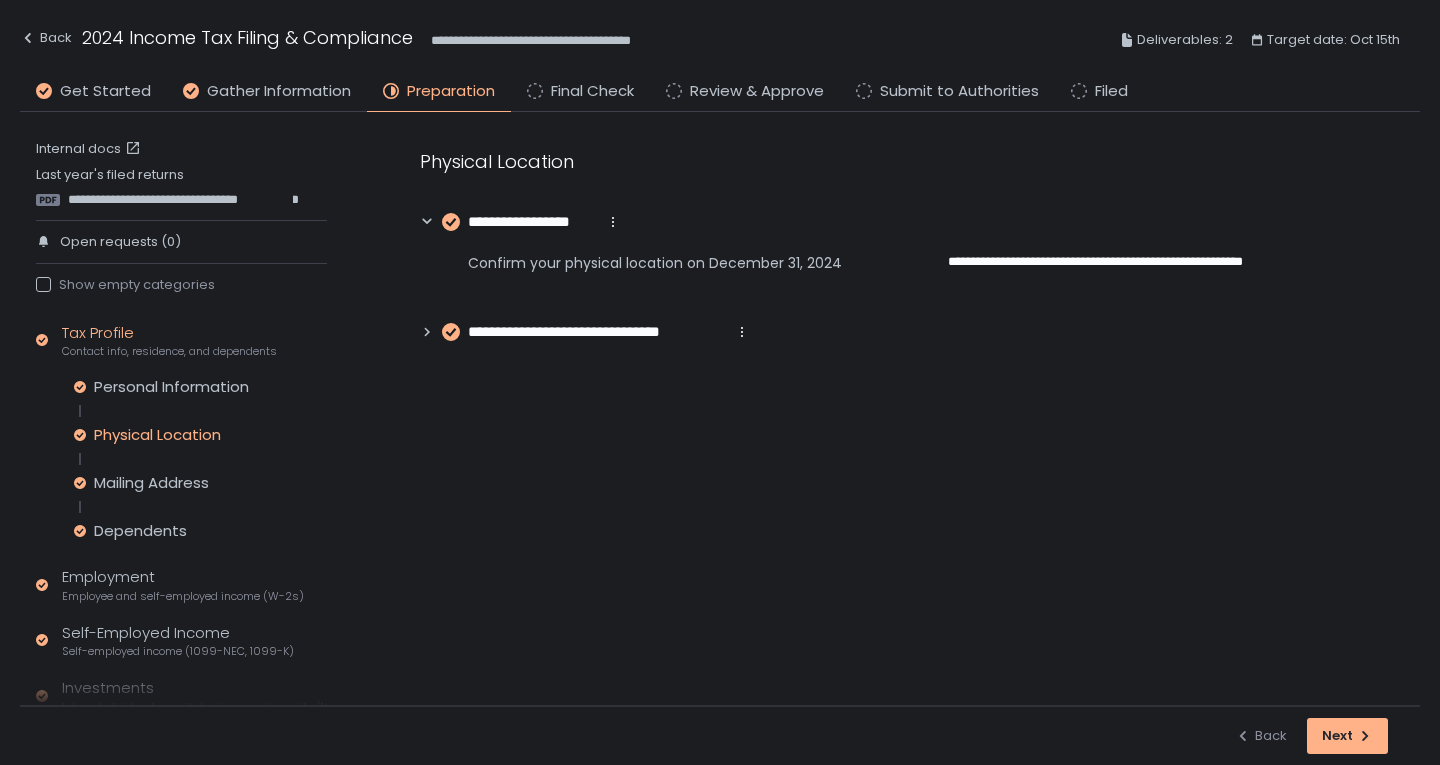 click on "**********" at bounding box center (597, 332) 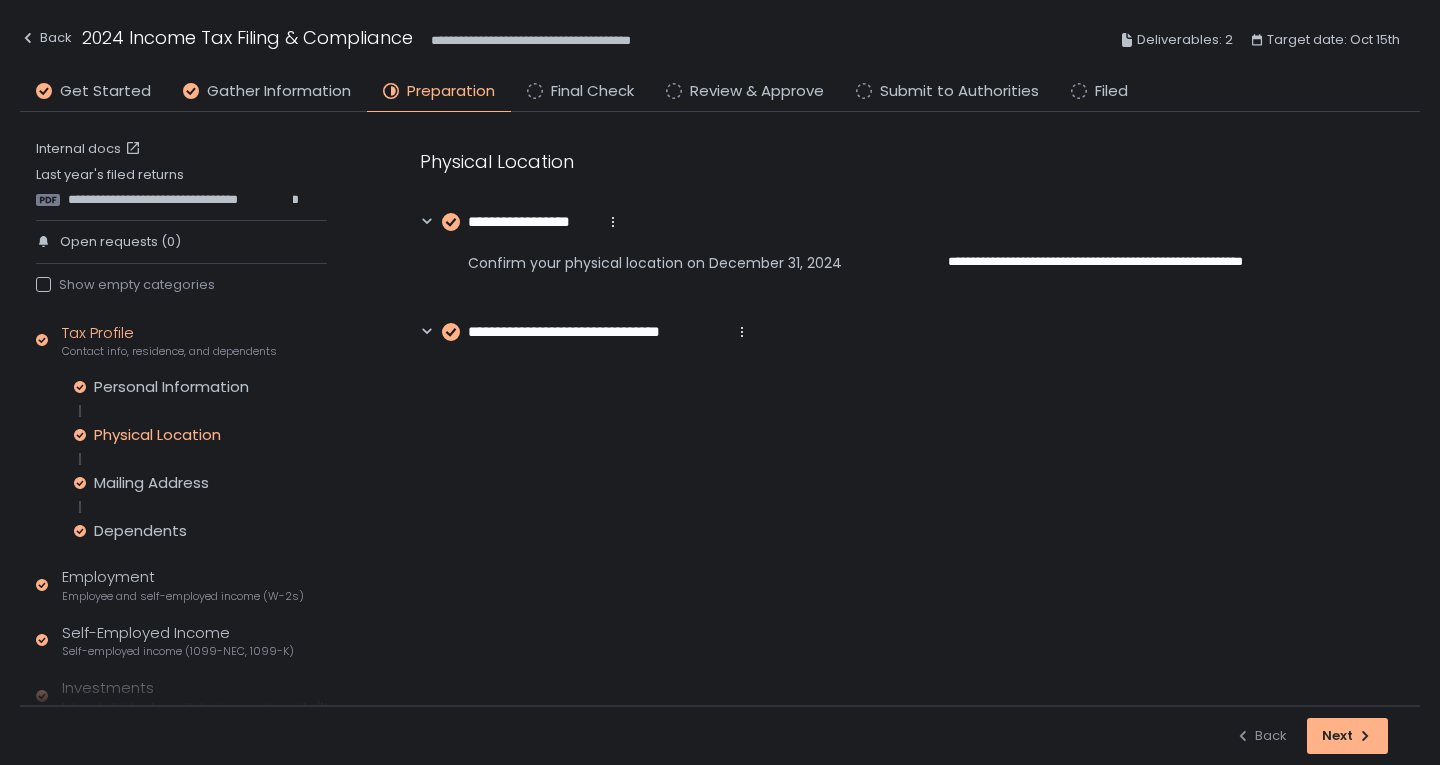 click on "**********" at bounding box center (597, 332) 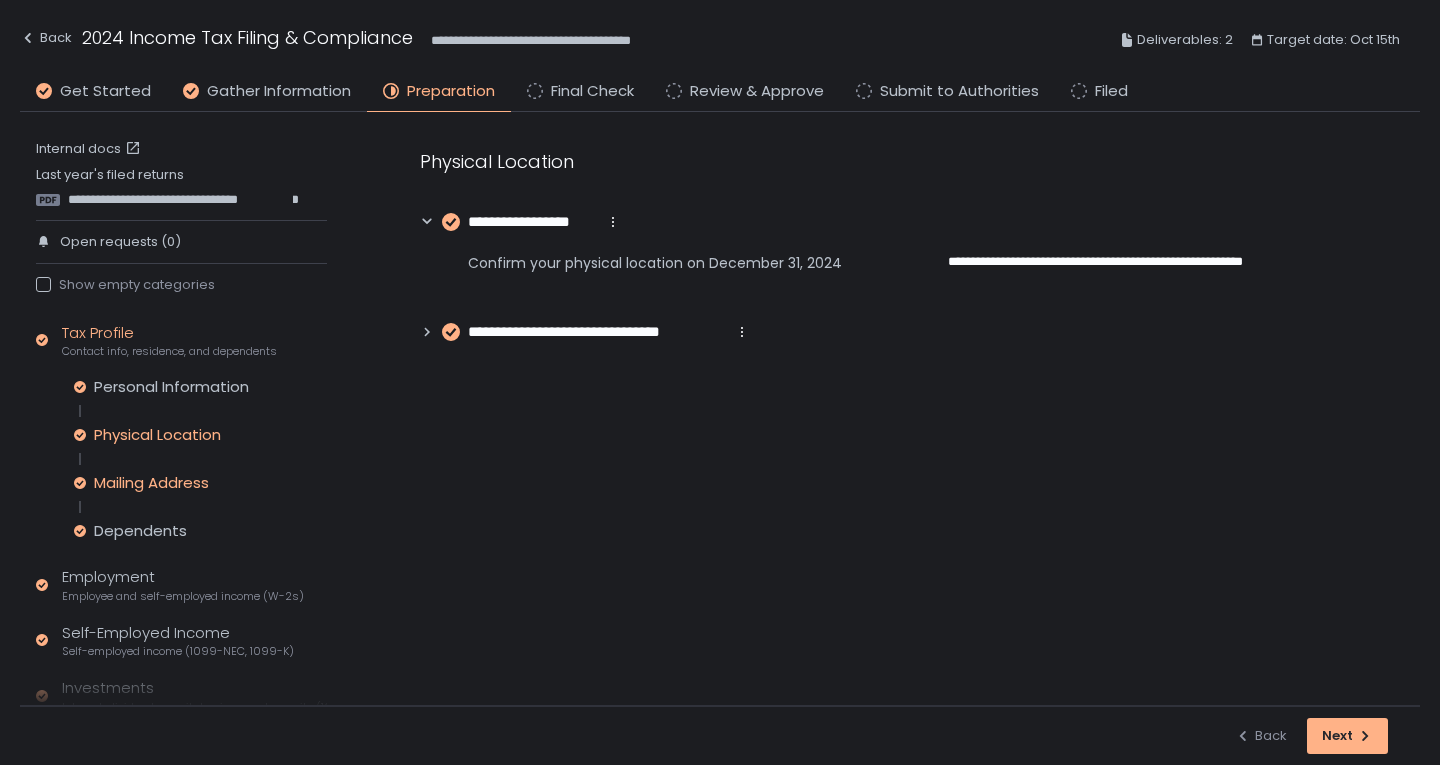 click on "Mailing Address" 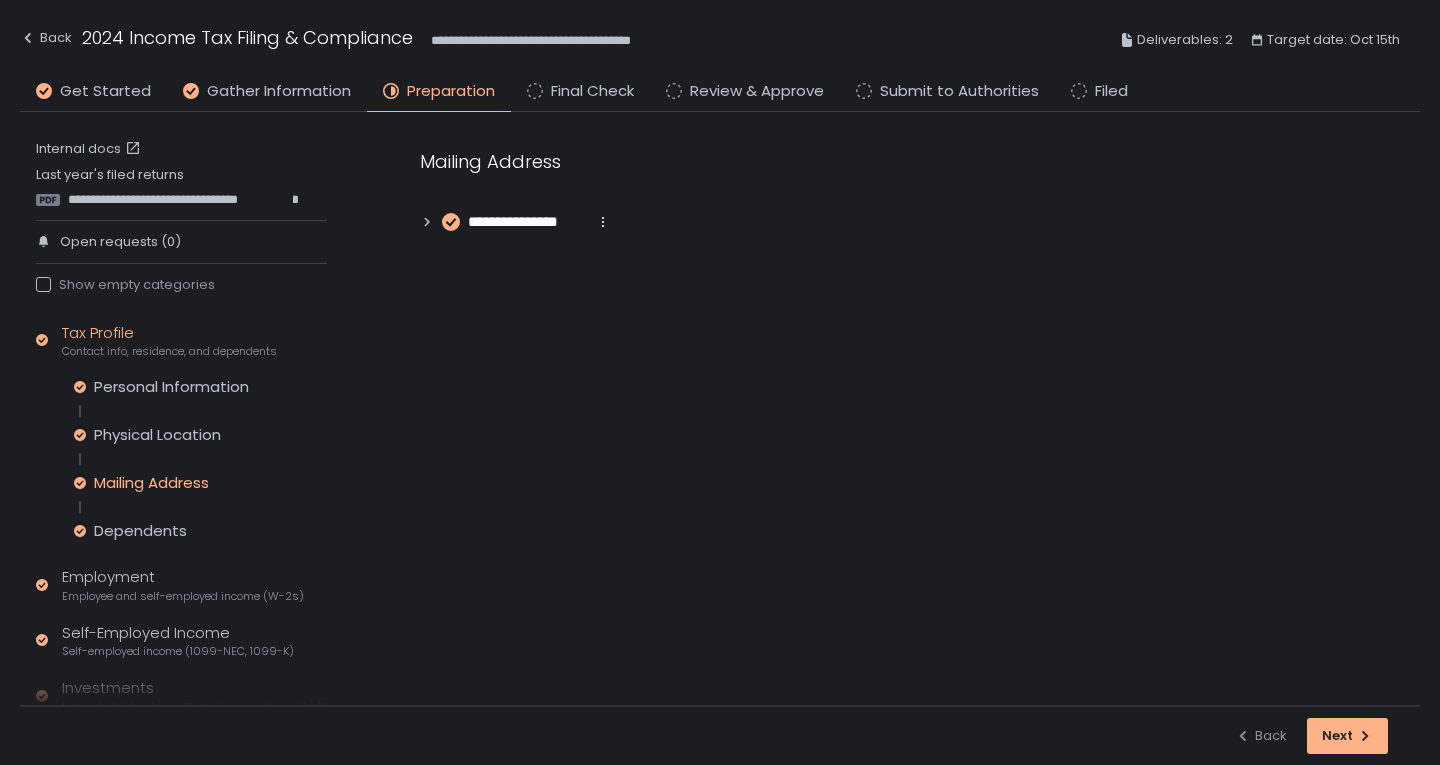click on "**********" at bounding box center (527, 222) 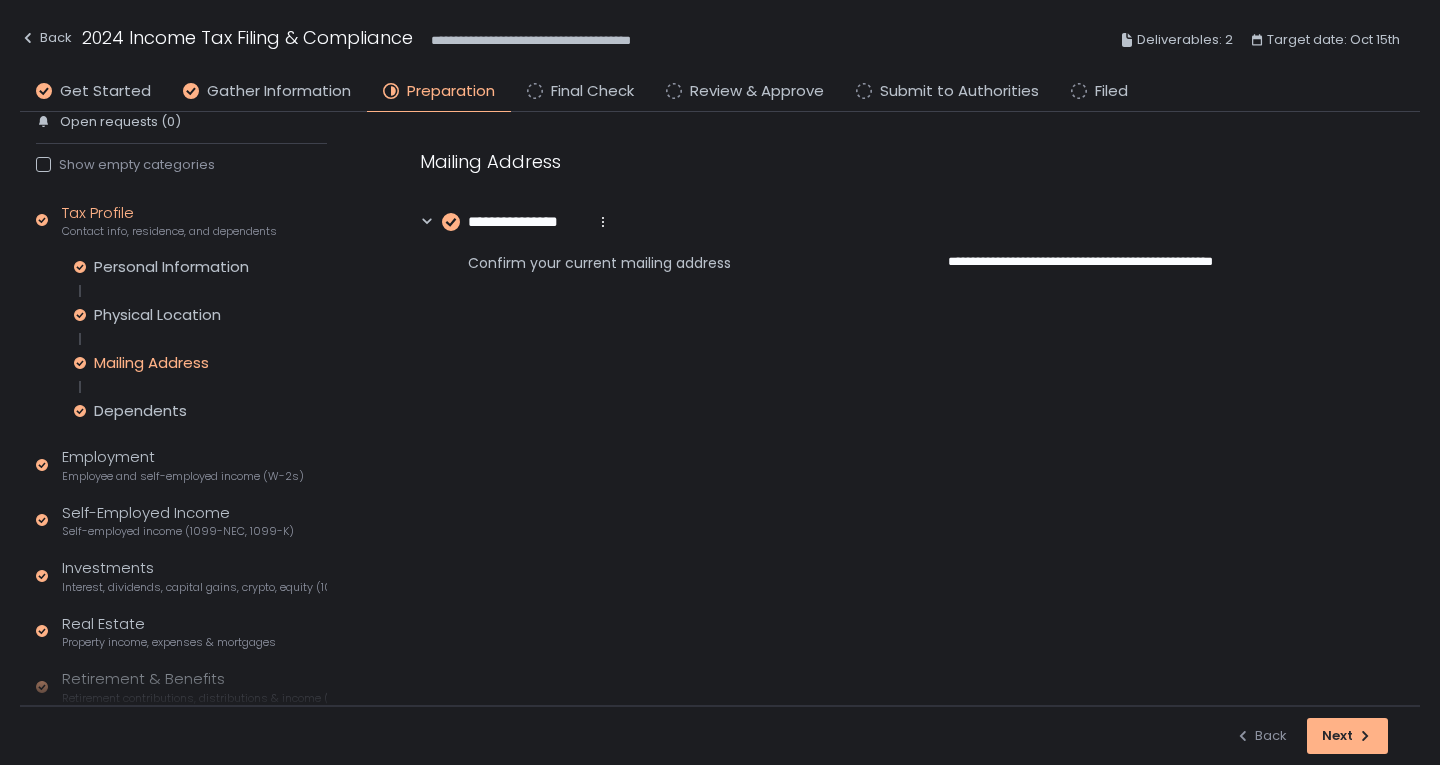 scroll, scrollTop: 200, scrollLeft: 0, axis: vertical 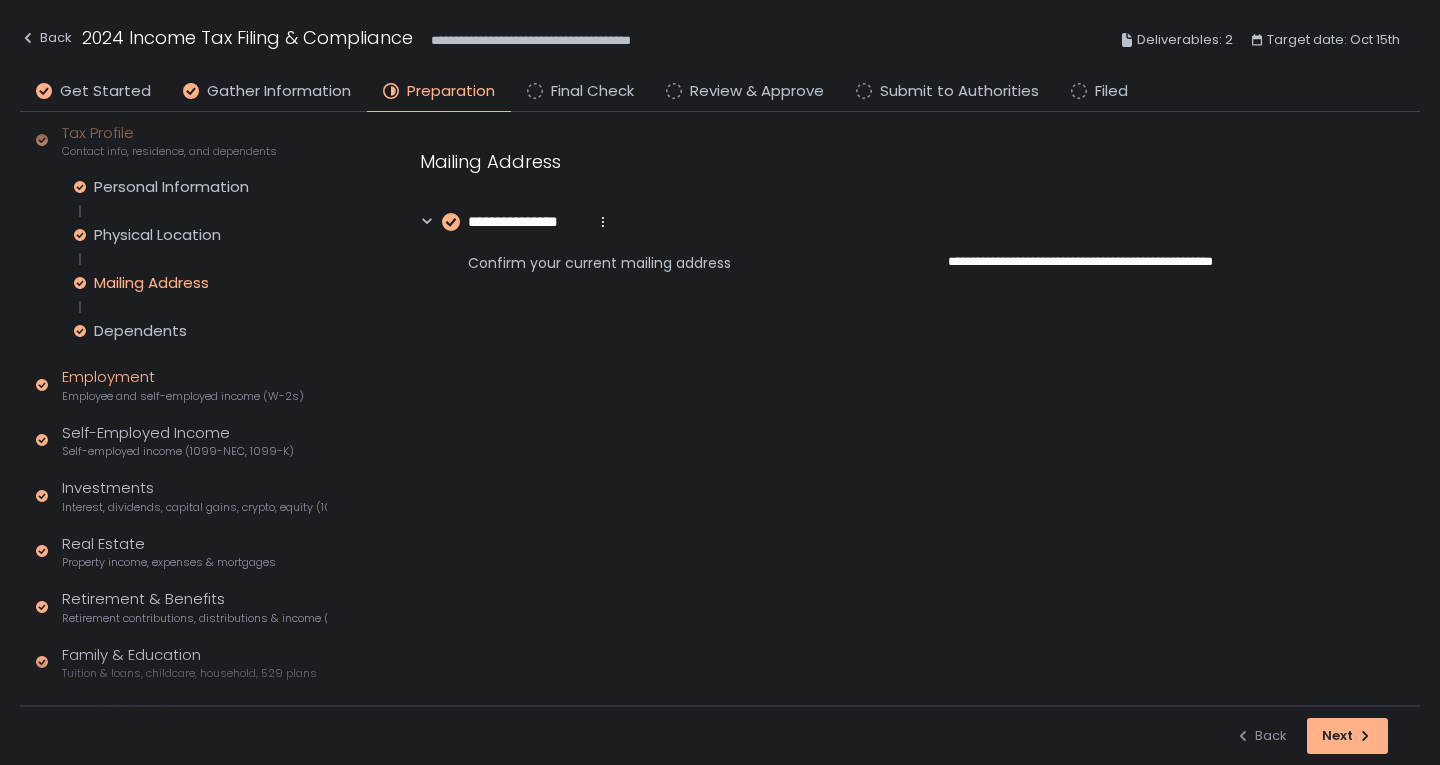 click on "Employee and self-employed income (W-2s)" 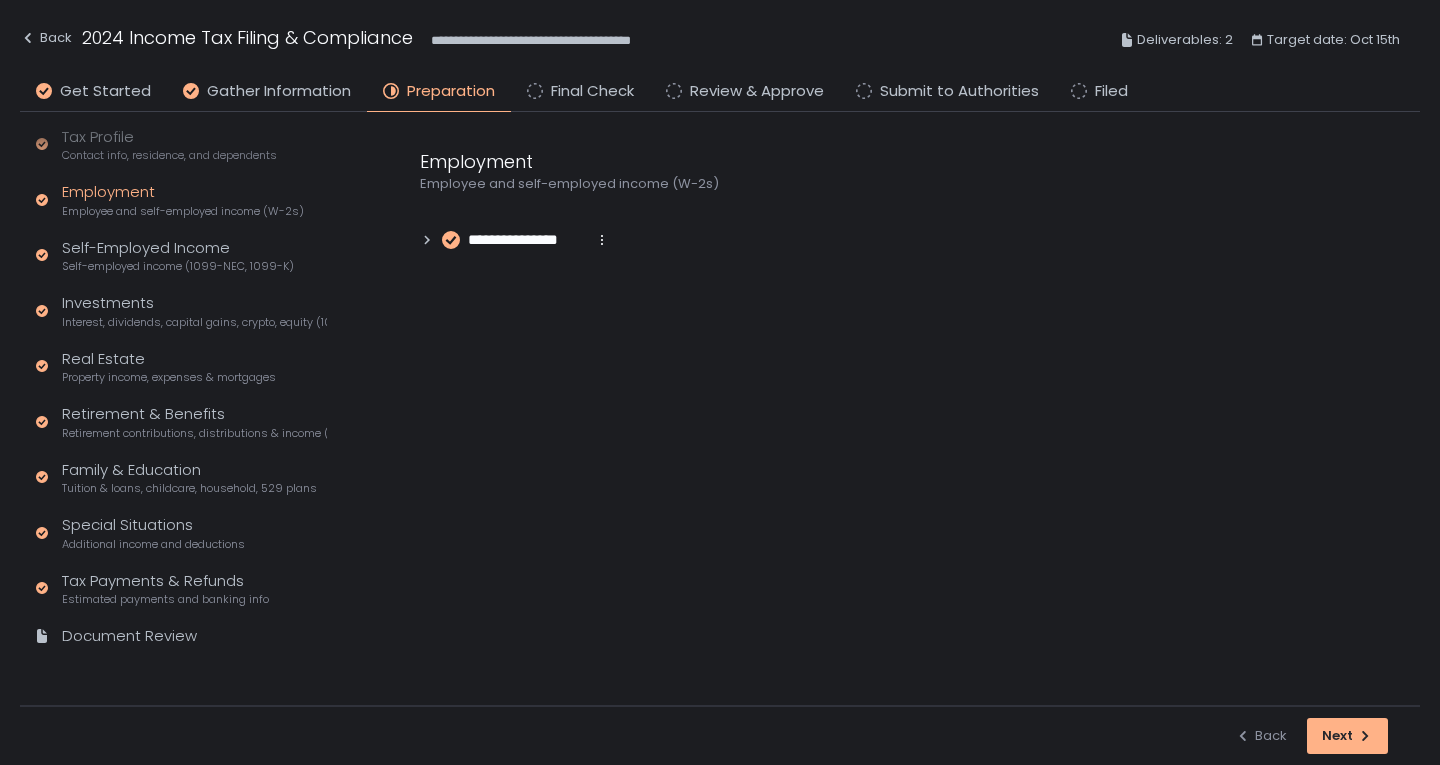 click on "**********" at bounding box center (527, 240) 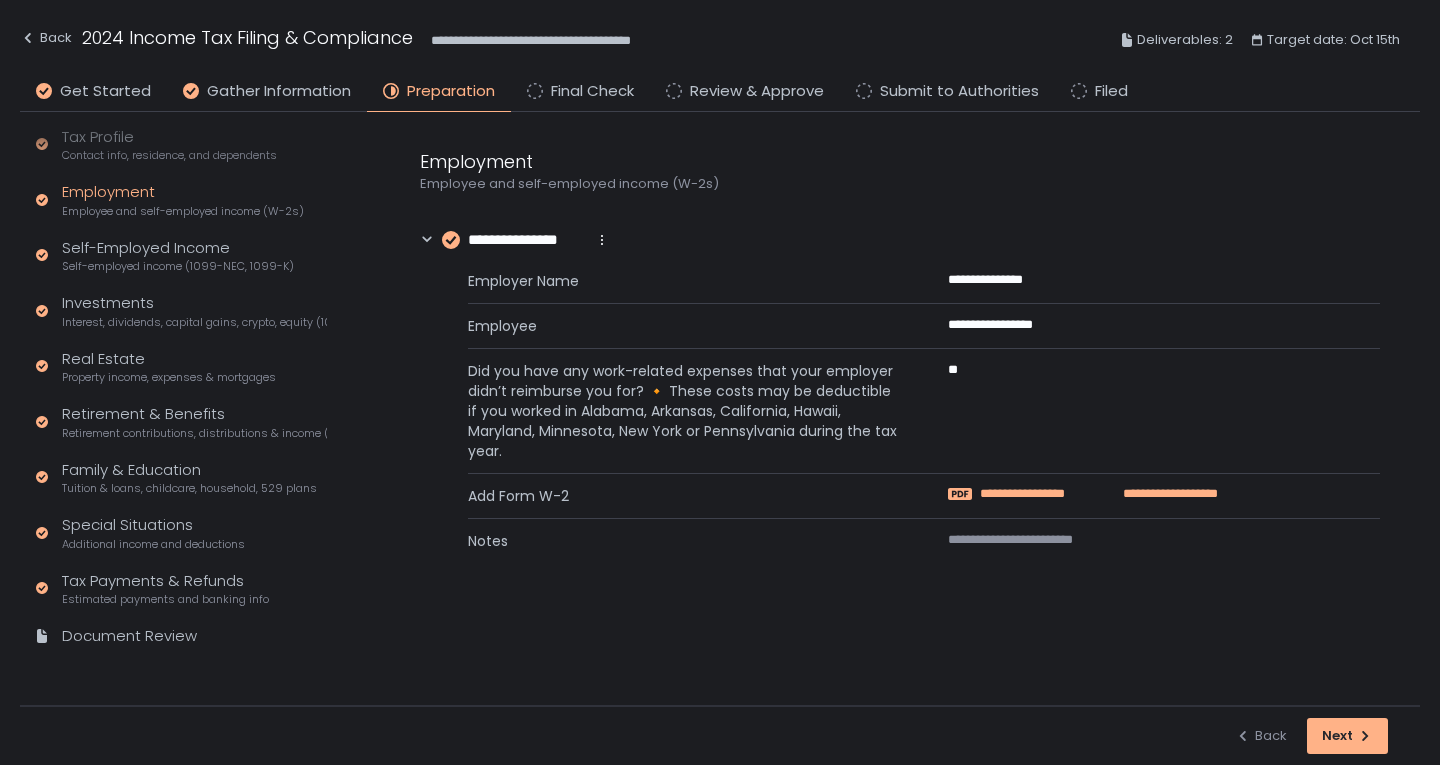 click on "**********" at bounding box center (1041, 494) 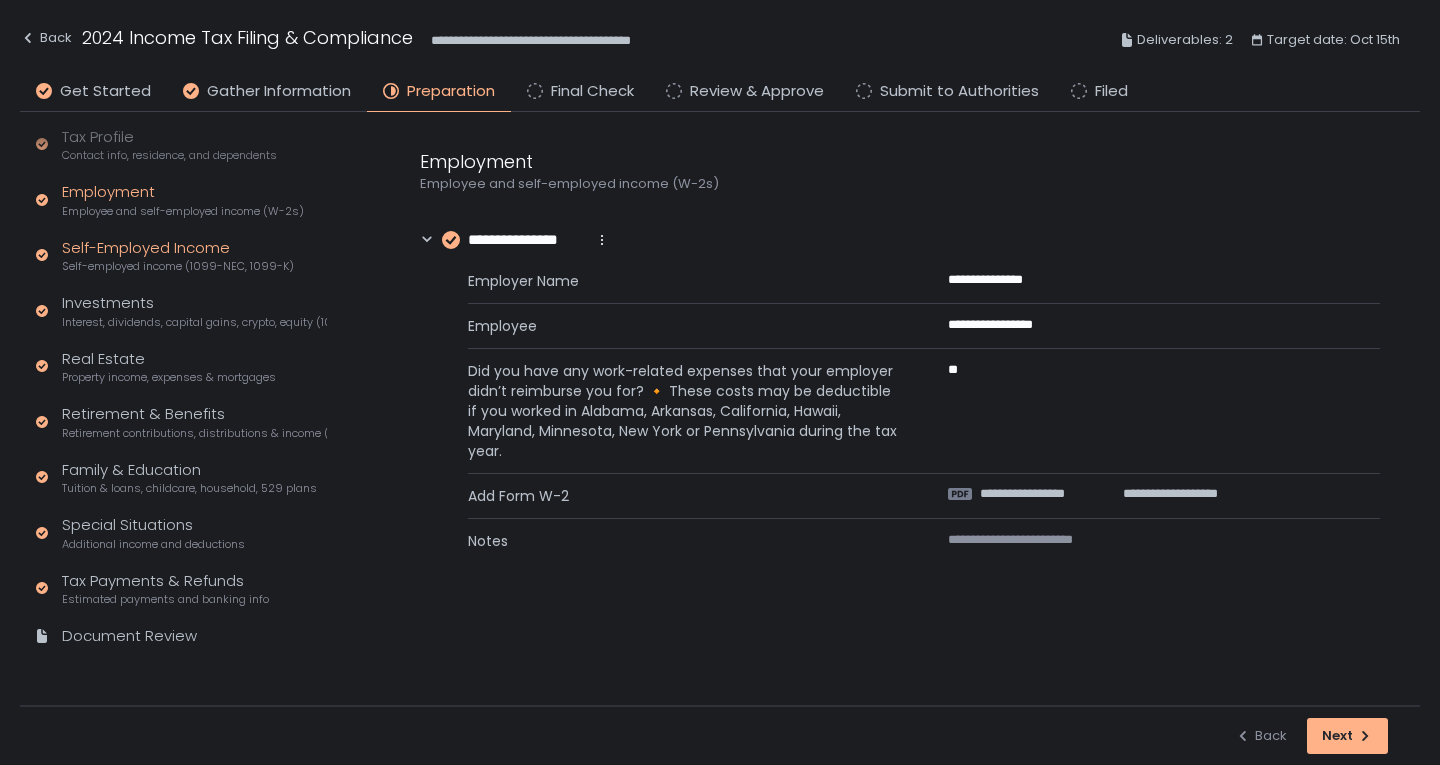 click on "Self-employed income (1099-NEC, 1099-K)" 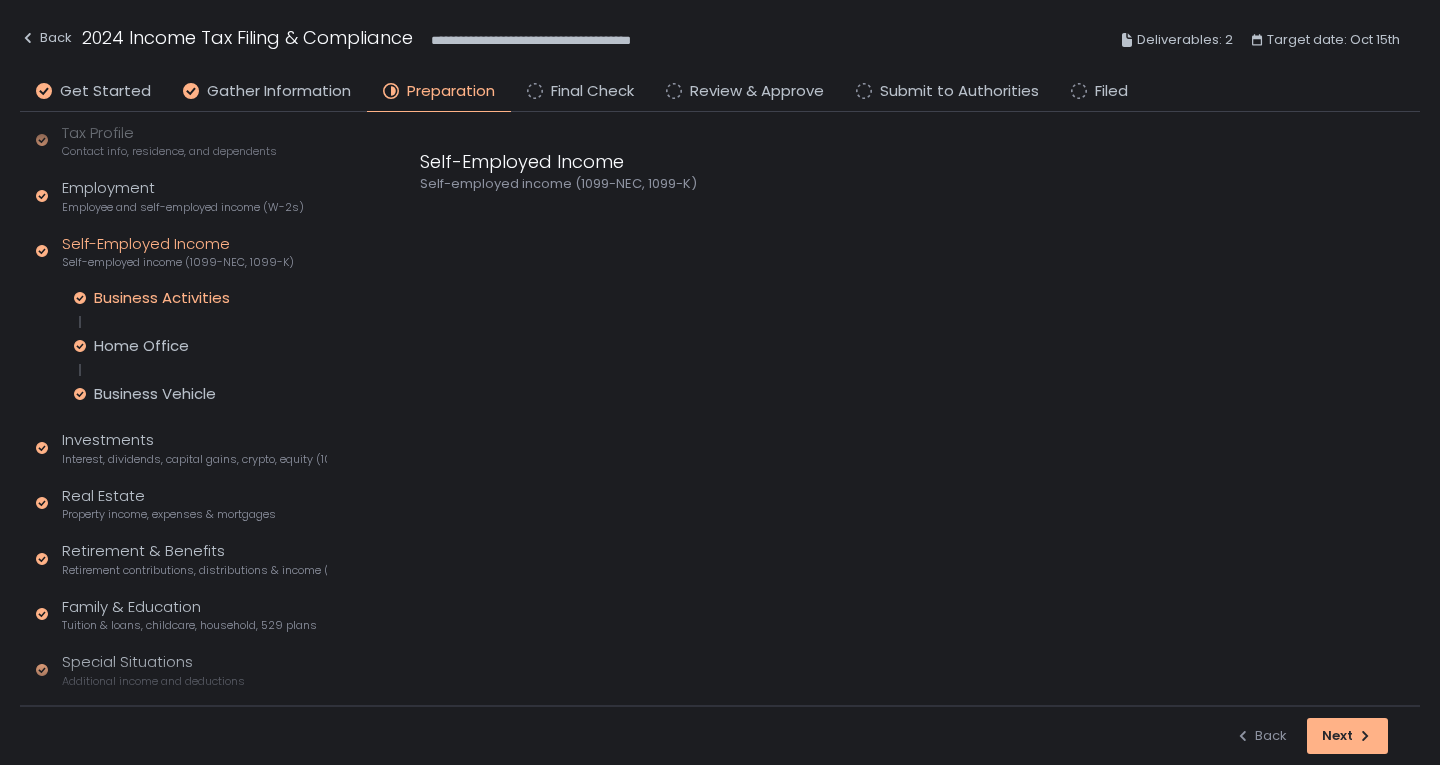 click on "Business Activities" 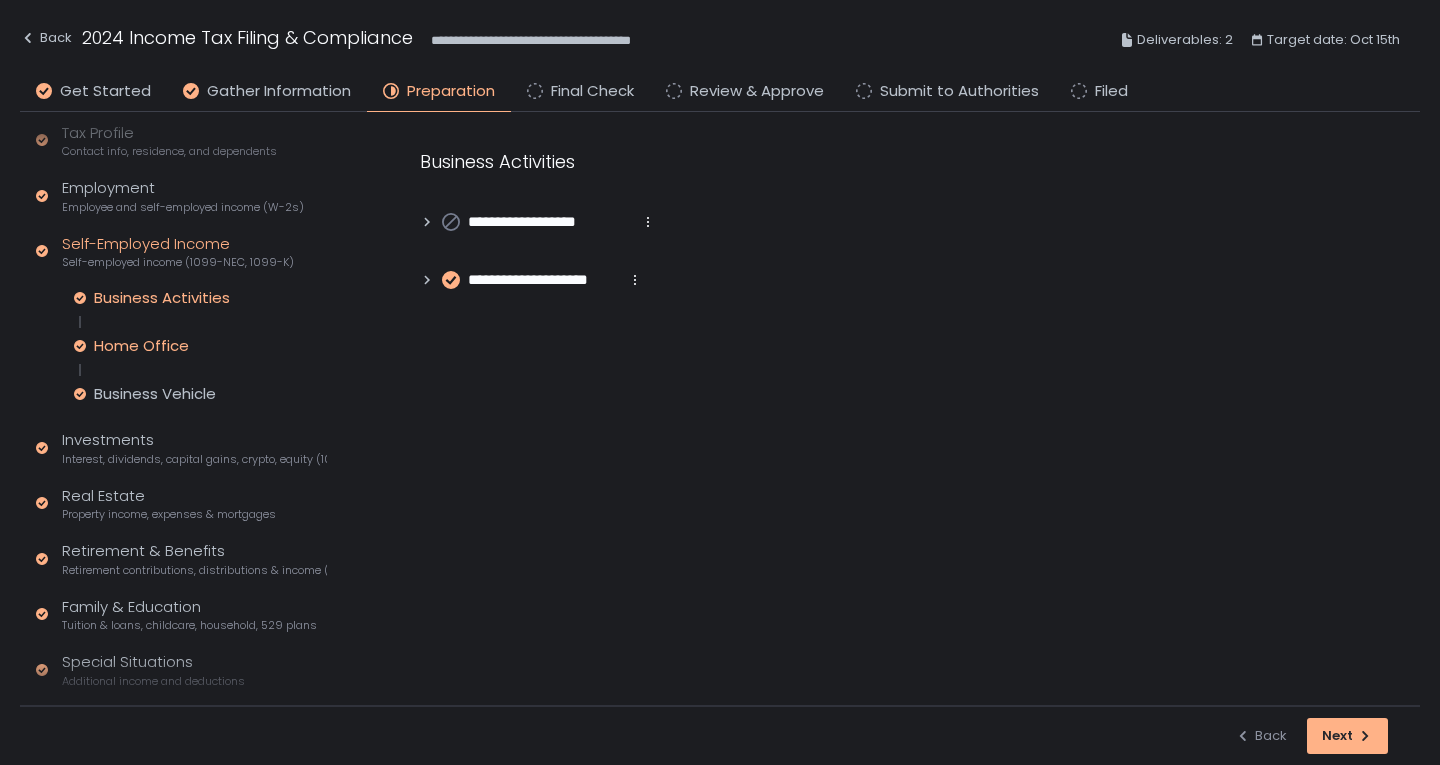 click on "Home Office" 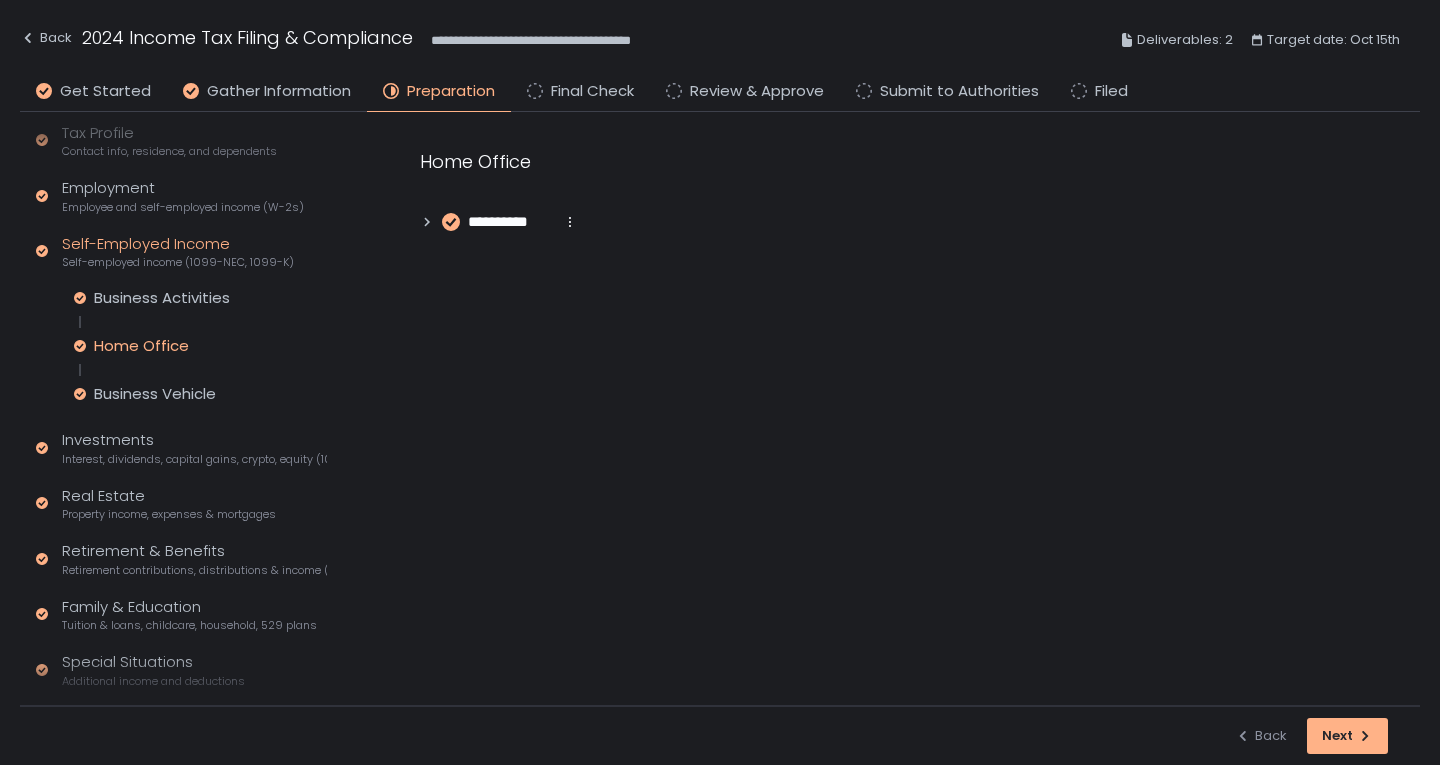 click on "**********" at bounding box center [511, 222] 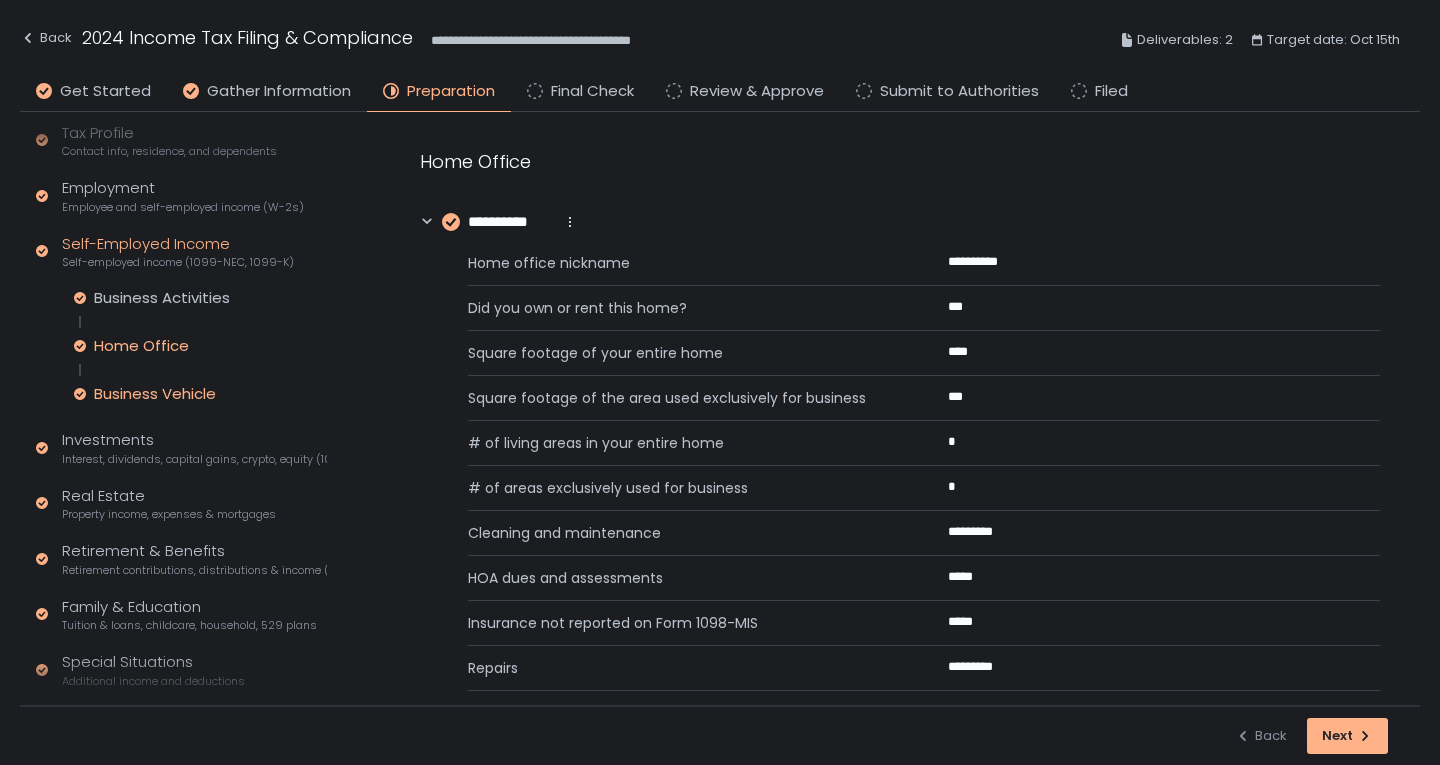 click on "Business Vehicle" 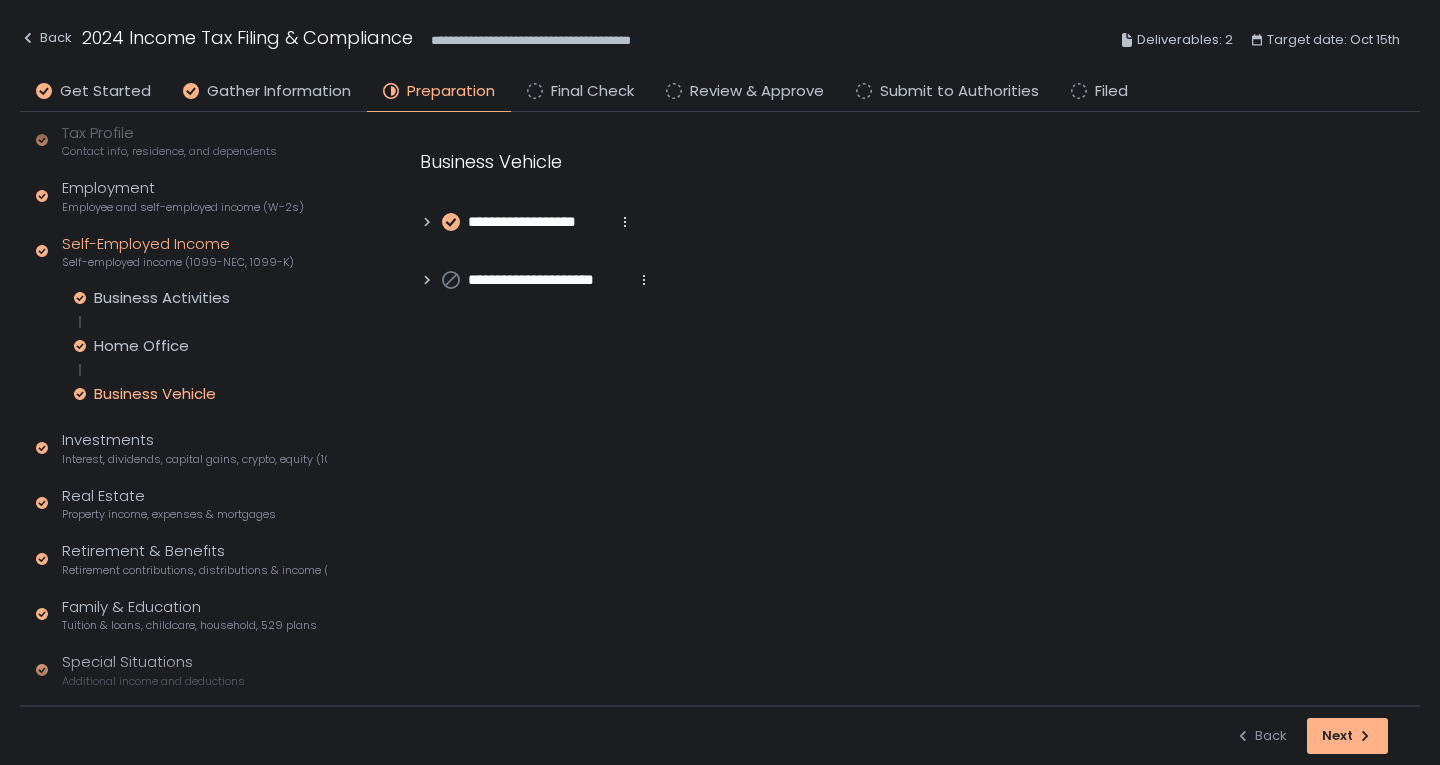 click on "**********" at bounding box center [538, 222] 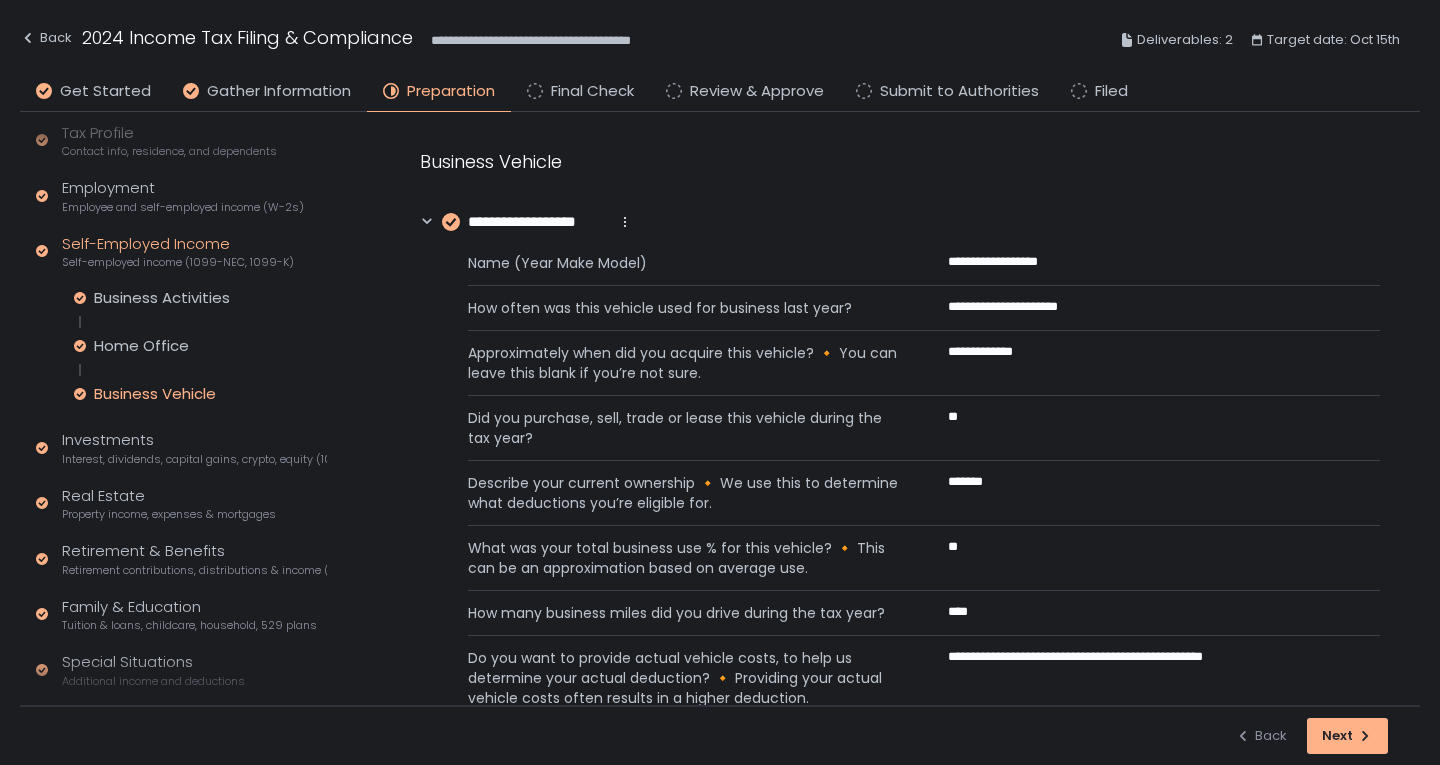 scroll, scrollTop: 100, scrollLeft: 0, axis: vertical 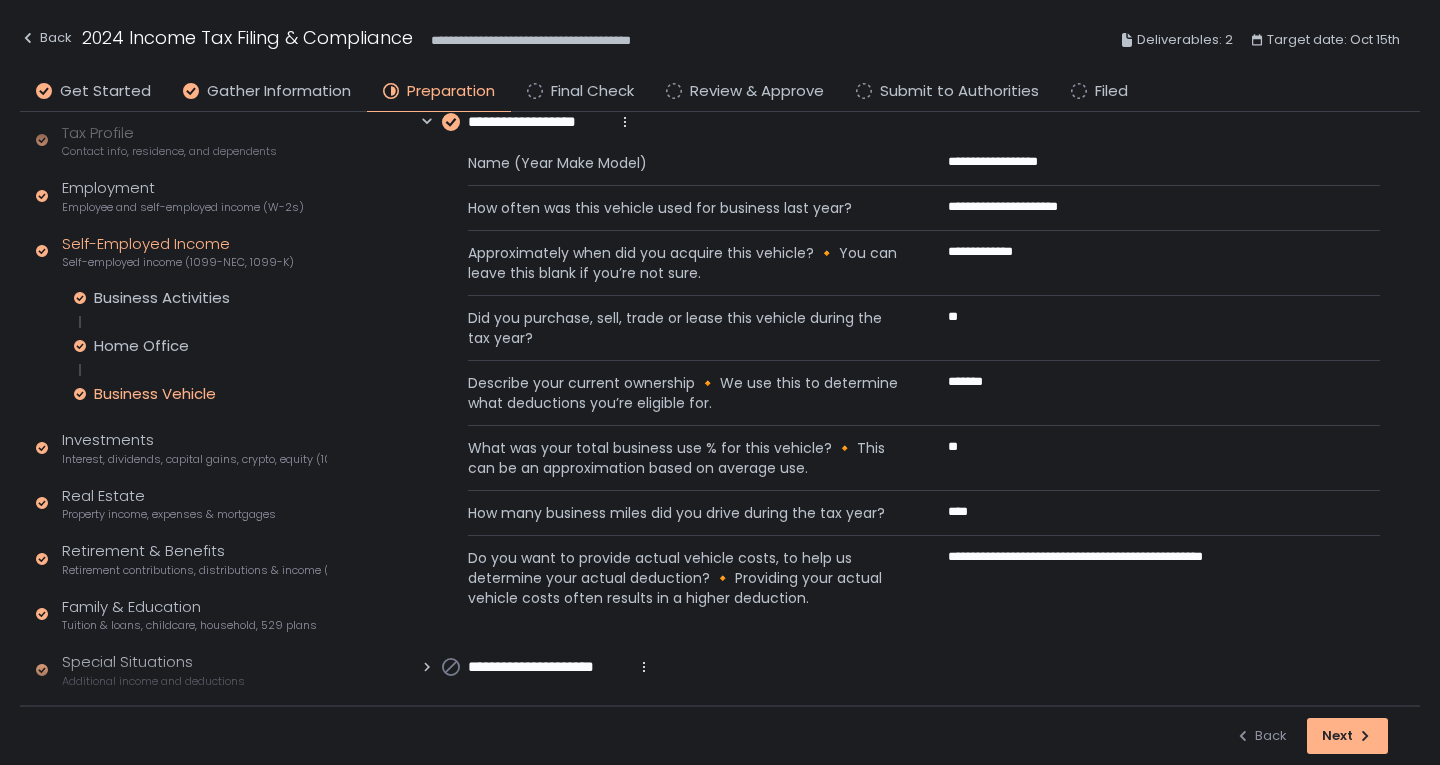click on "**********" at bounding box center (548, 667) 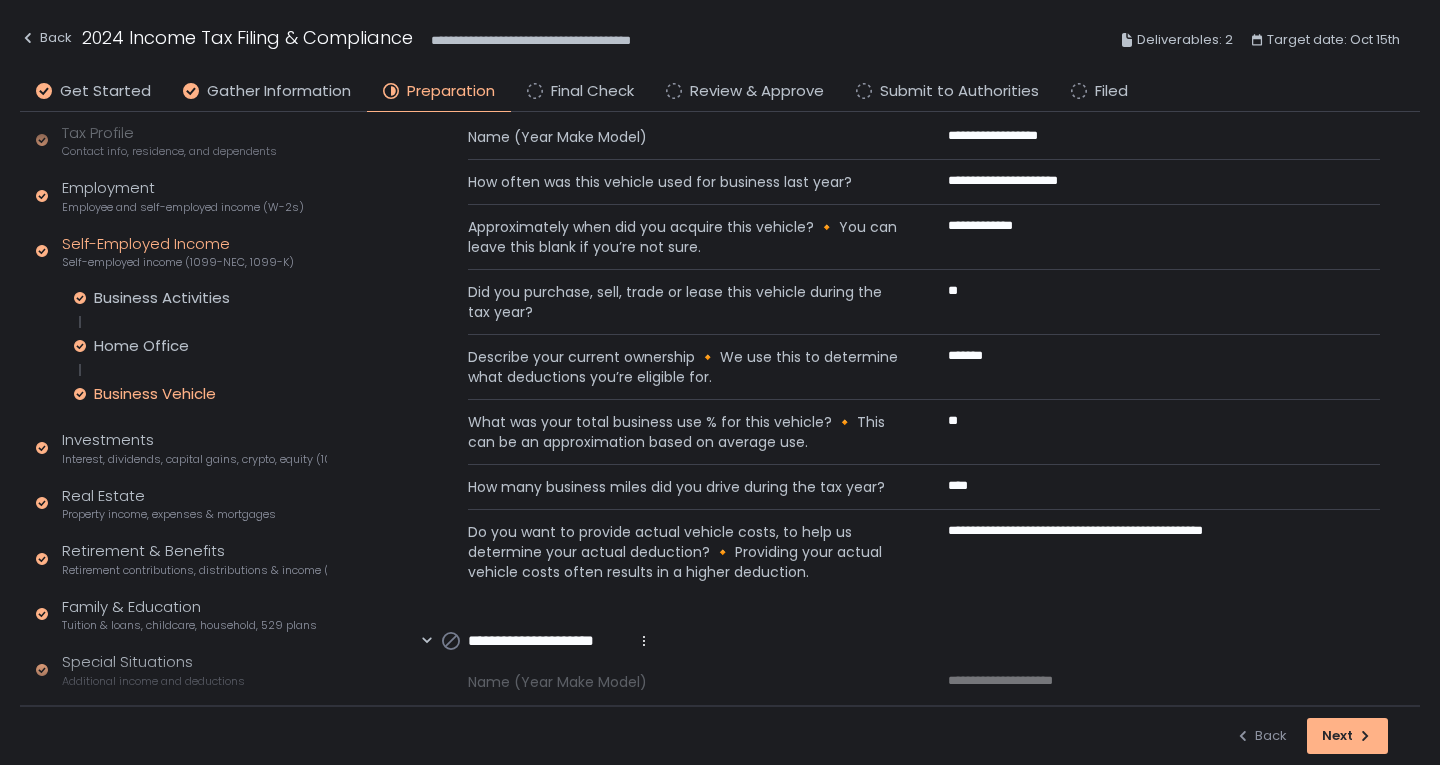 scroll, scrollTop: 161, scrollLeft: 0, axis: vertical 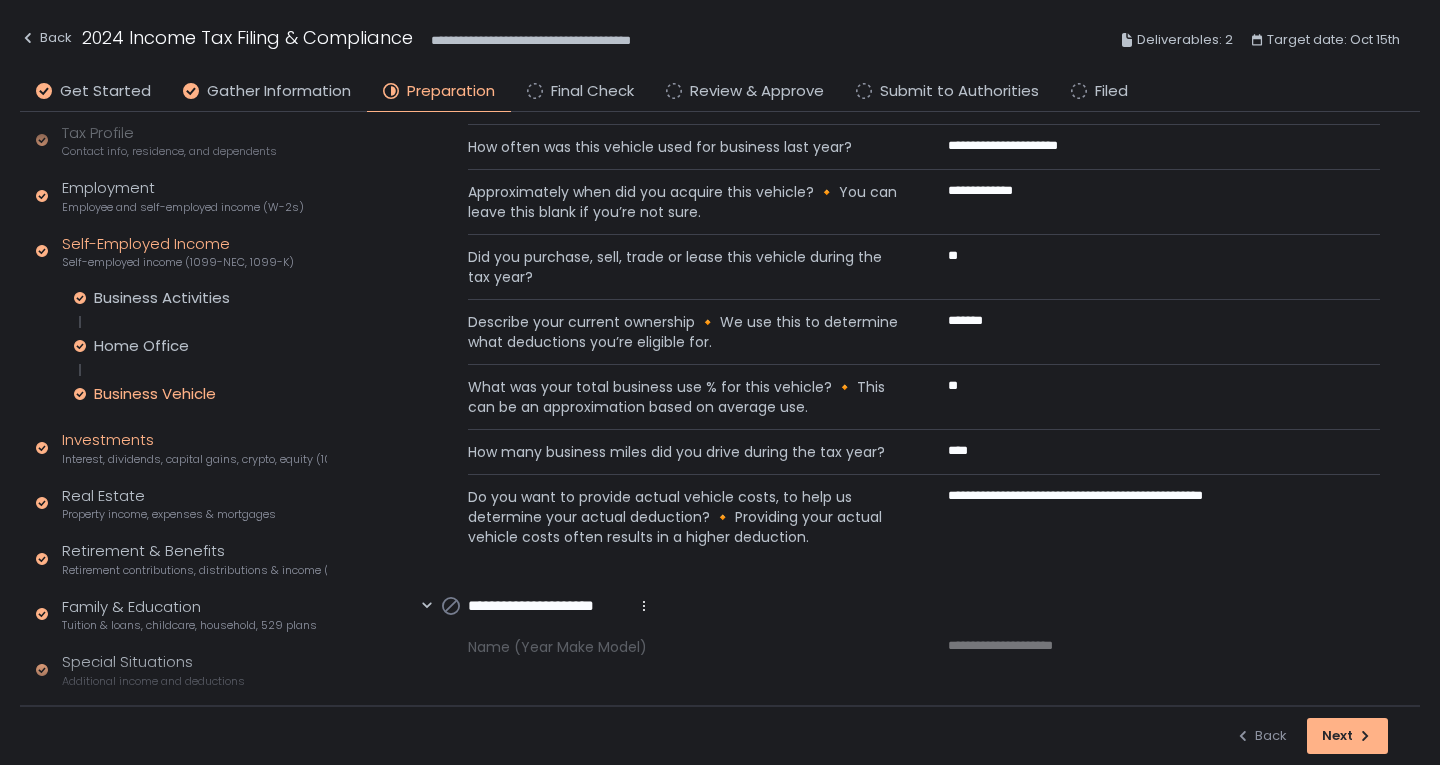 click on "Interest, dividends, capital gains, crypto, equity (1099s, K-1s)" 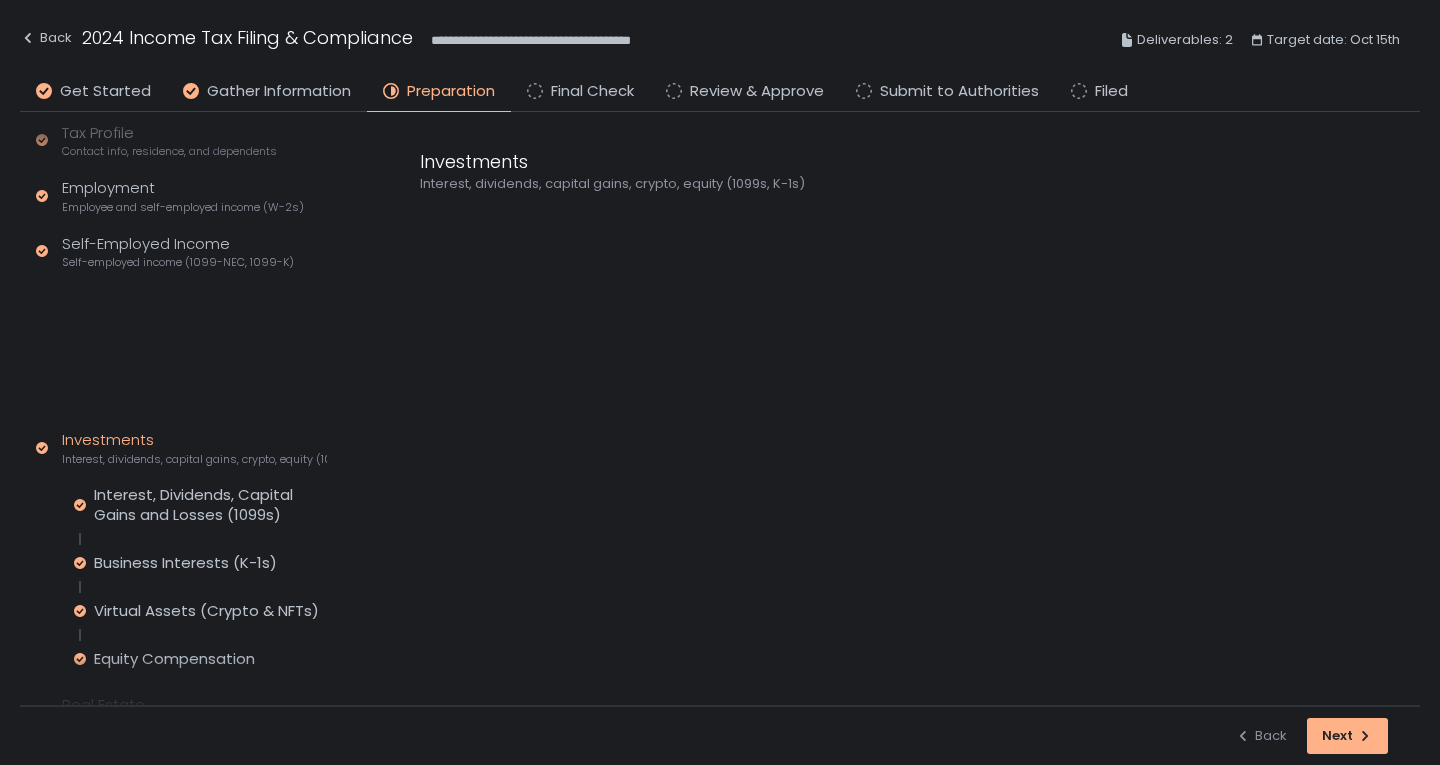 scroll, scrollTop: 0, scrollLeft: 0, axis: both 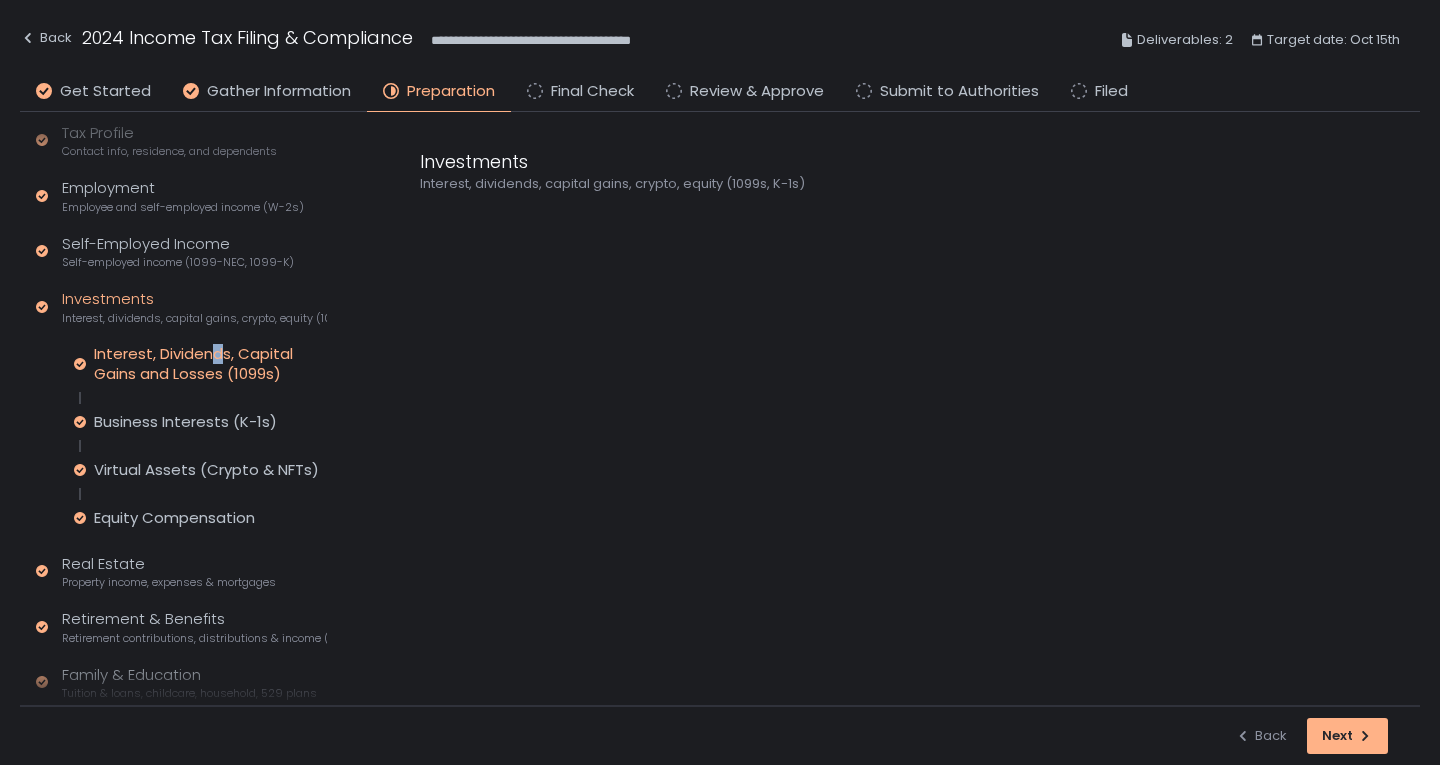 click on "Interest, Dividends, Capital Gains and Losses (1099s)" 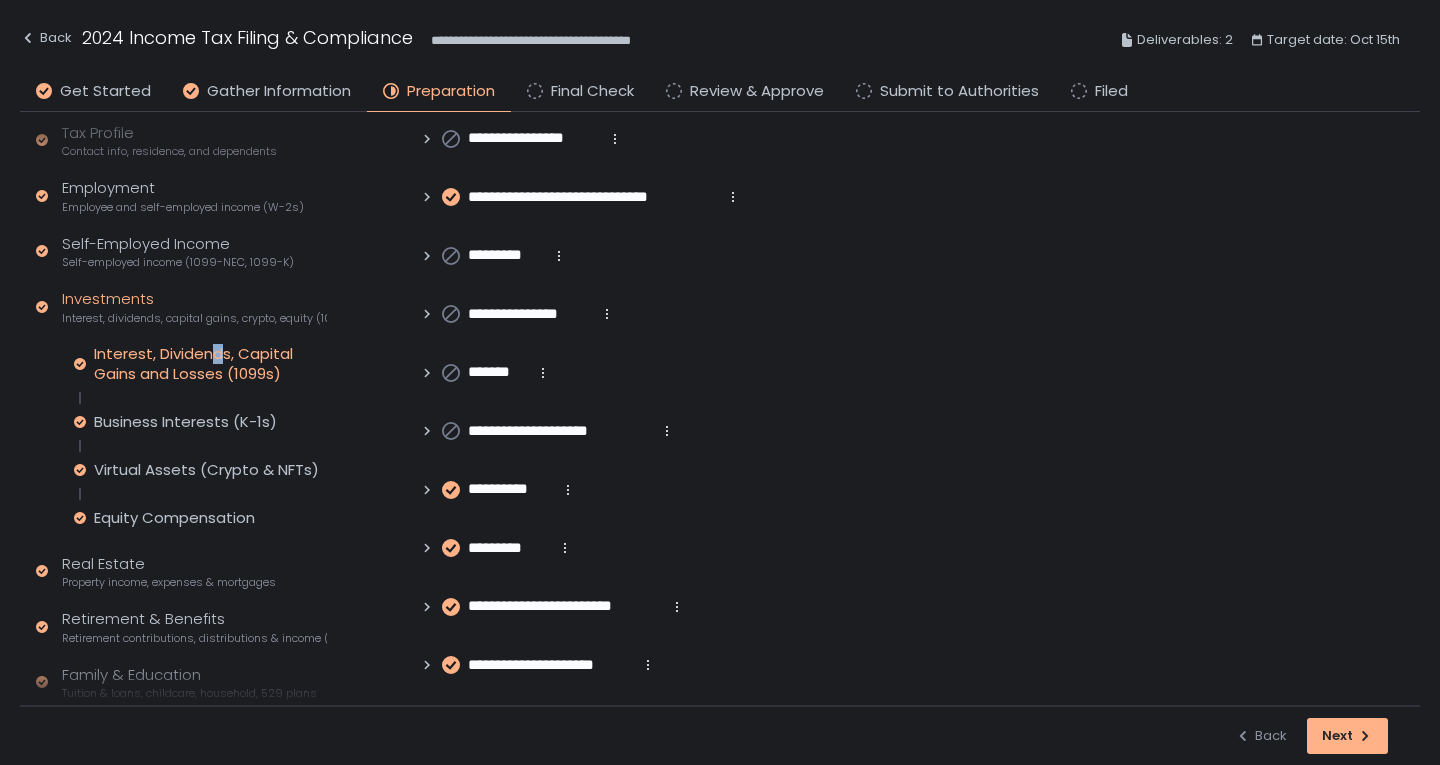 scroll, scrollTop: 207, scrollLeft: 0, axis: vertical 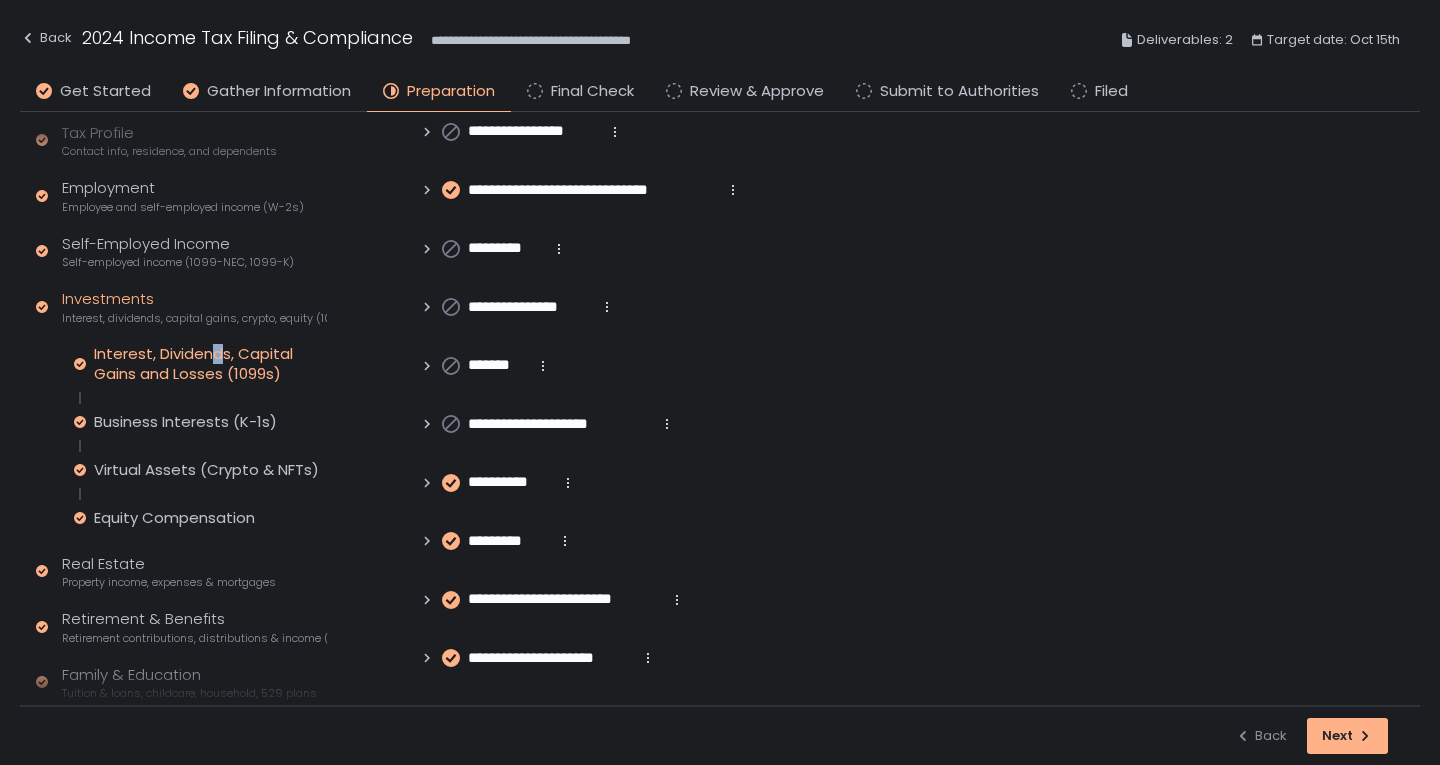 click on "**********" at bounding box center [550, 658] 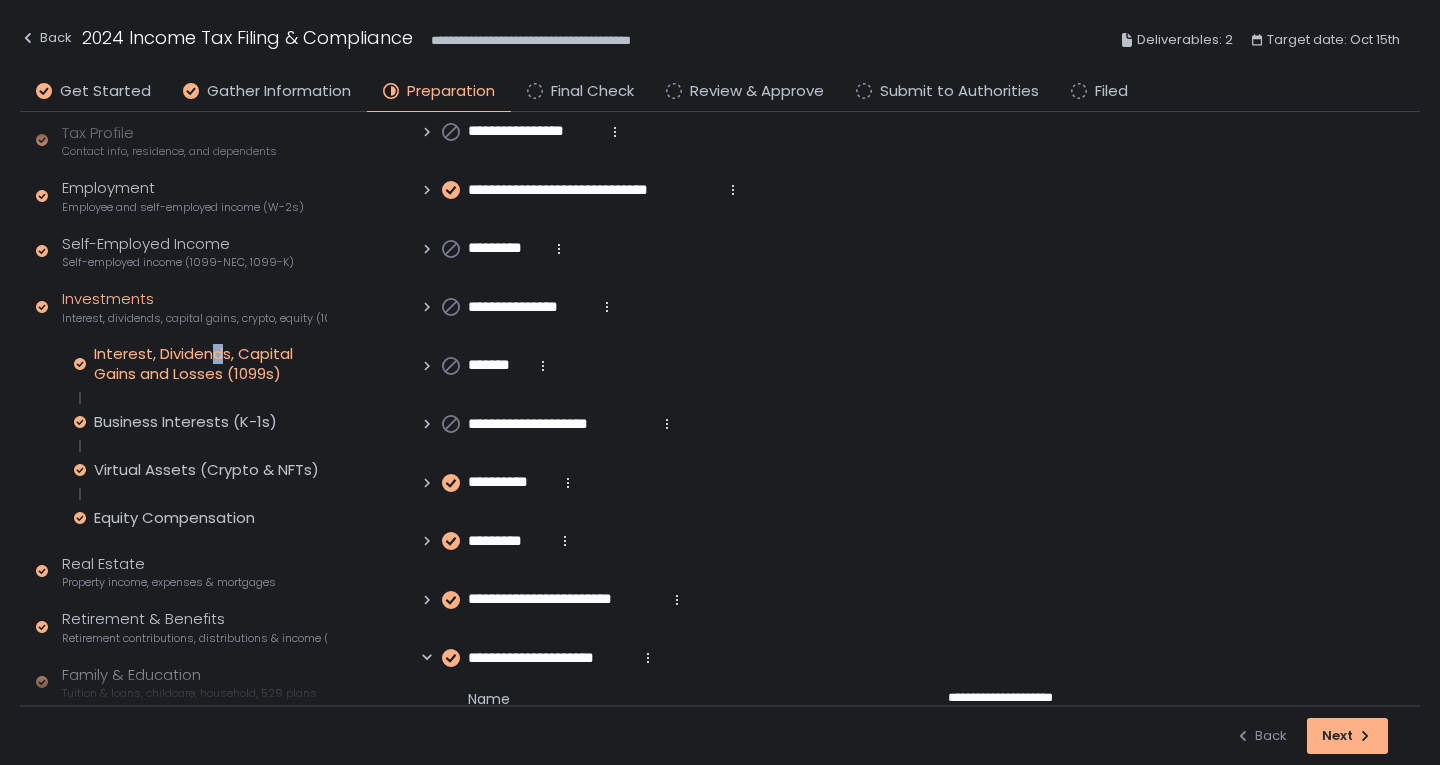 scroll, scrollTop: 504, scrollLeft: 0, axis: vertical 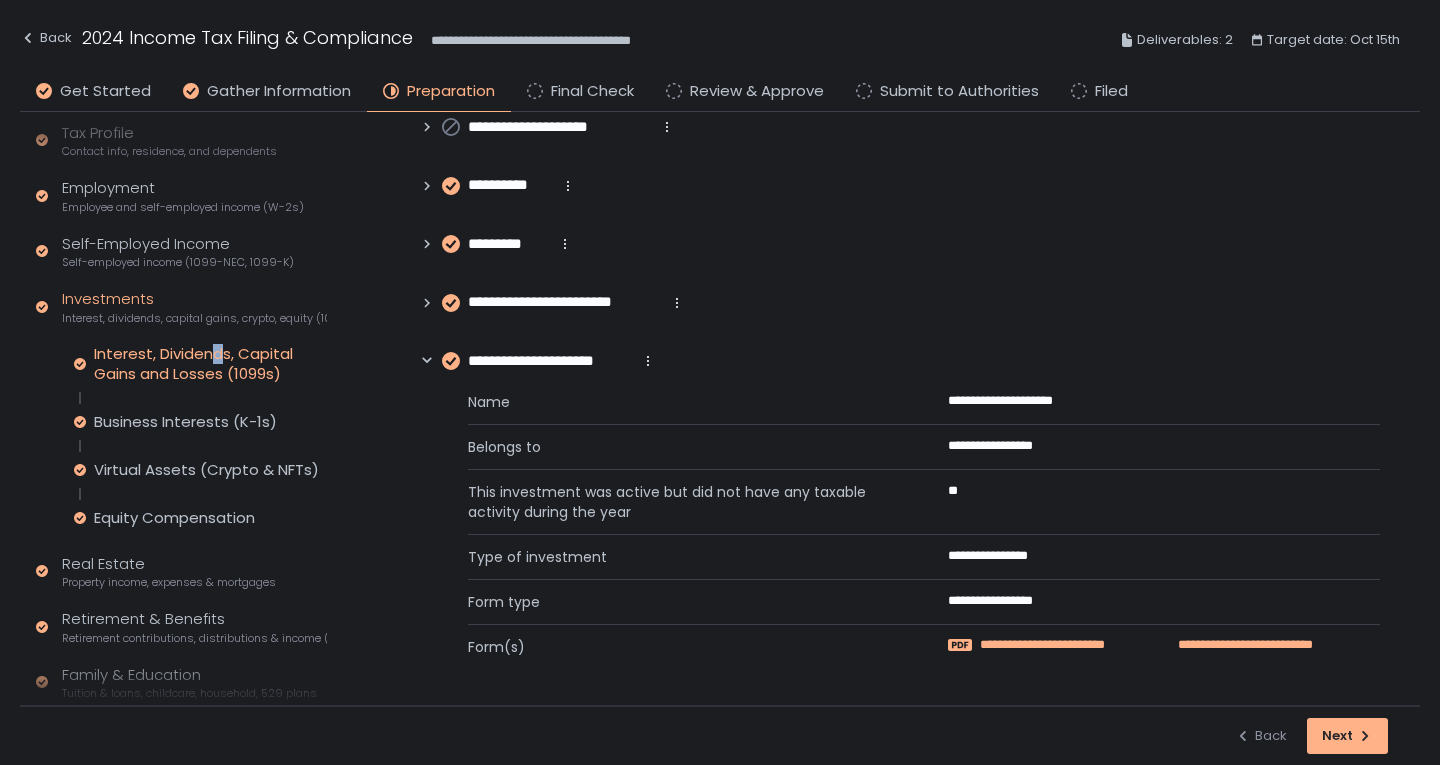 click on "**********" at bounding box center [1227, 645] 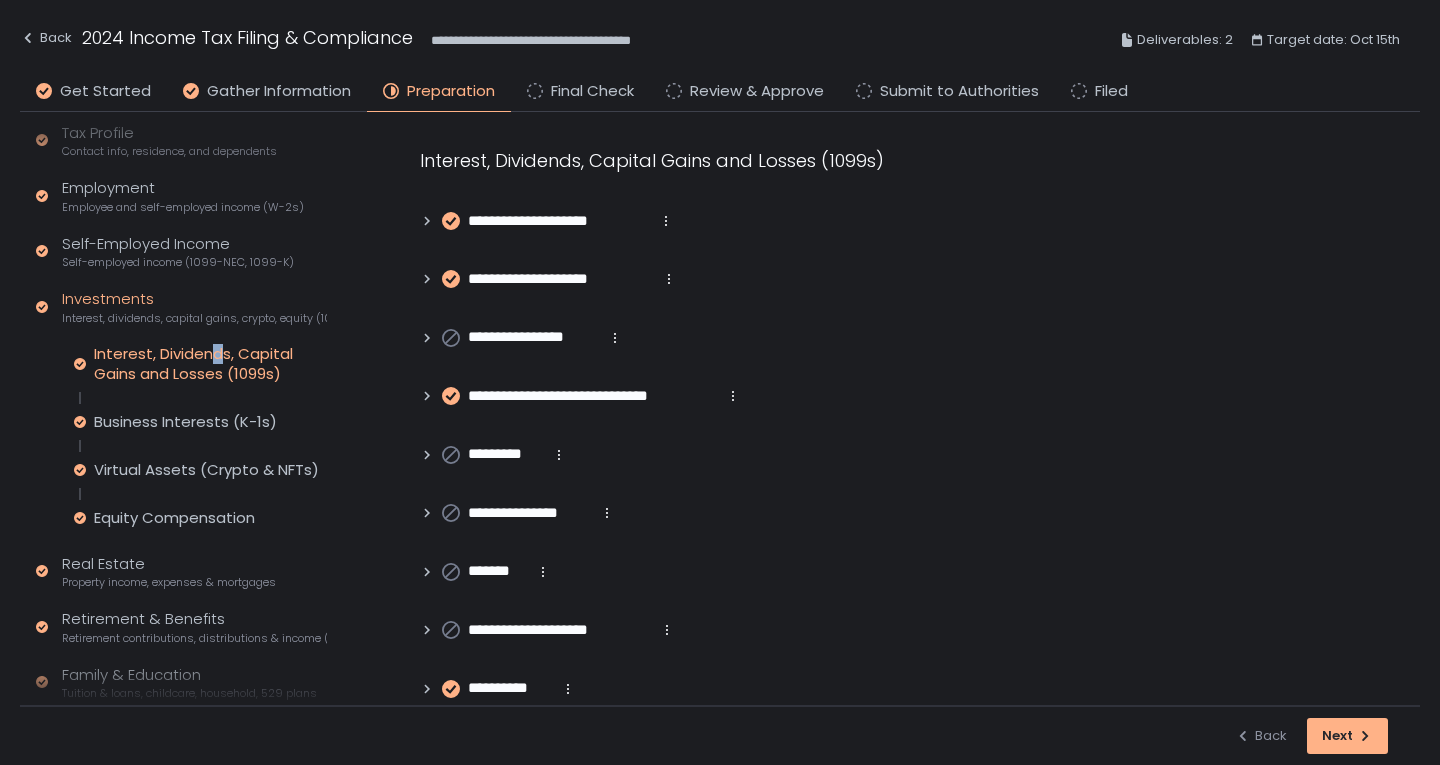scroll, scrollTop: 0, scrollLeft: 0, axis: both 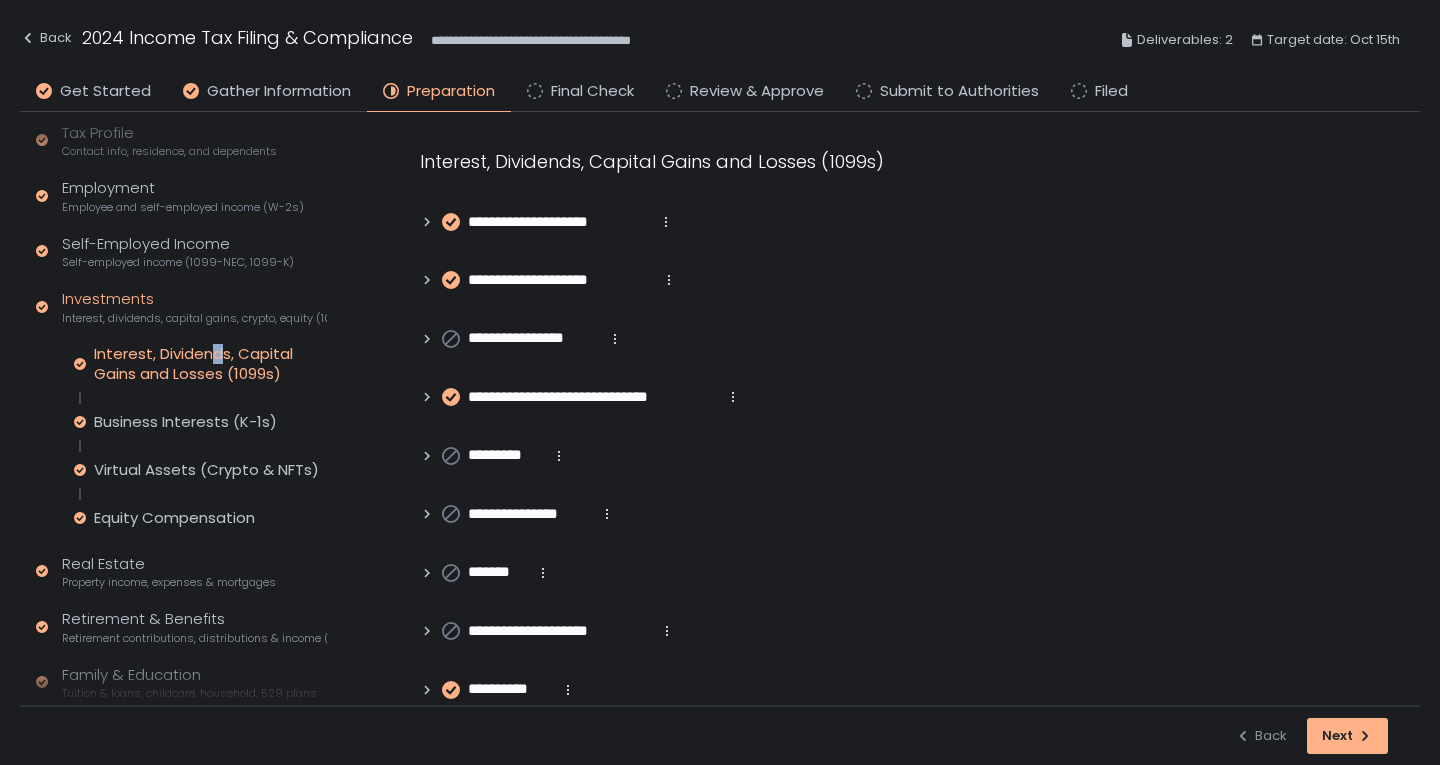 click on "**********" at bounding box center [559, 222] 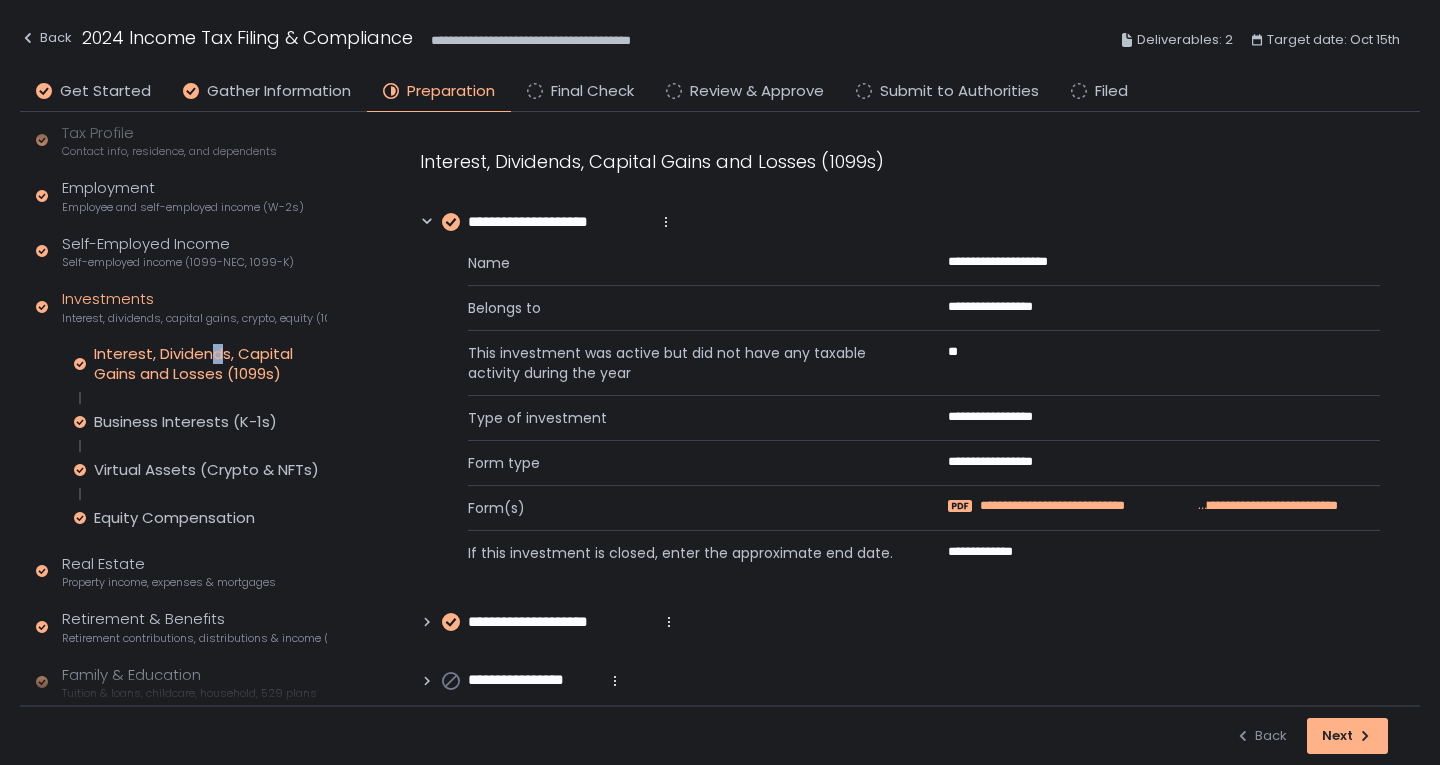 click on "**********" at bounding box center (1088, 506) 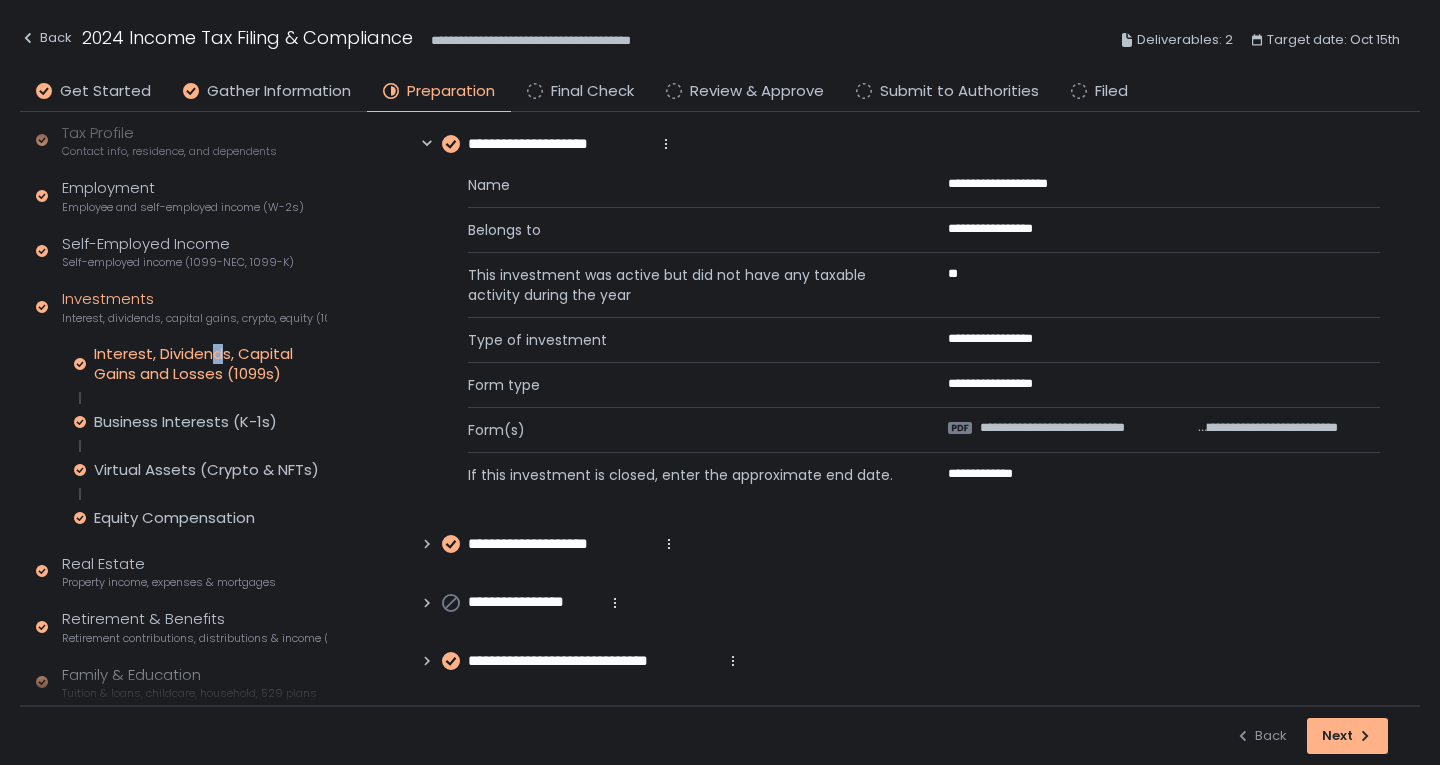 scroll, scrollTop: 200, scrollLeft: 0, axis: vertical 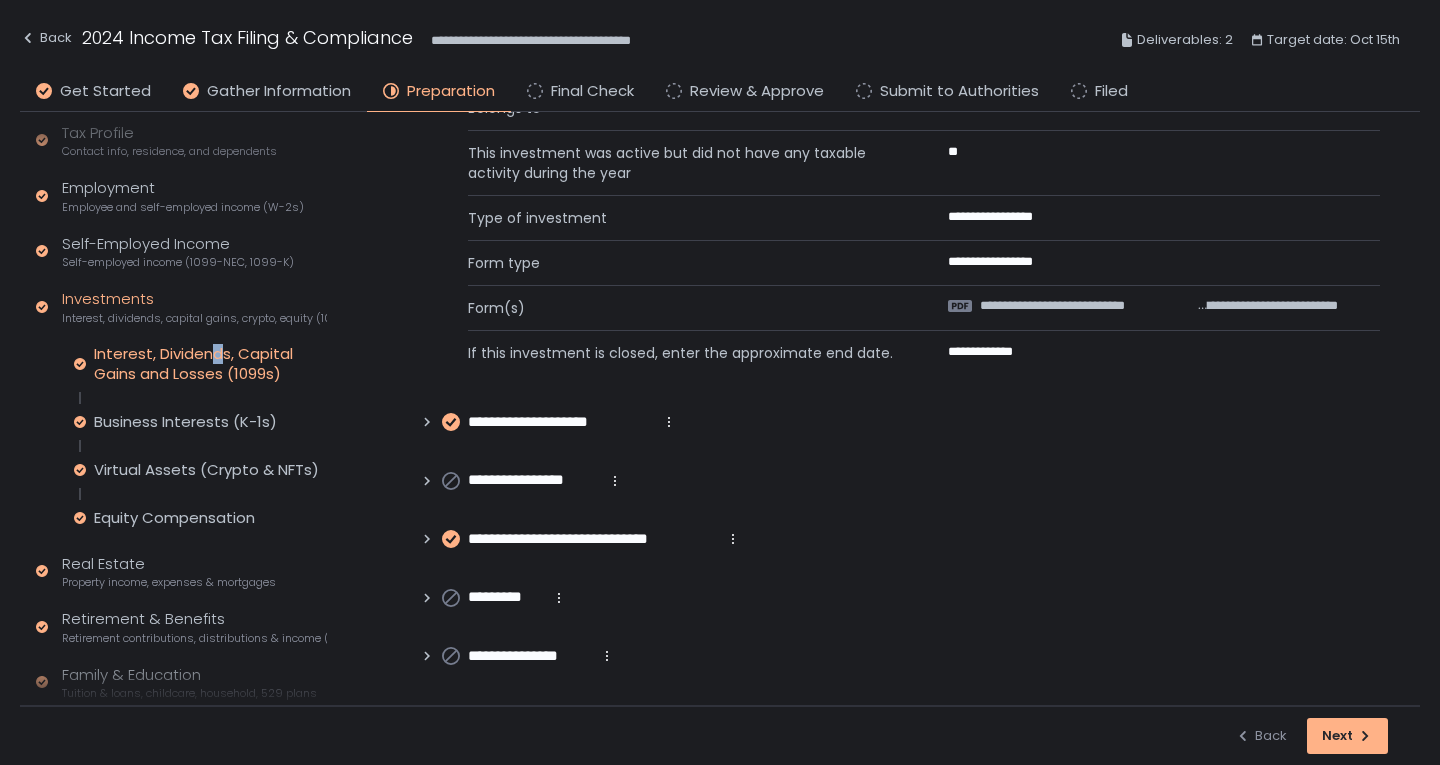 click on "**********" at bounding box center (560, 422) 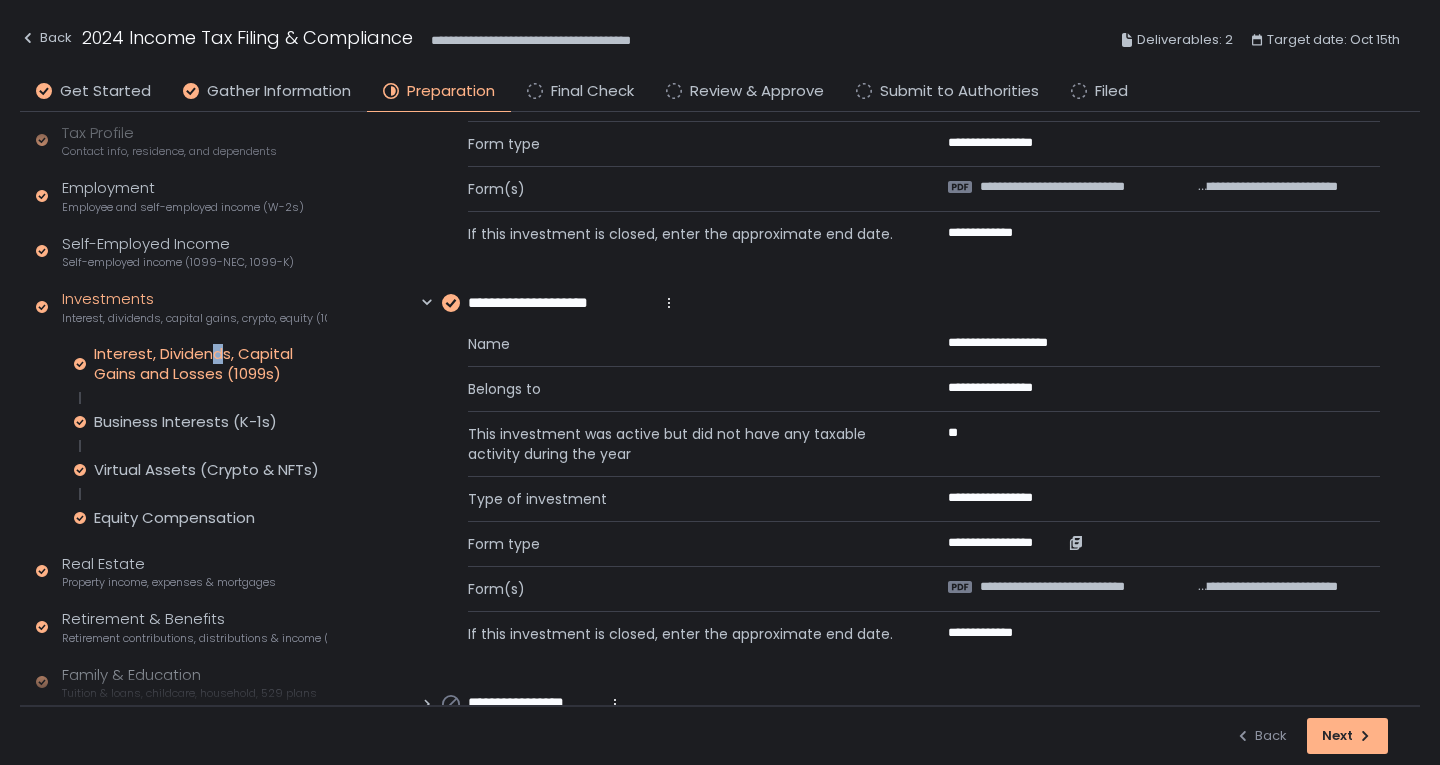 scroll, scrollTop: 500, scrollLeft: 0, axis: vertical 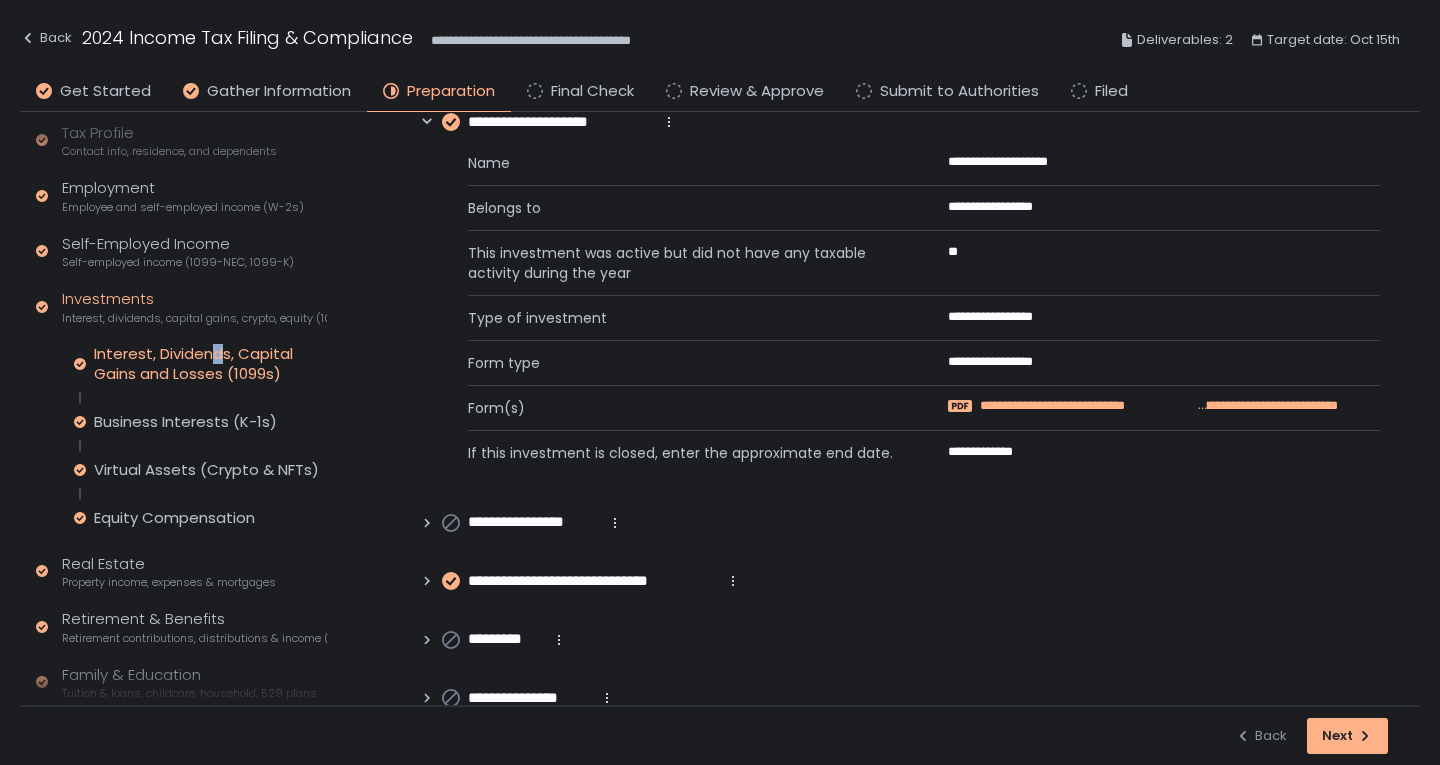 click on "**********" at bounding box center (1088, 406) 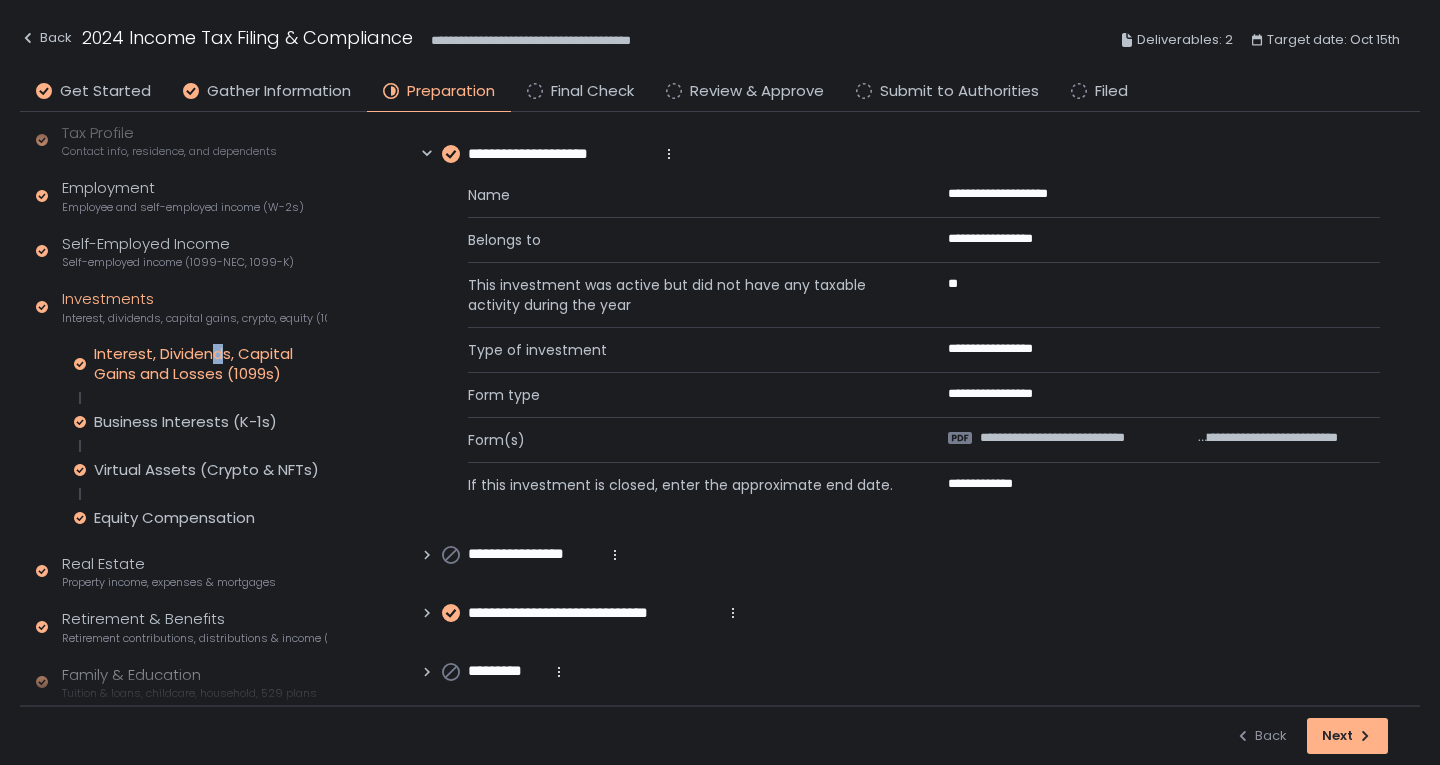 scroll, scrollTop: 800, scrollLeft: 0, axis: vertical 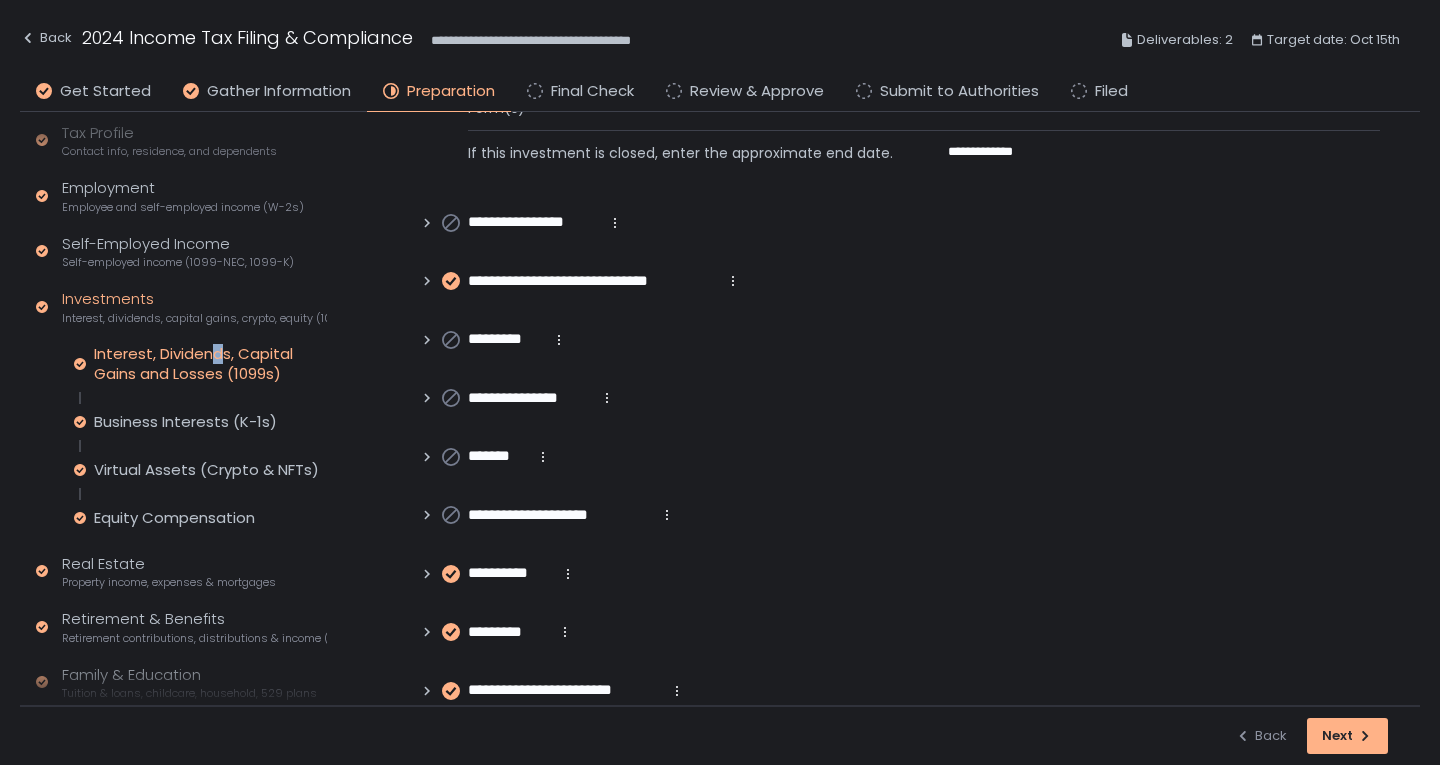 click on "**********" at bounding box center (592, 281) 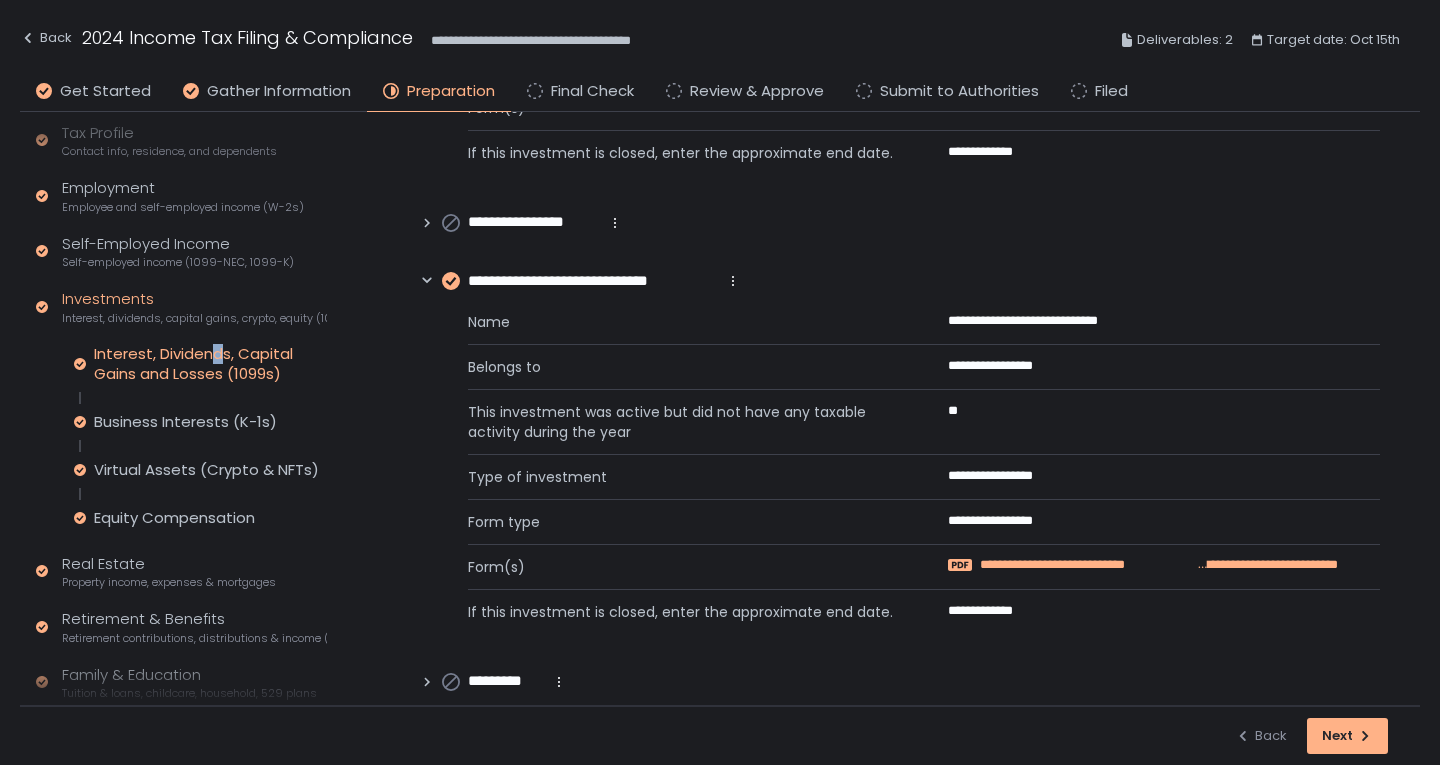 click on "**********" at bounding box center (1088, 565) 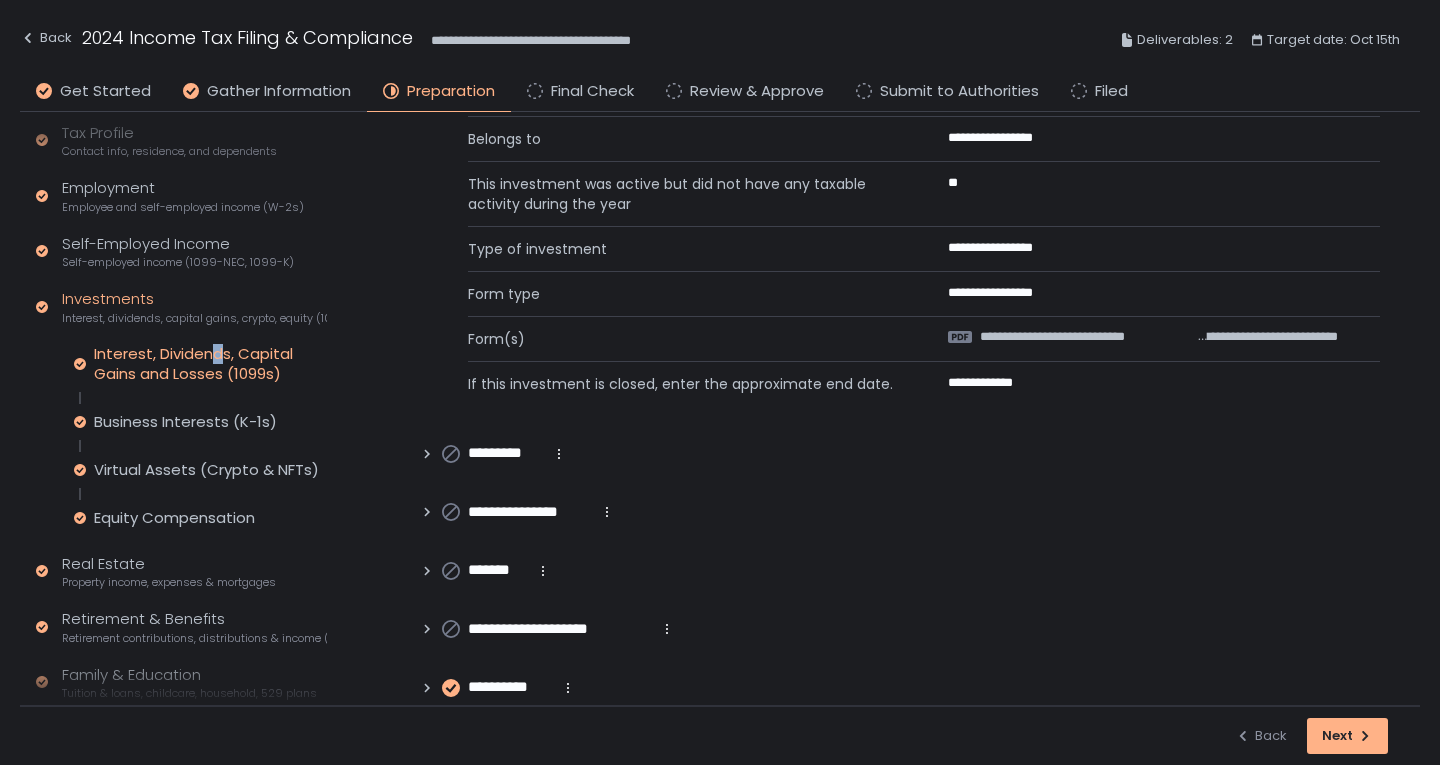 scroll, scrollTop: 1300, scrollLeft: 0, axis: vertical 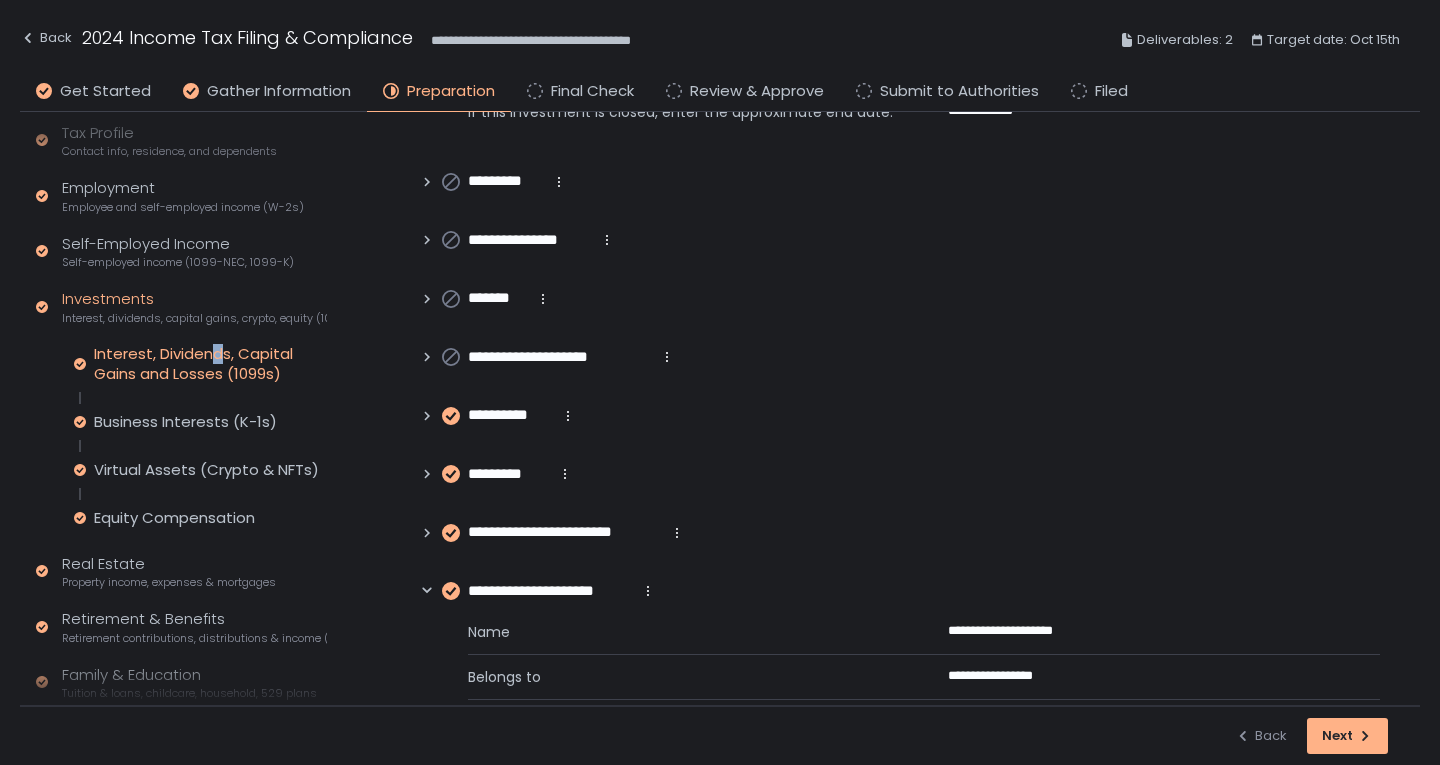 click on "**********" at bounding box center [510, 415] 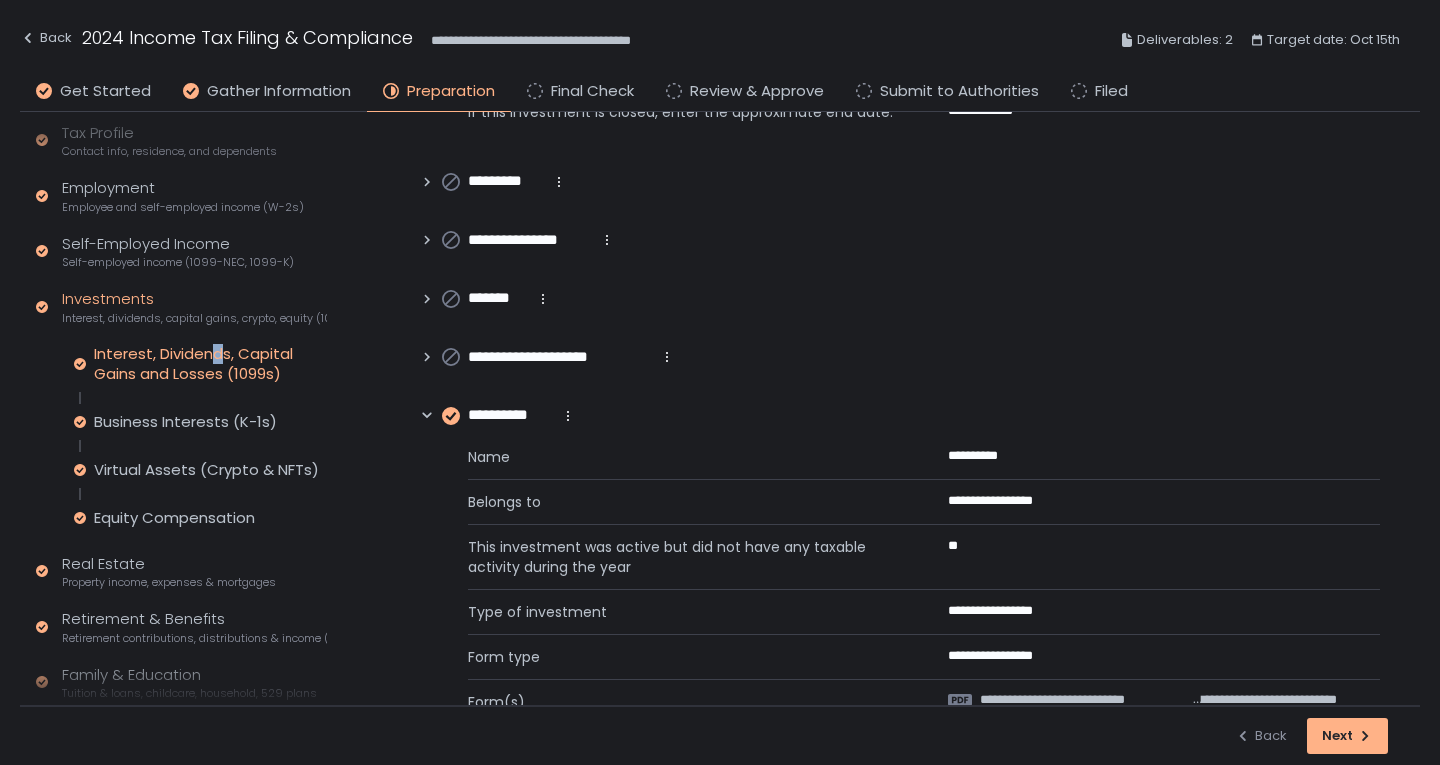 scroll, scrollTop: 1700, scrollLeft: 0, axis: vertical 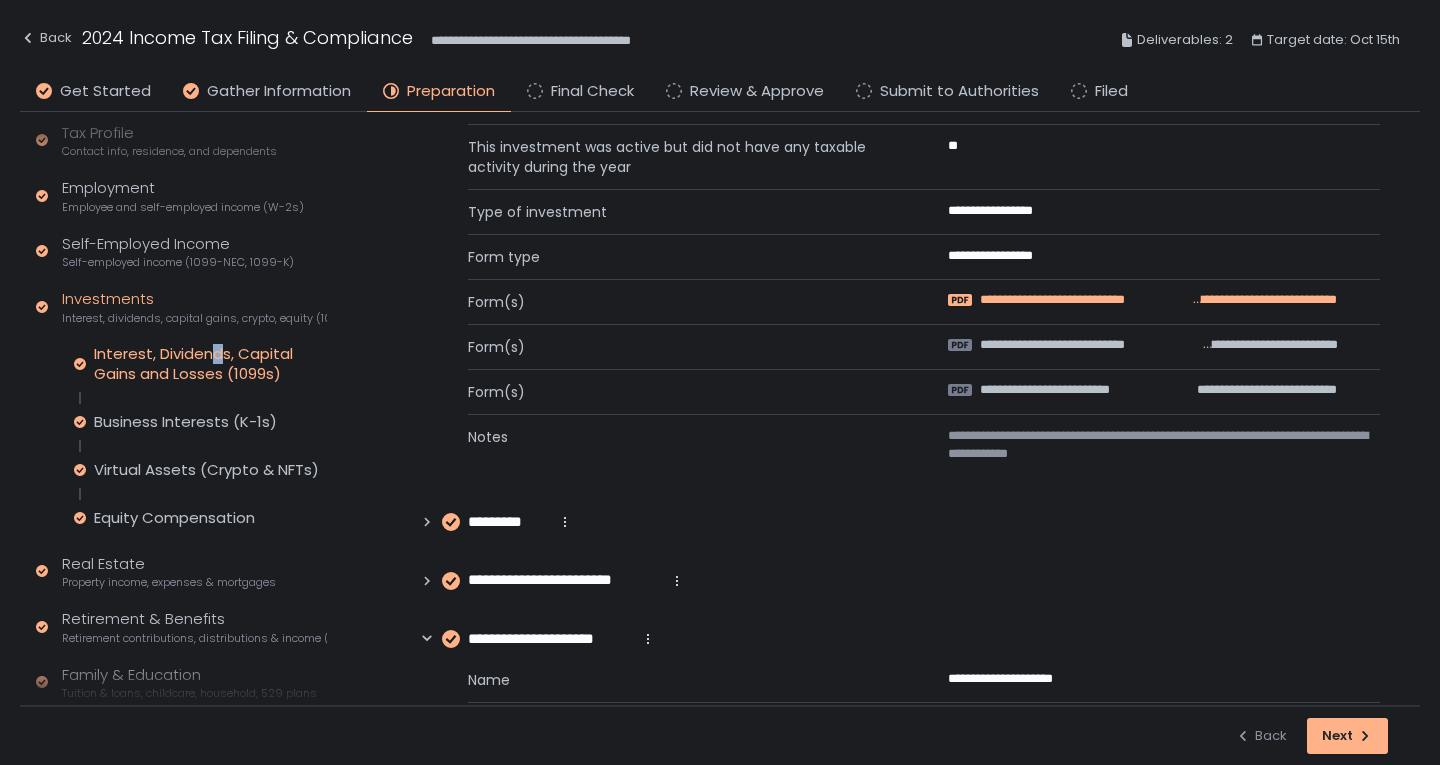 click on "**********" at bounding box center (1085, 300) 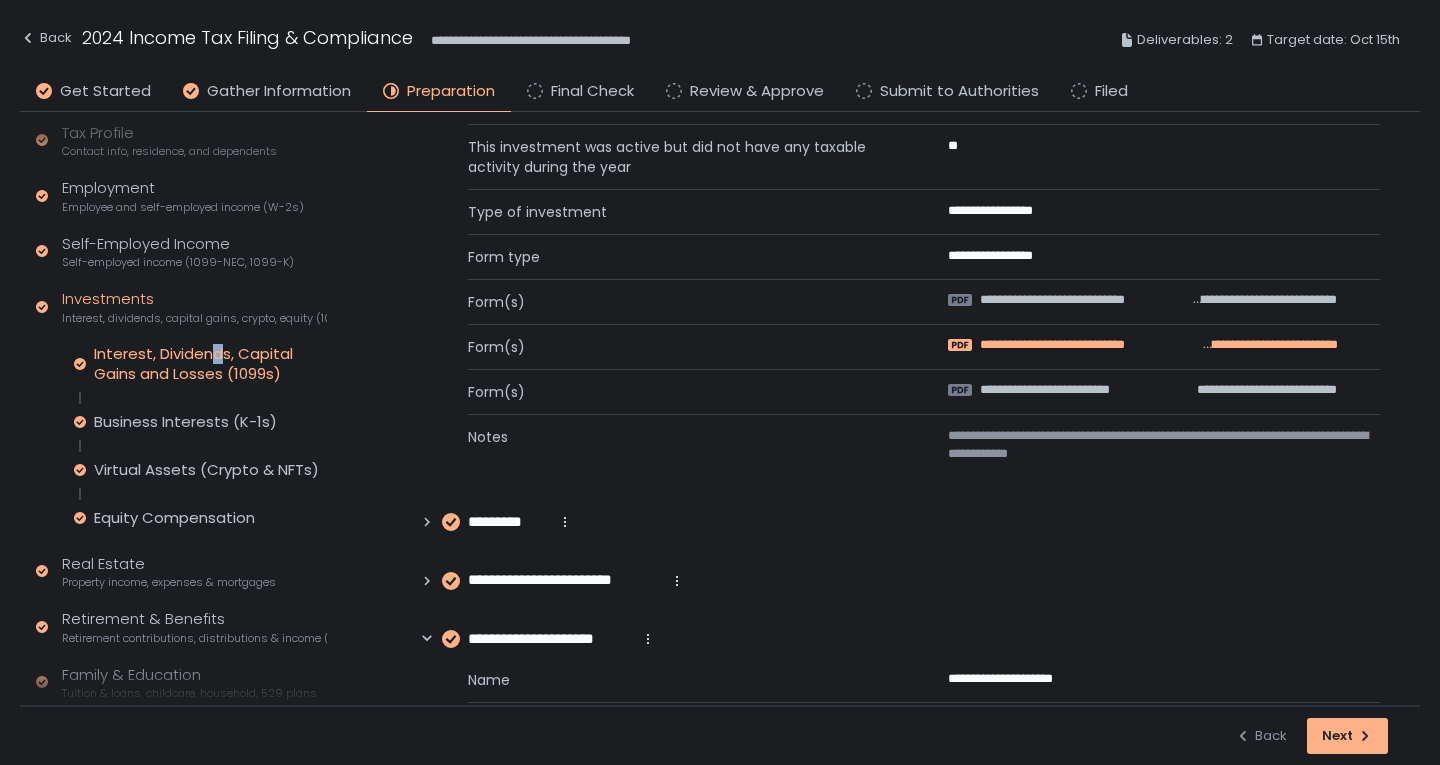 click on "**********" at bounding box center (1267, 345) 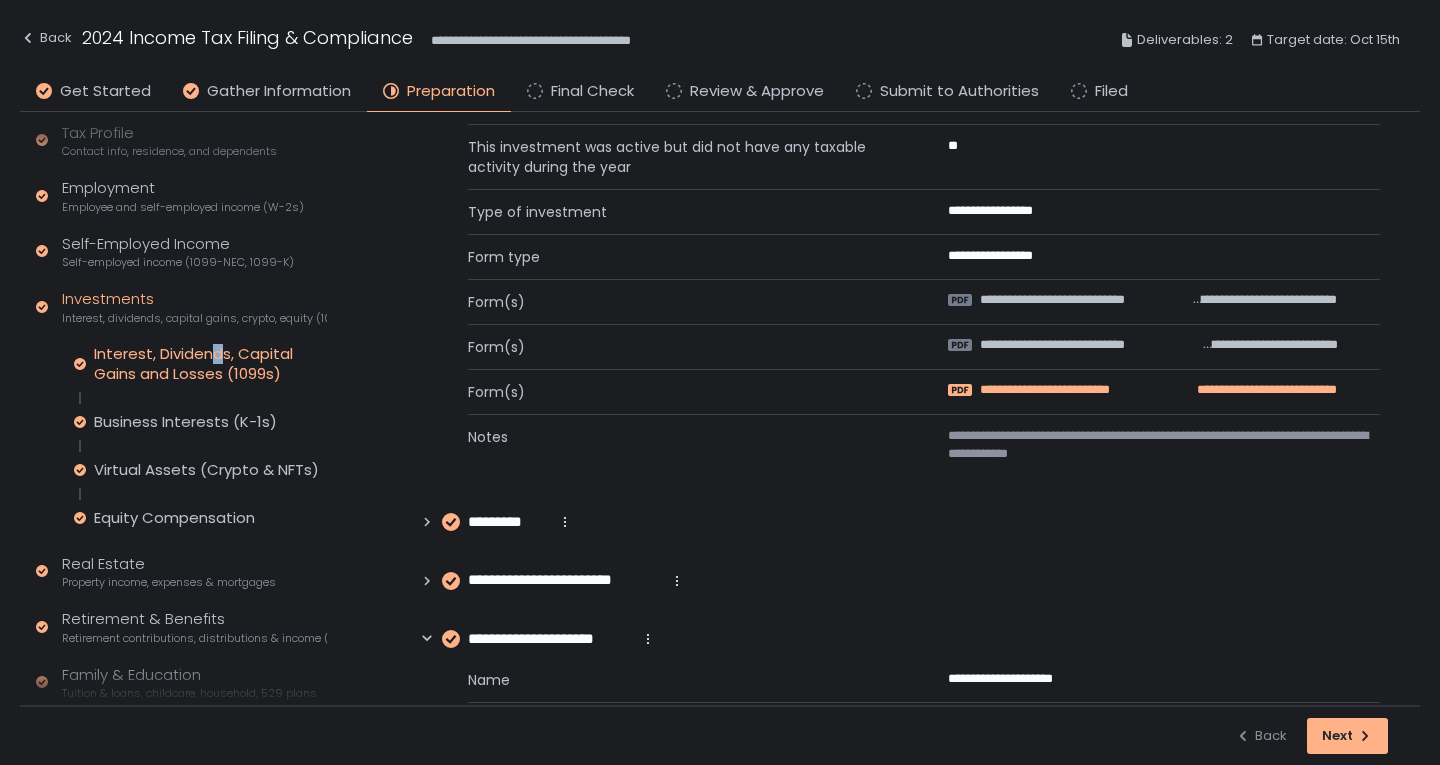 click on "**********" at bounding box center (1255, 390) 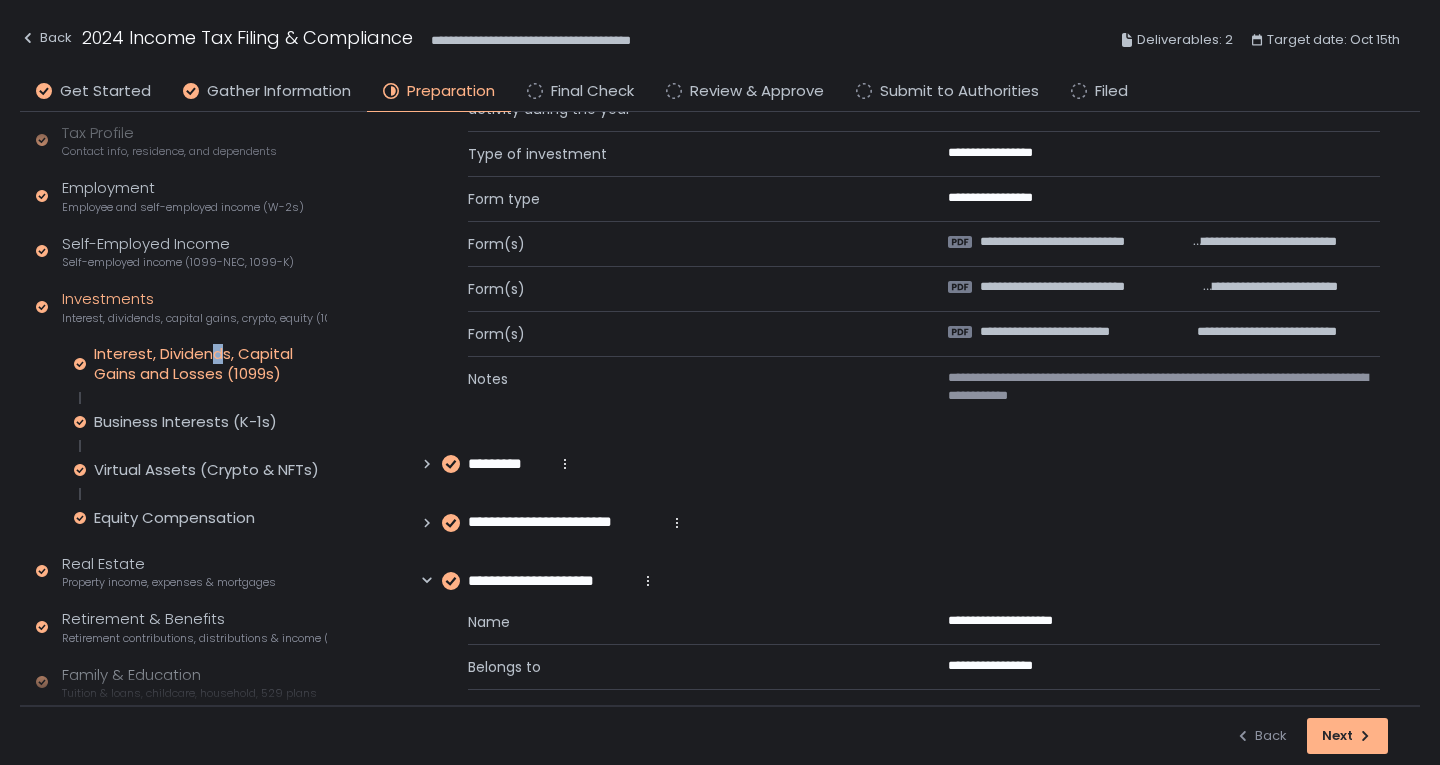 scroll, scrollTop: 1700, scrollLeft: 0, axis: vertical 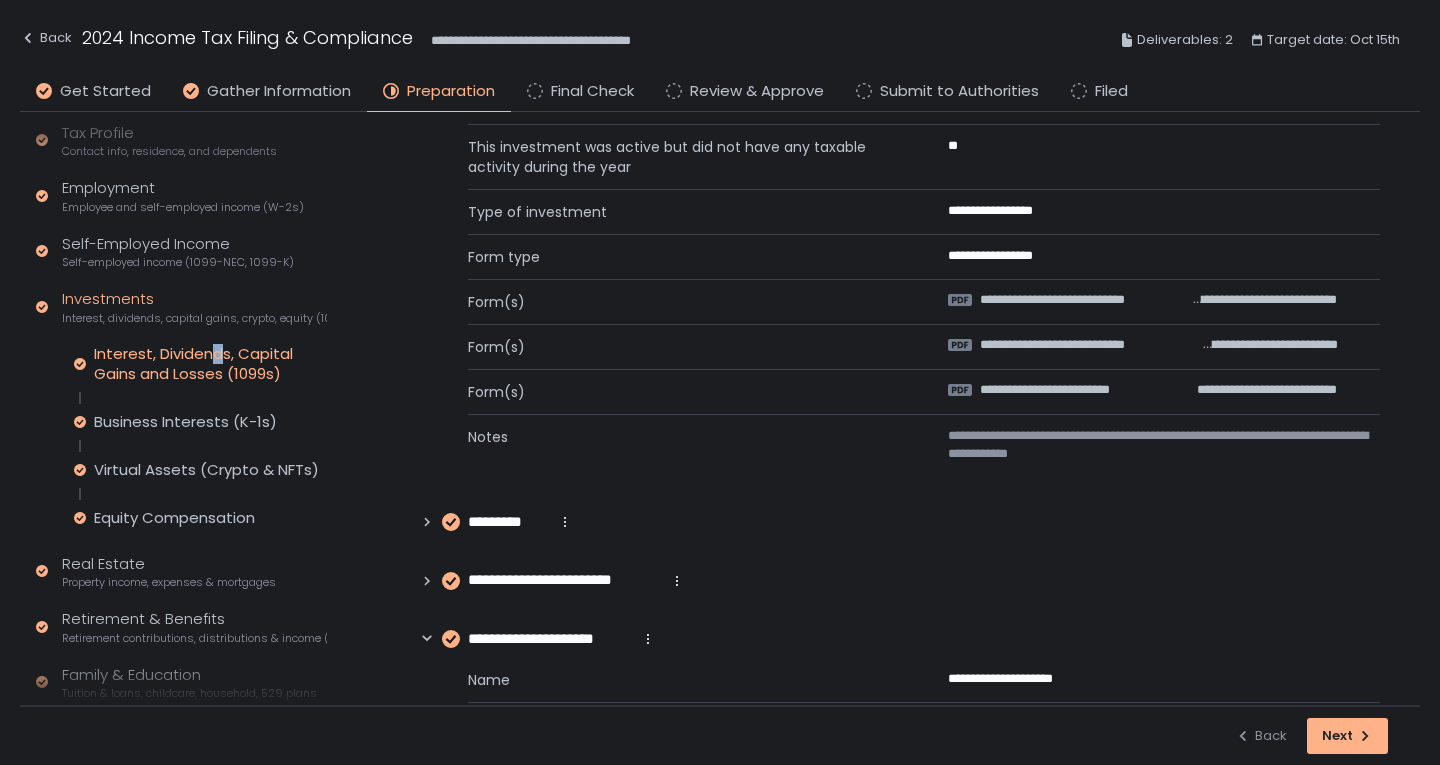 click on "*********" at bounding box center (508, 522) 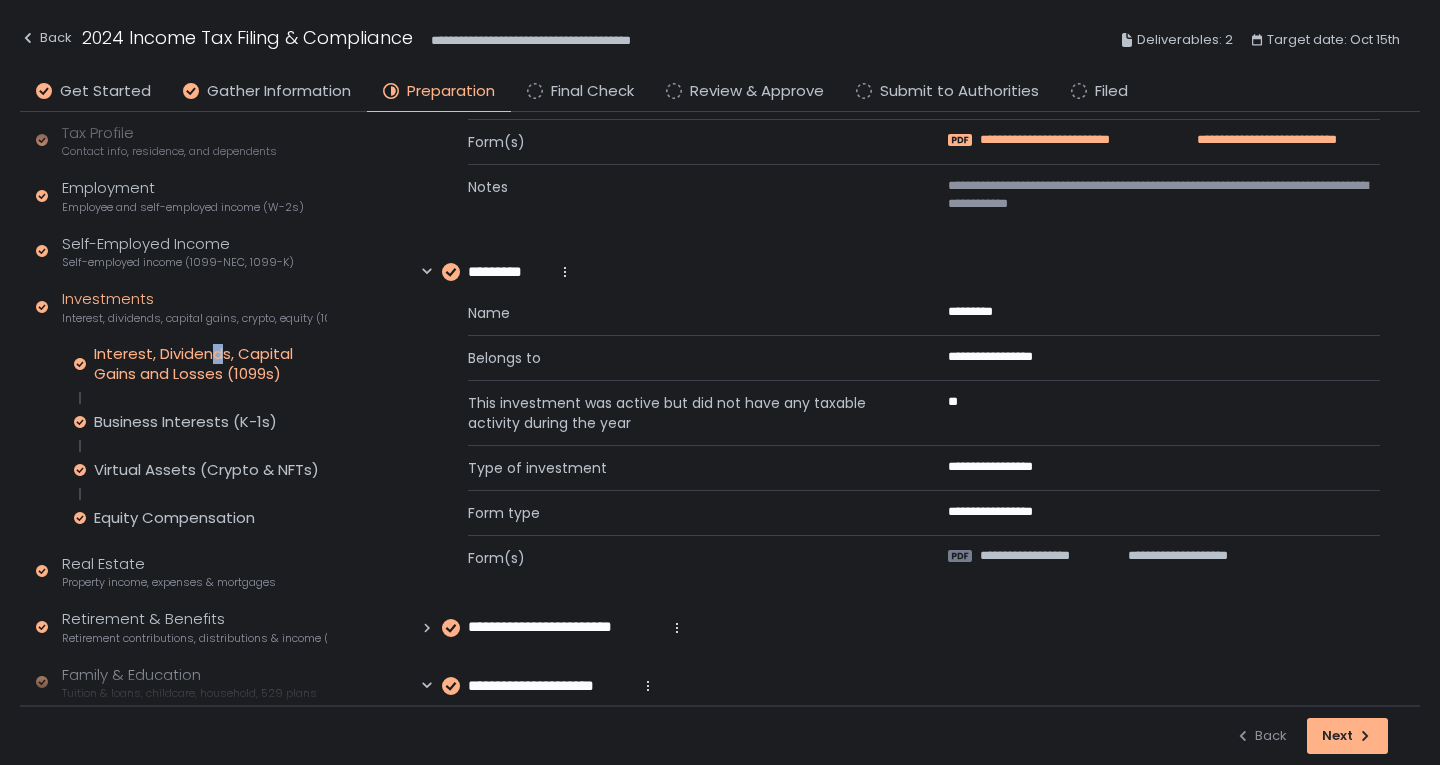 scroll, scrollTop: 1900, scrollLeft: 0, axis: vertical 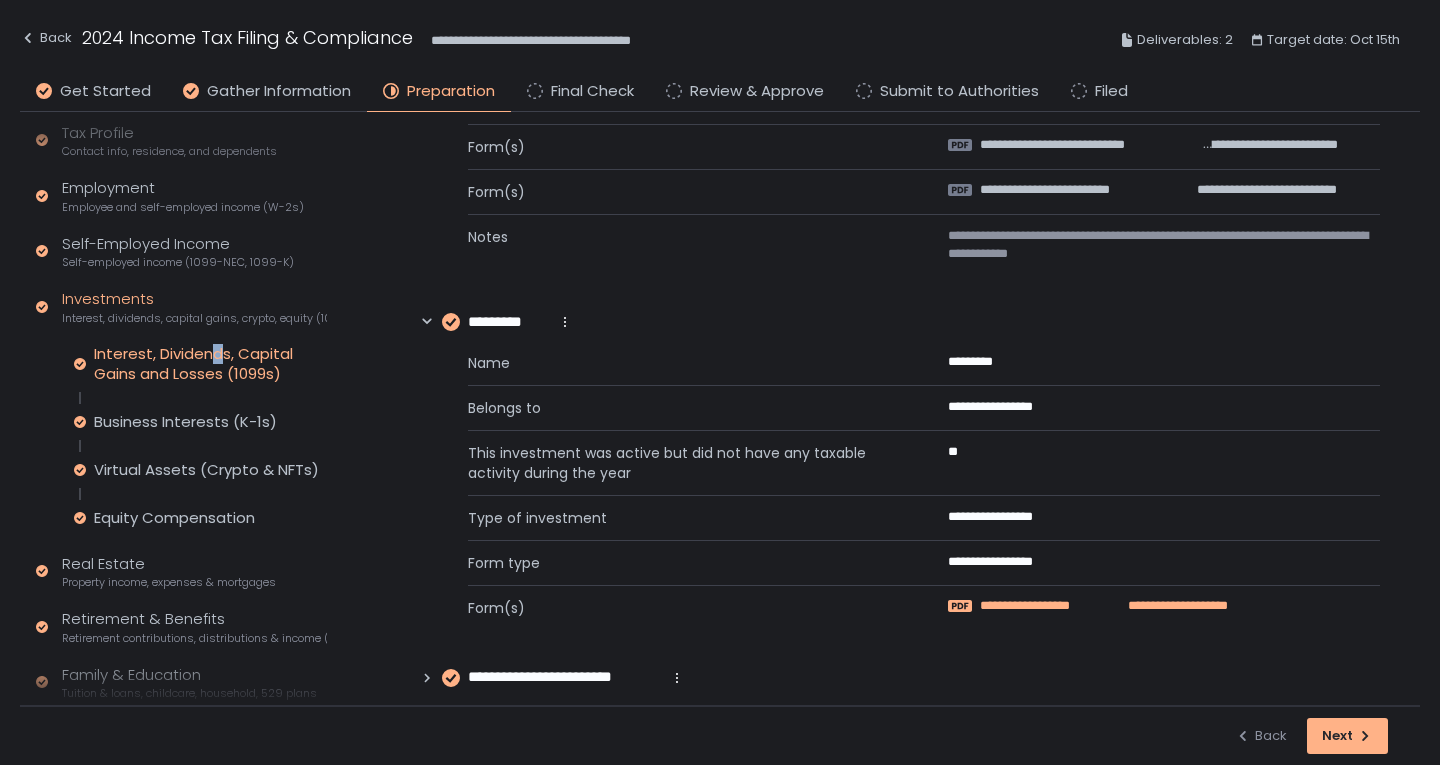 click on "**********" at bounding box center (1043, 606) 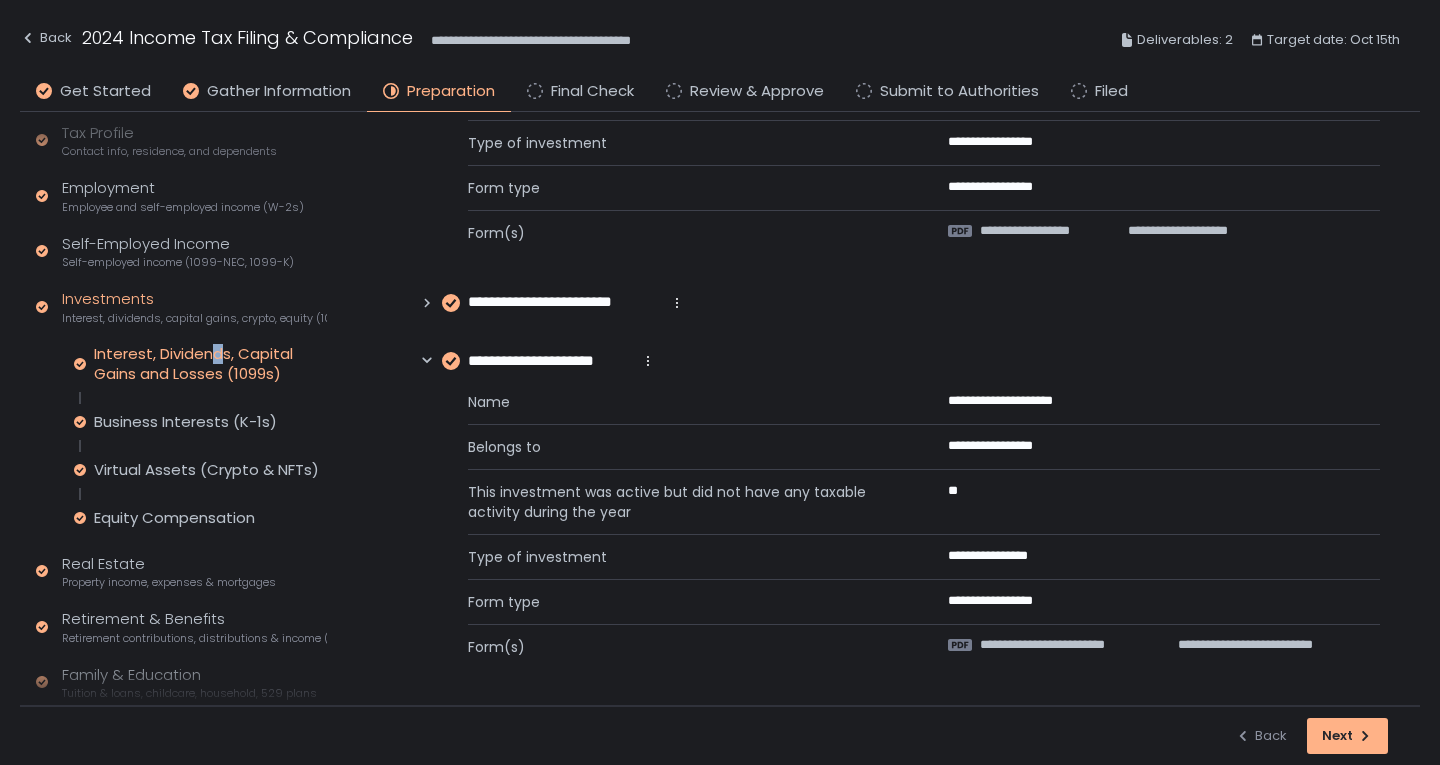 scroll, scrollTop: 2275, scrollLeft: 0, axis: vertical 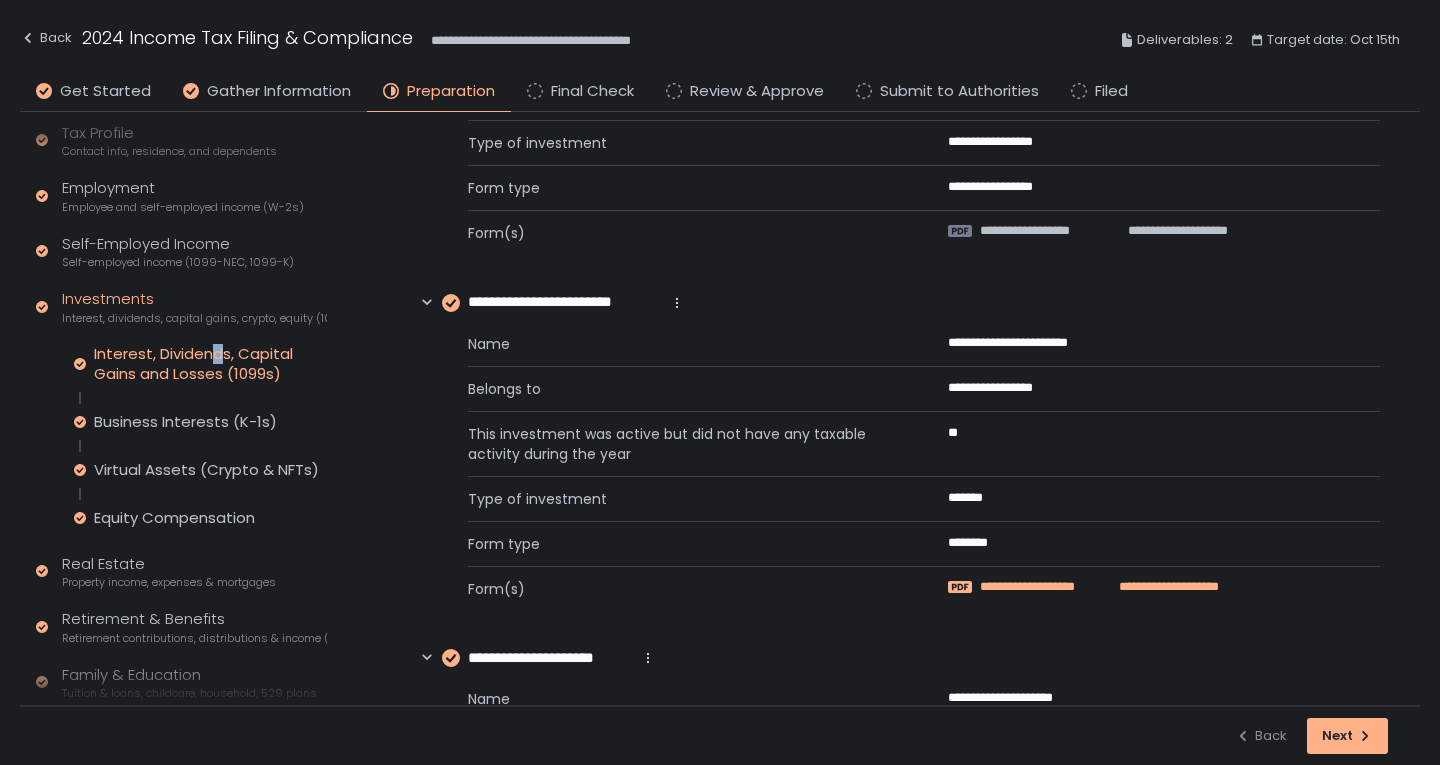 click on "**********" at bounding box center [1163, 587] 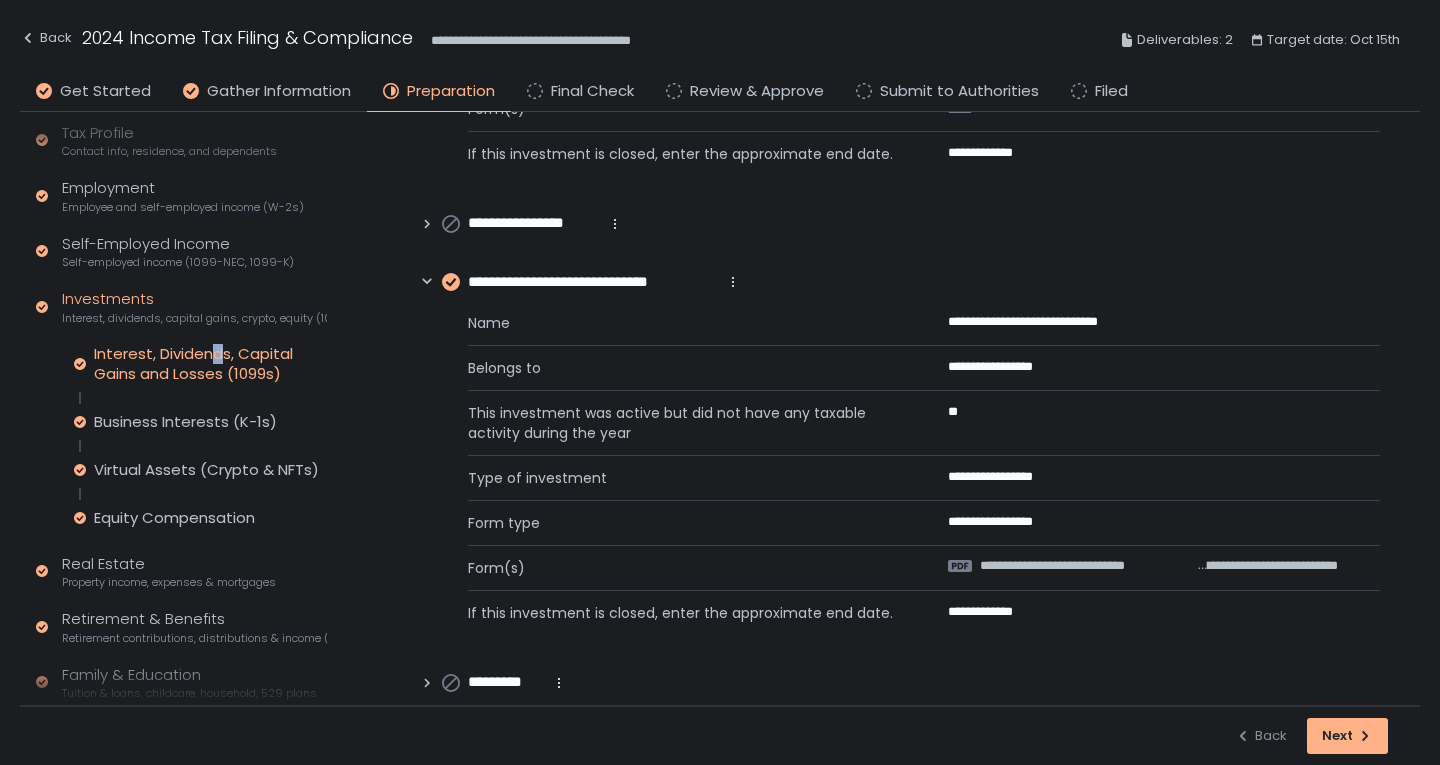 scroll, scrollTop: 800, scrollLeft: 0, axis: vertical 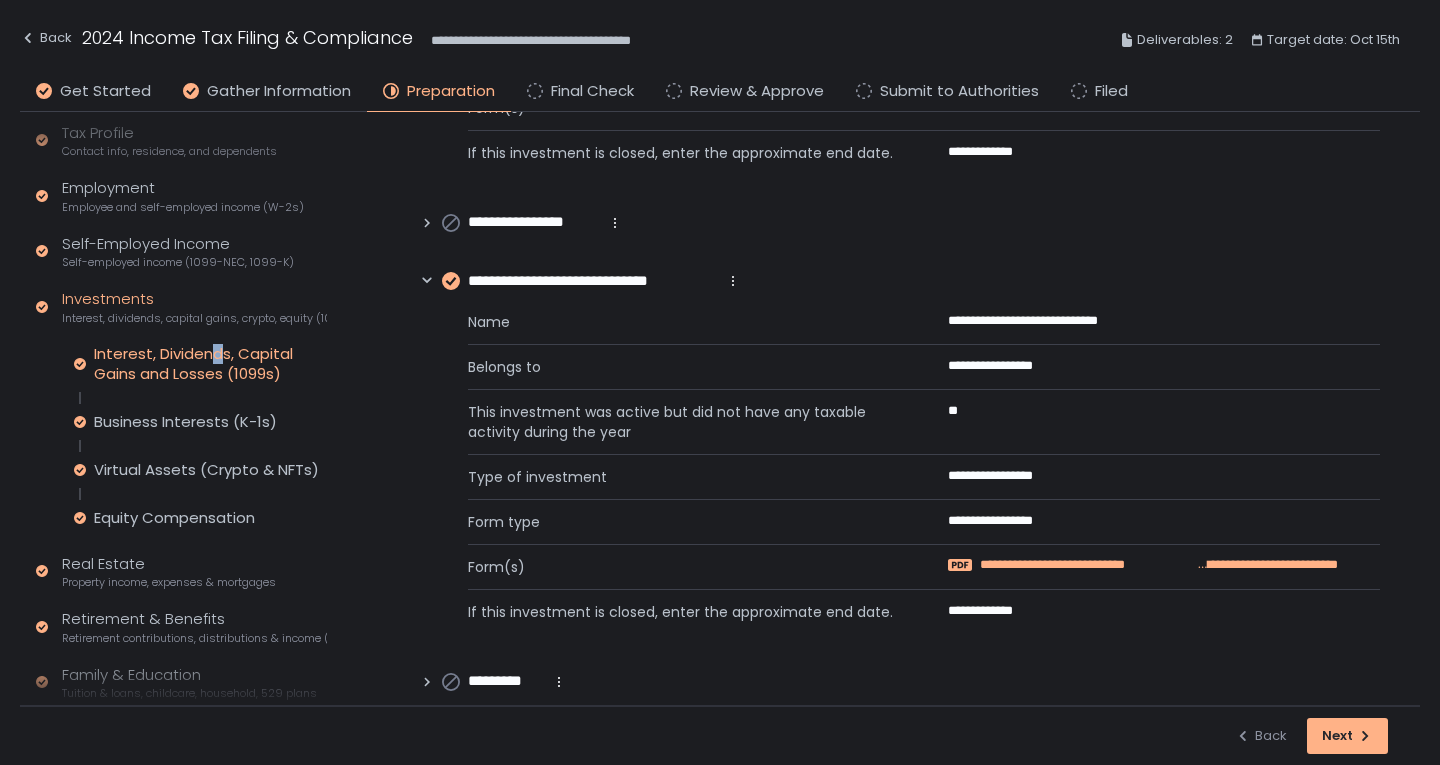 click on "**********" at bounding box center [1088, 565] 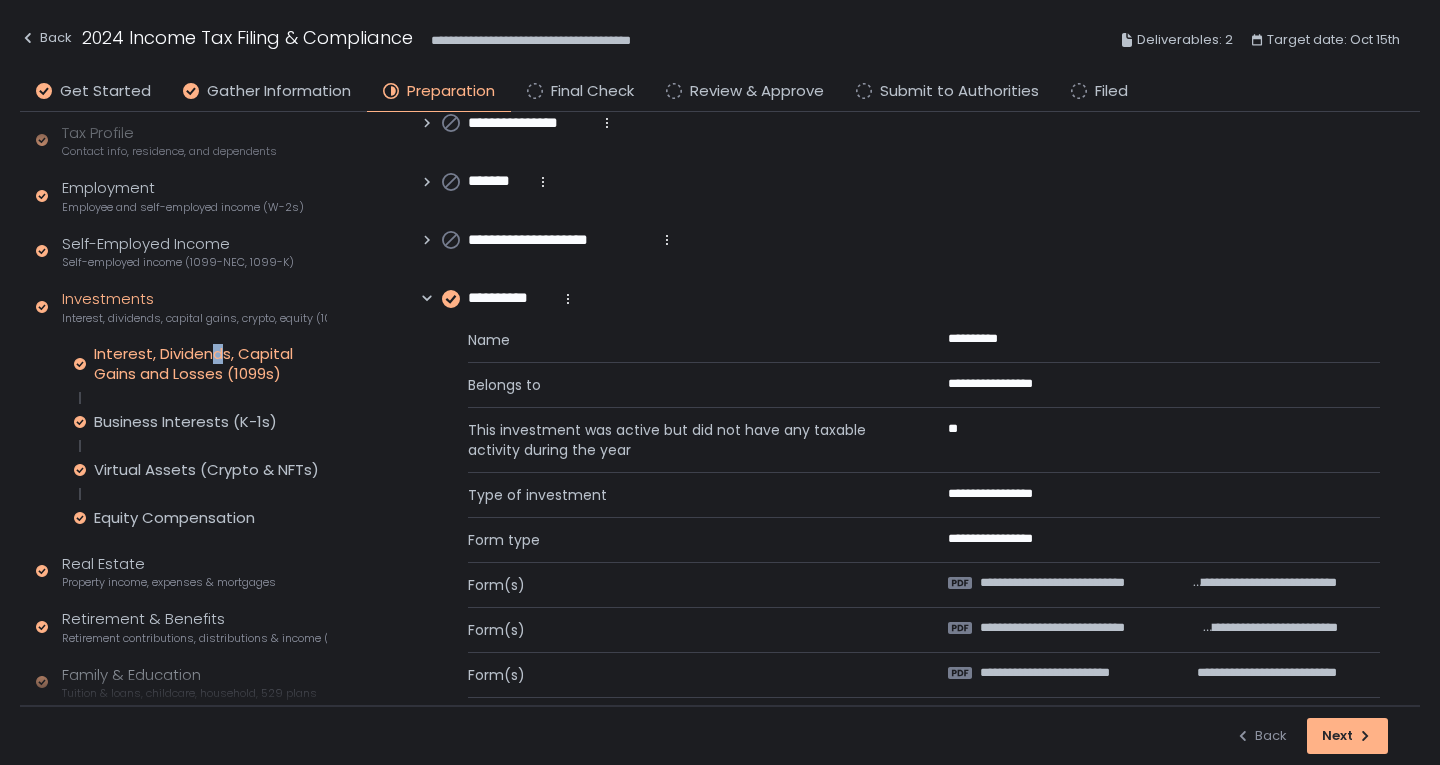 scroll, scrollTop: 1300, scrollLeft: 0, axis: vertical 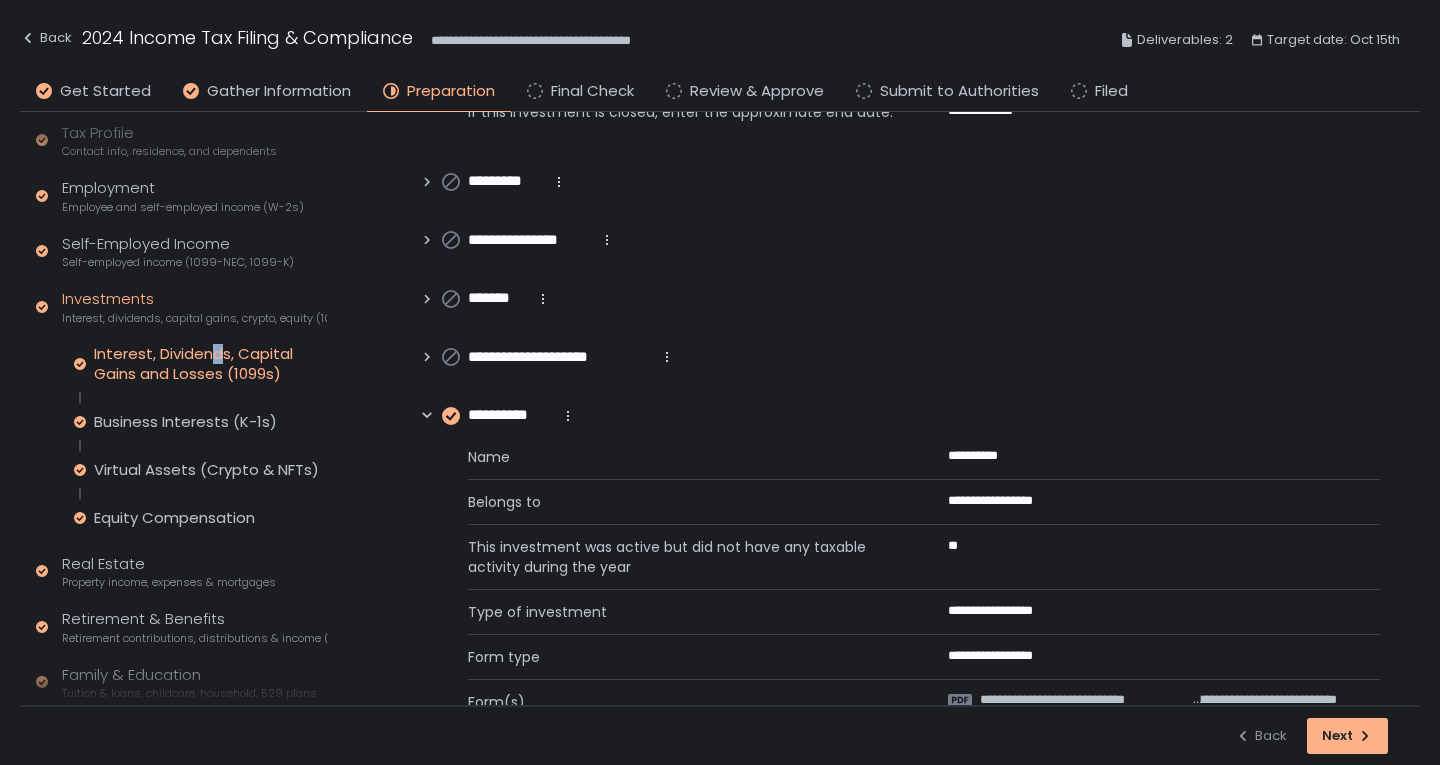 click on "**********" at bounding box center [559, 357] 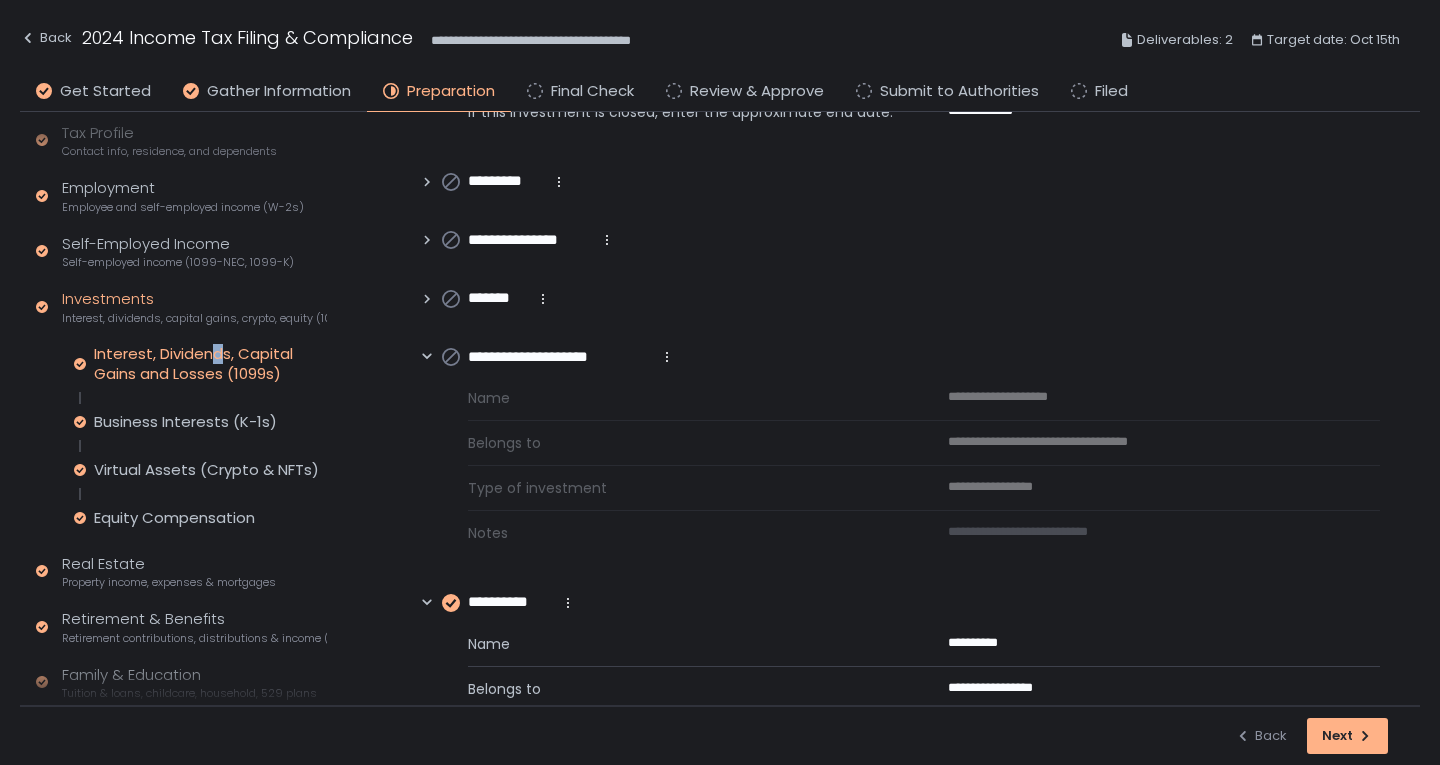 click on "**********" at bounding box center [559, 357] 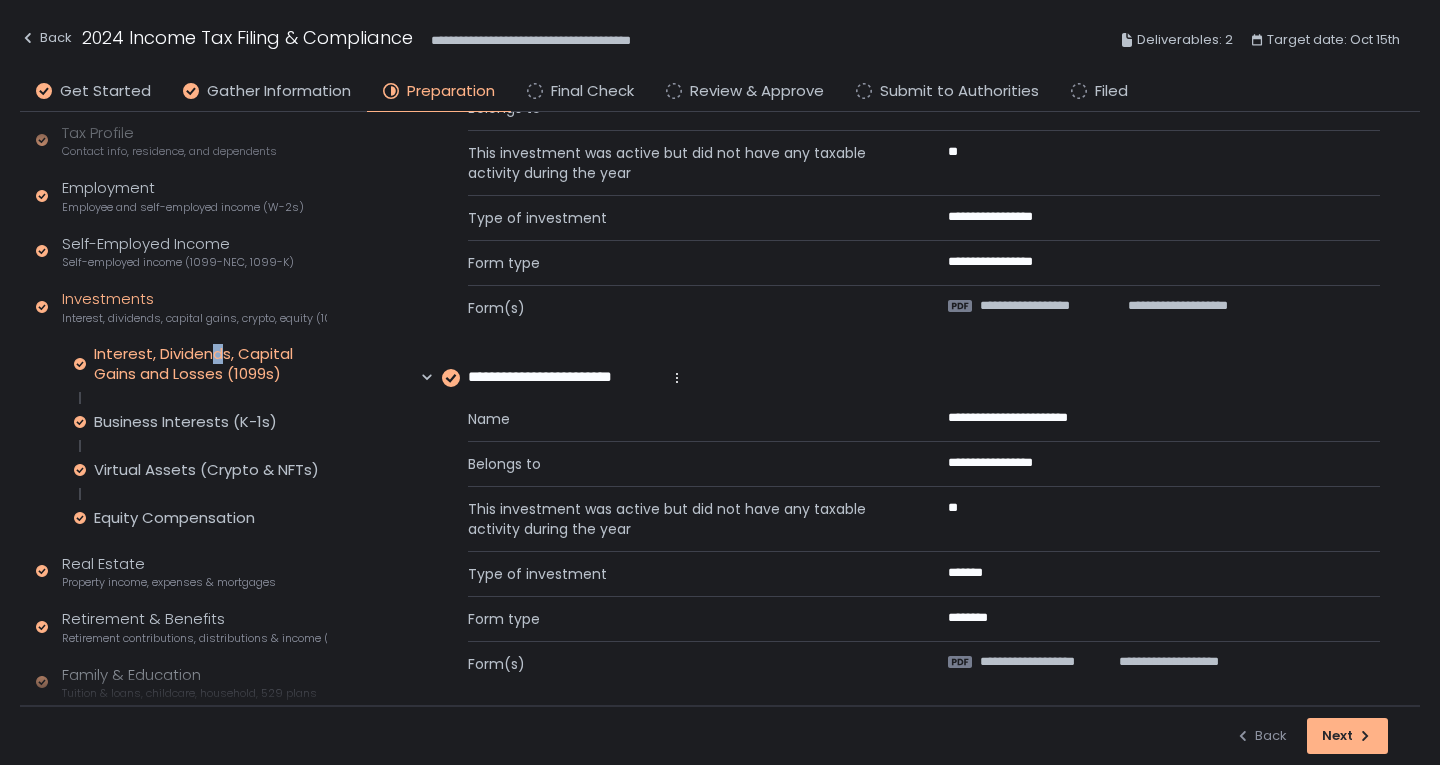 scroll, scrollTop: 2572, scrollLeft: 0, axis: vertical 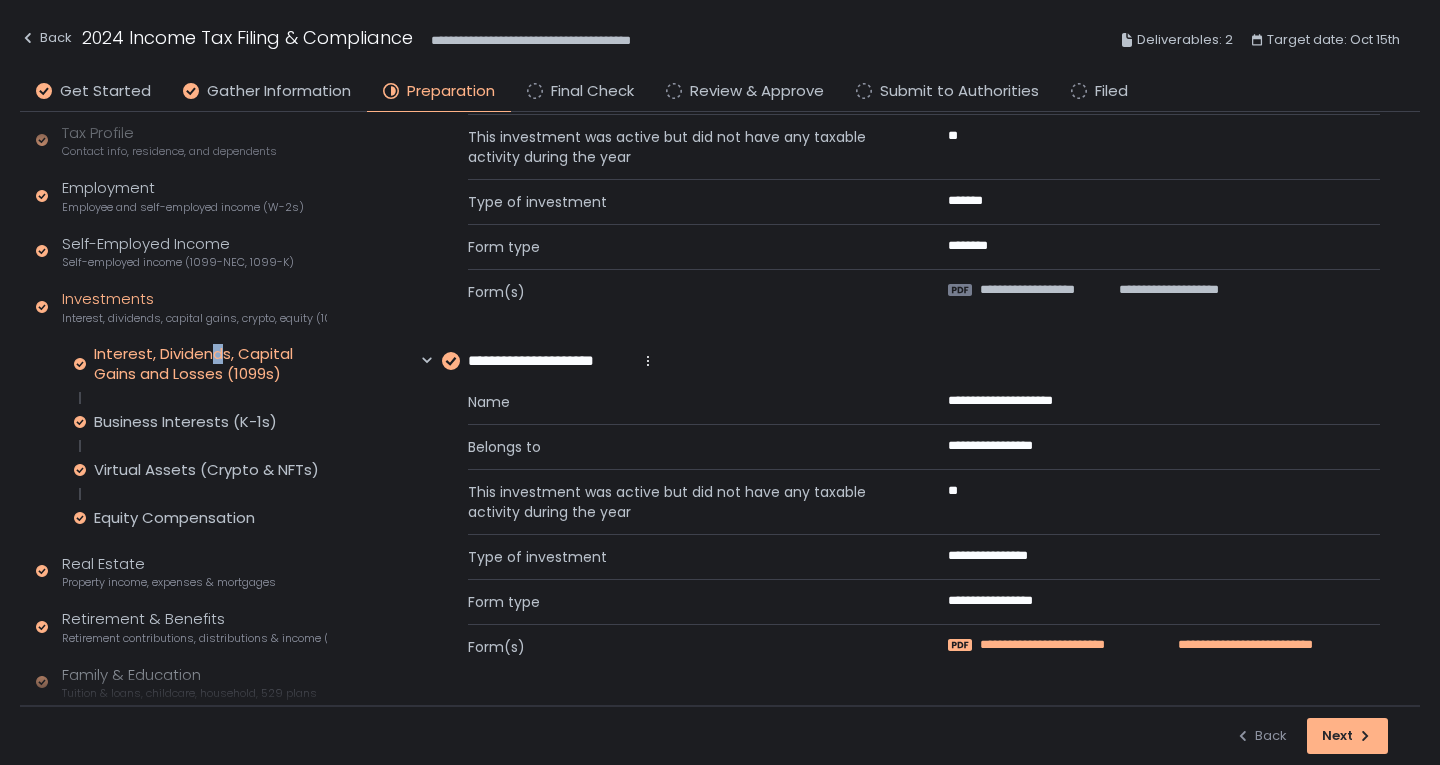 click on "**********" at bounding box center (1061, 645) 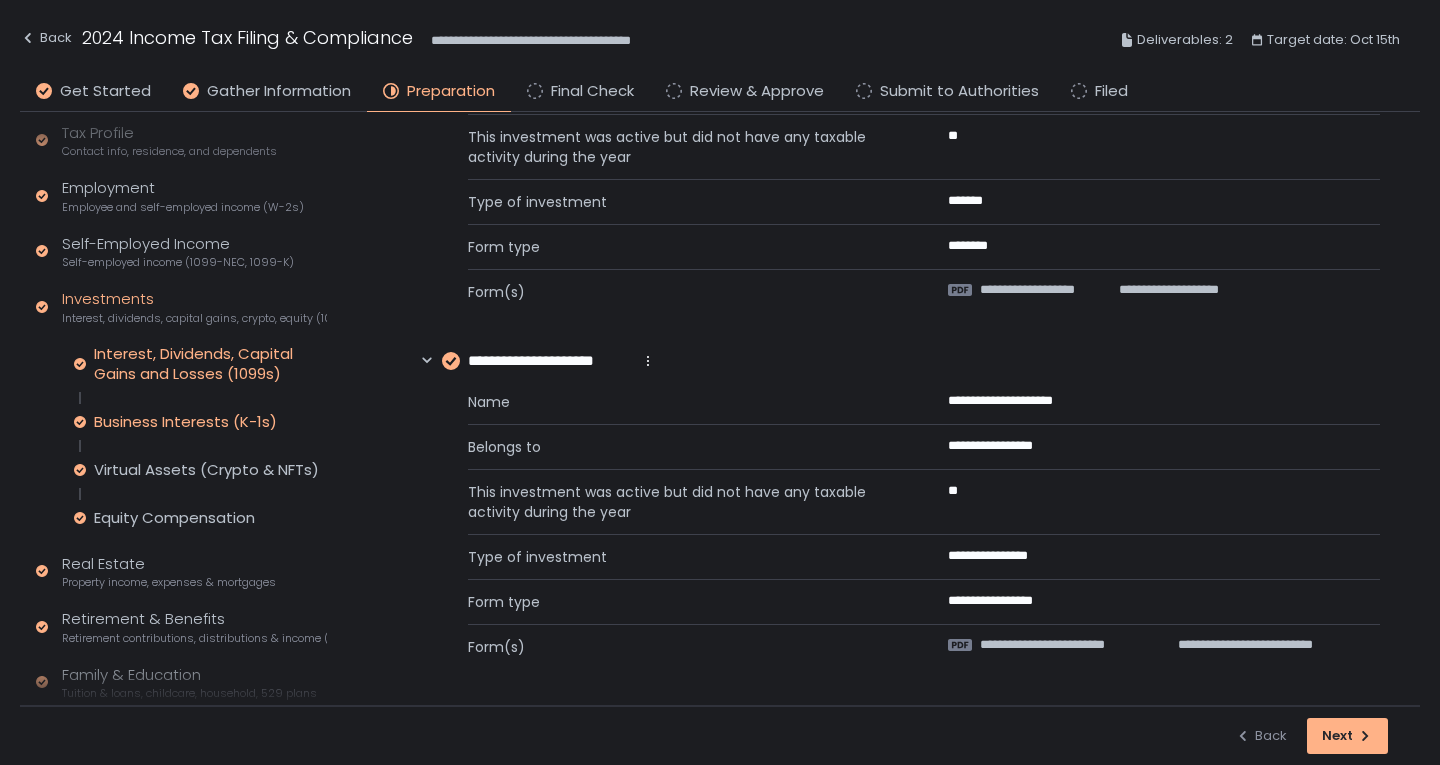 click on "Business Interests (K-1s)" 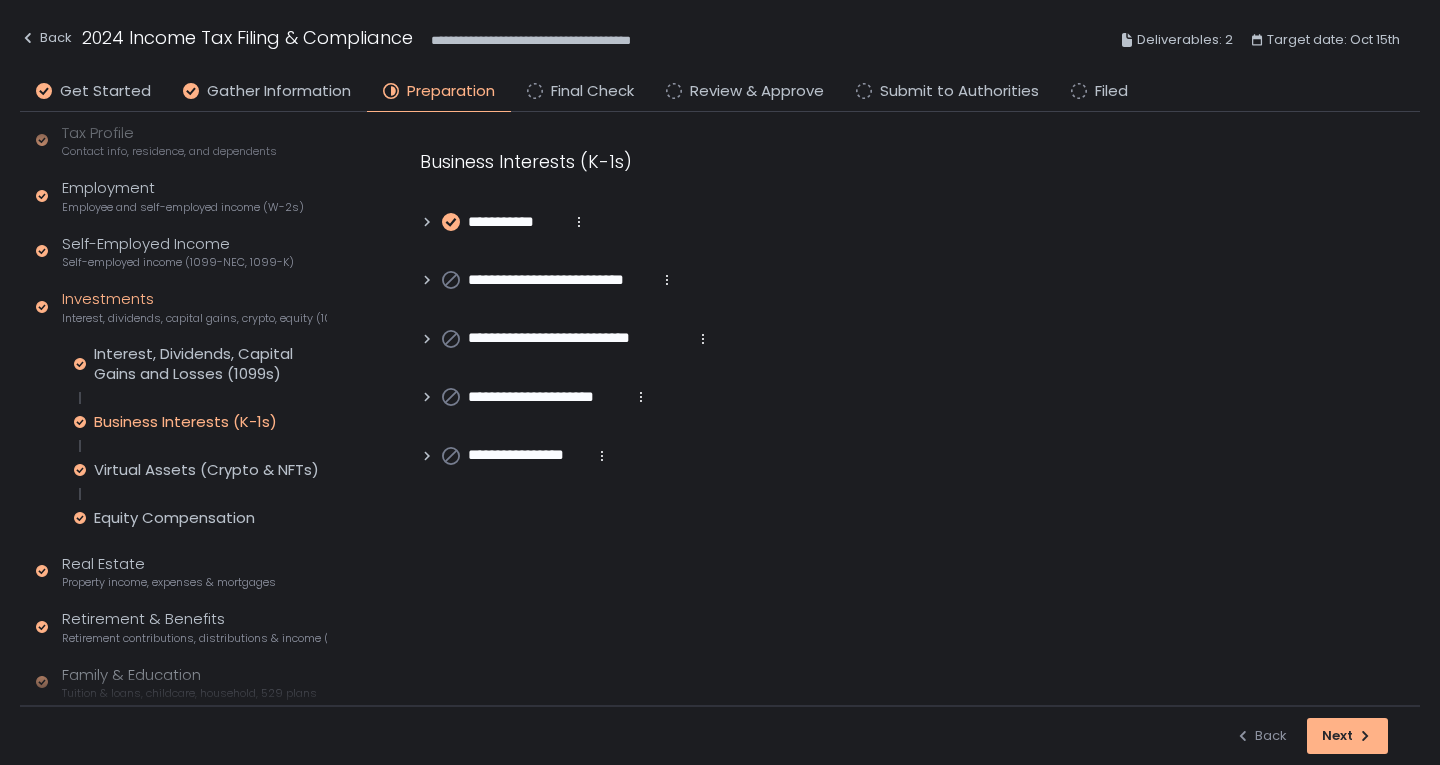 scroll, scrollTop: 0, scrollLeft: 0, axis: both 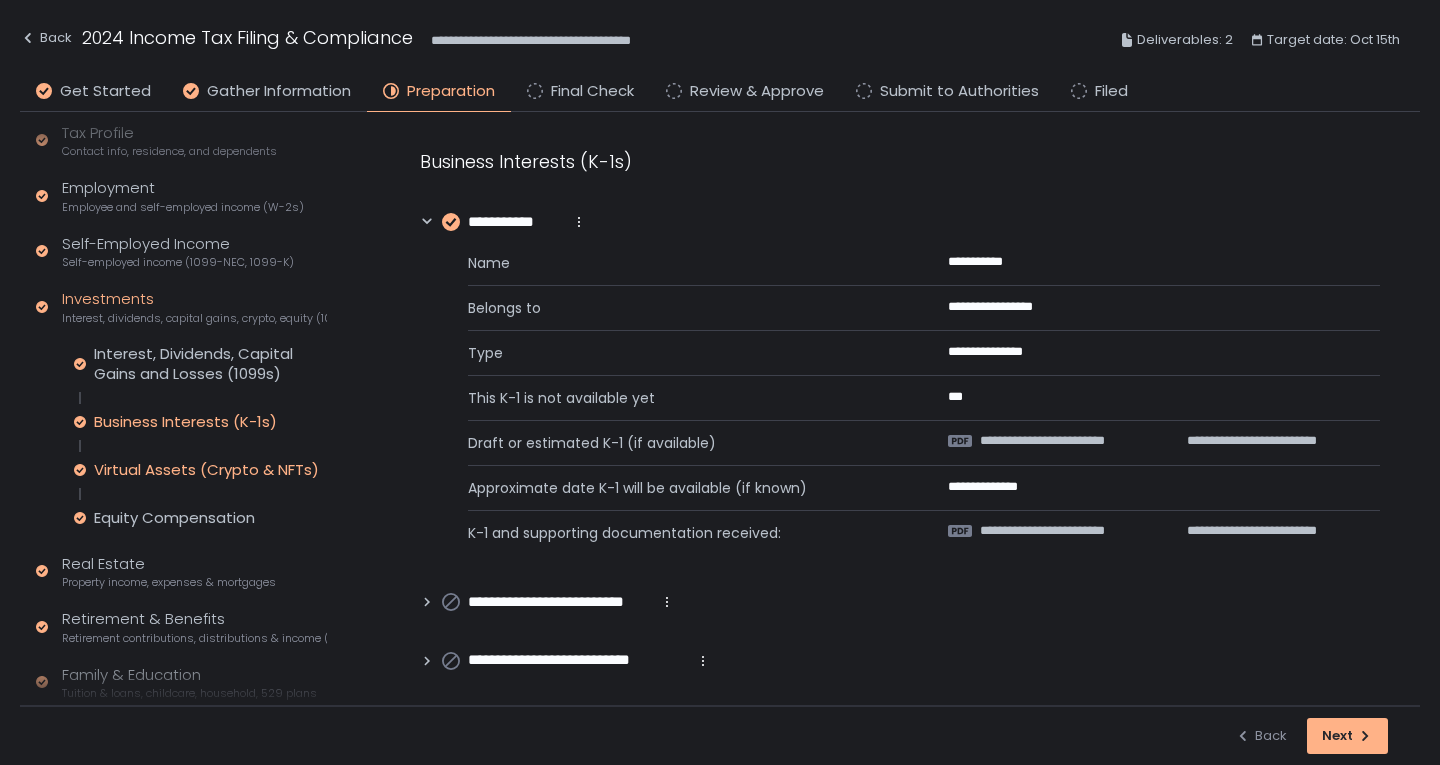 click on "Virtual Assets (Crypto & NFTs)" 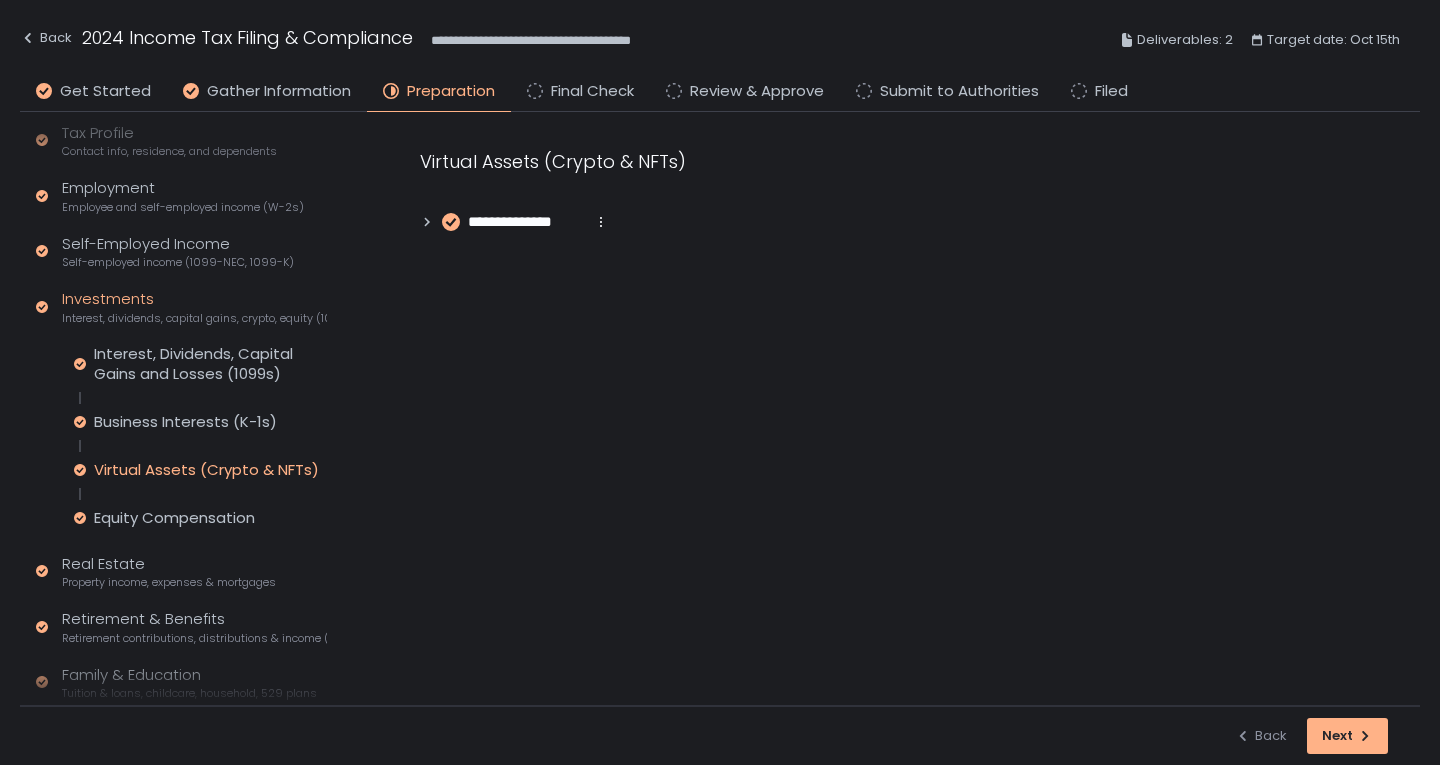 click on "**********" at bounding box center [900, 191] 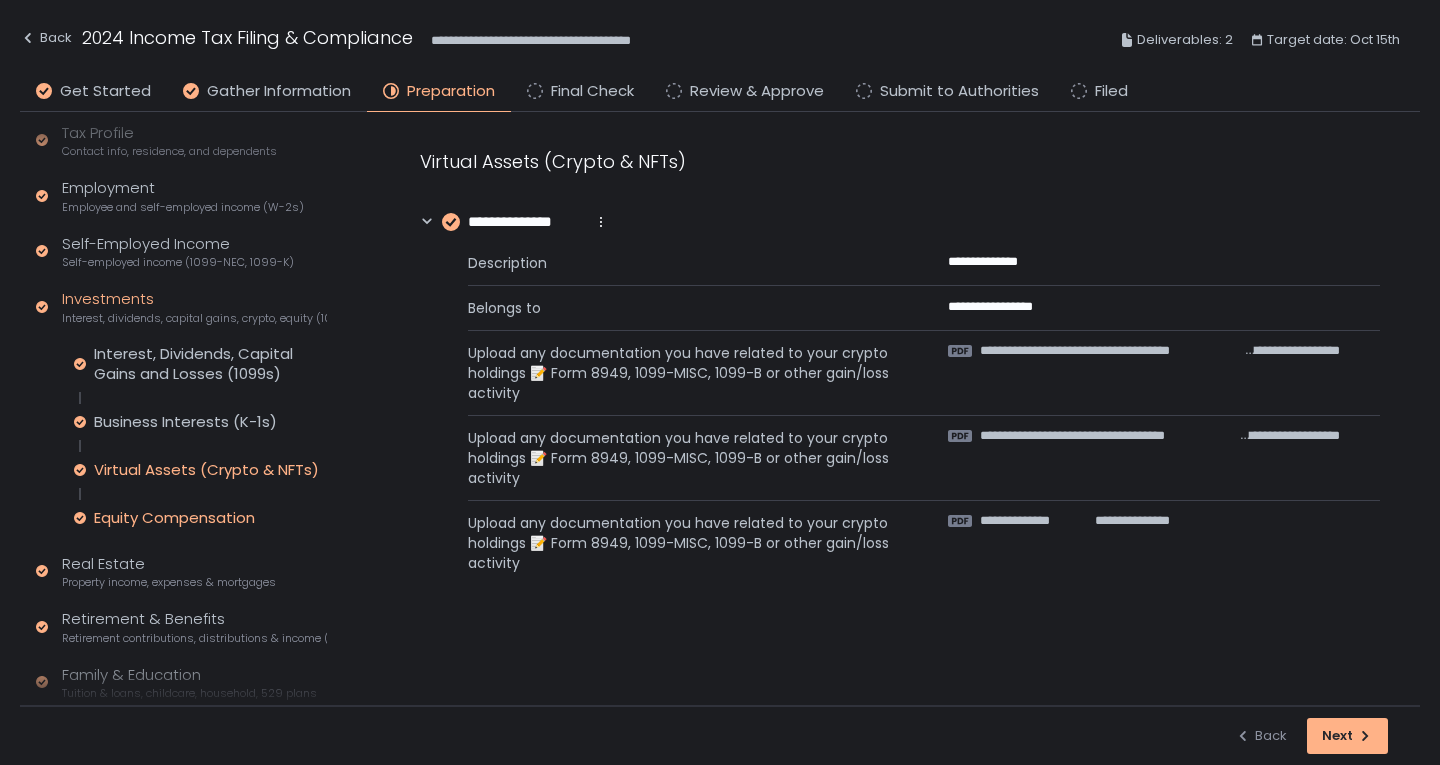 click on "Equity Compensation" 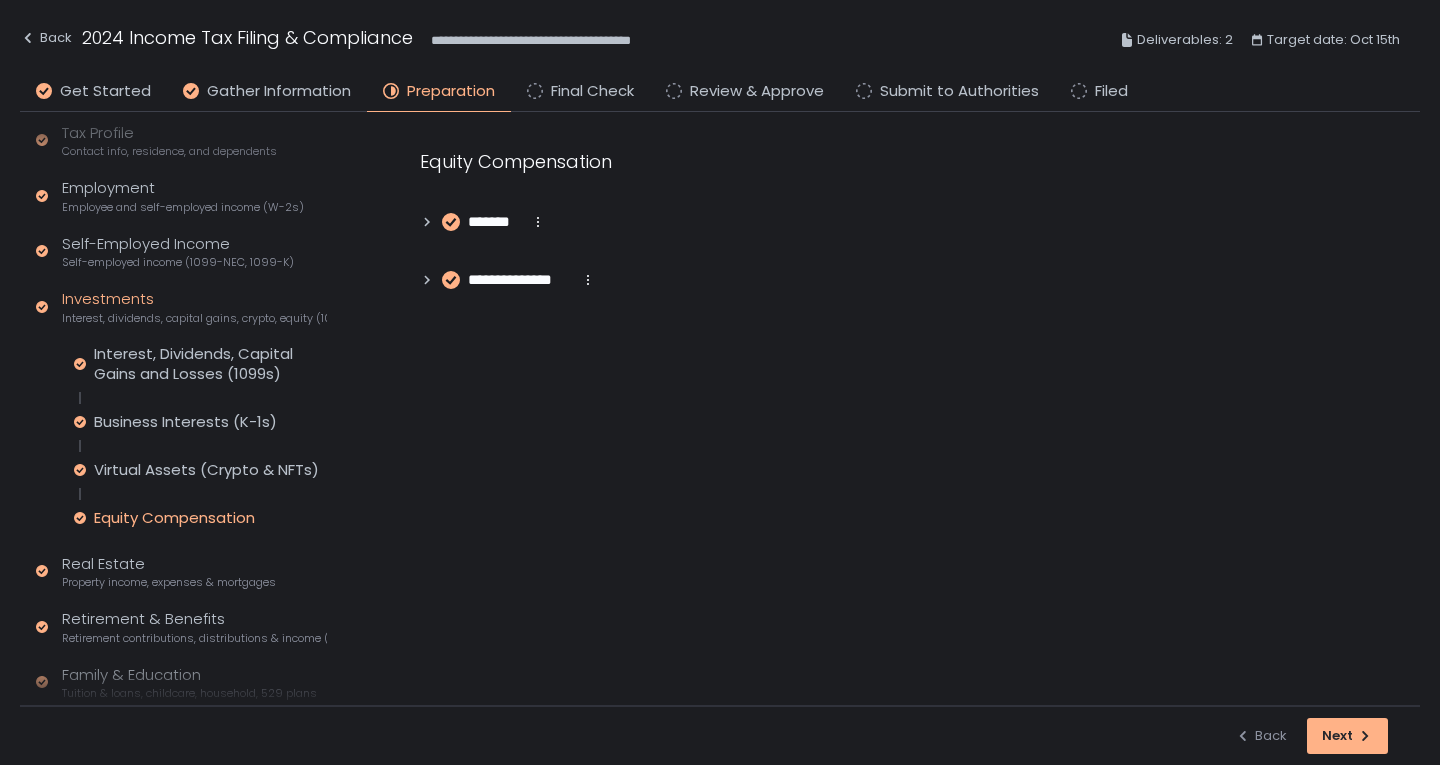 click on "*******" at bounding box center (495, 222) 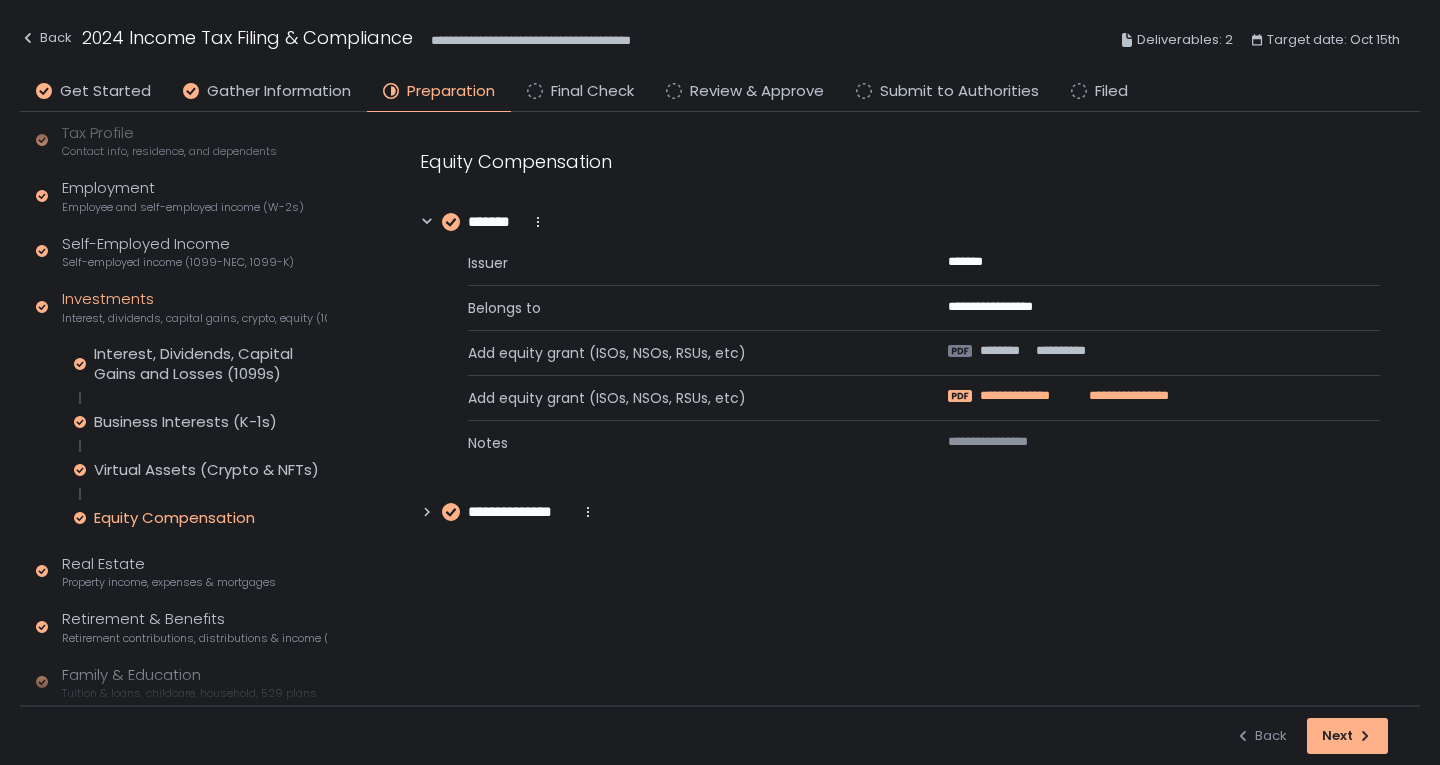 click on "**********" at bounding box center (1025, 396) 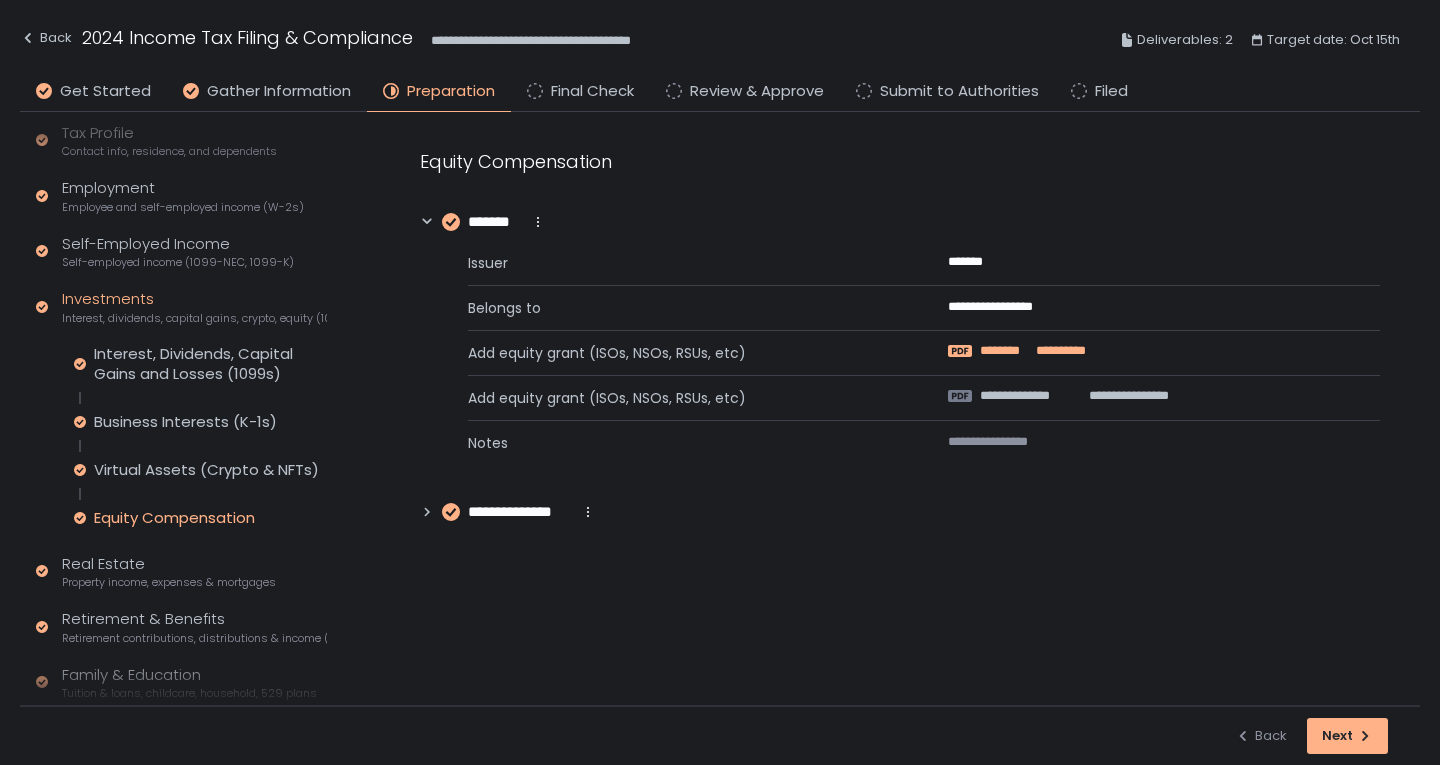 click on "*******" at bounding box center (1005, 351) 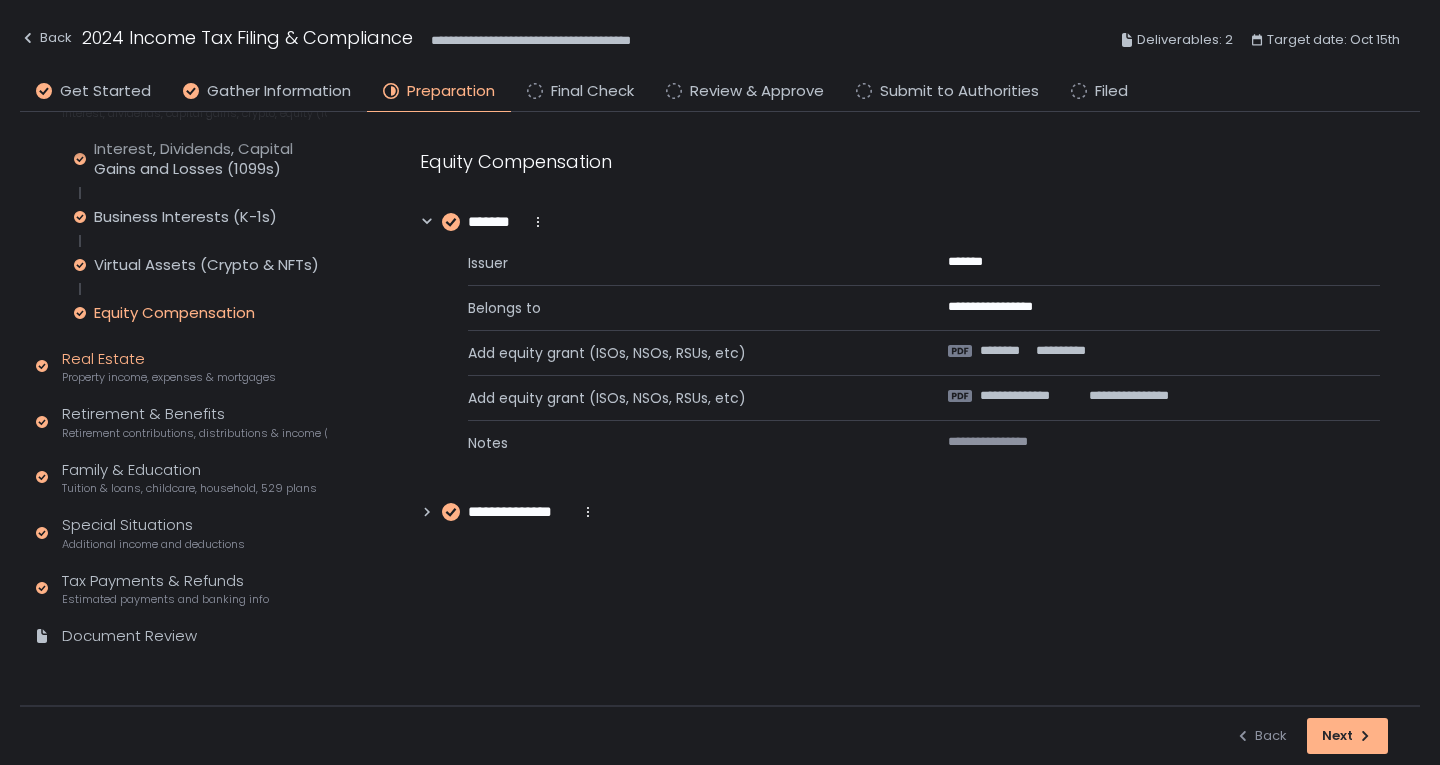 click on "Property income, expenses & mortgages" 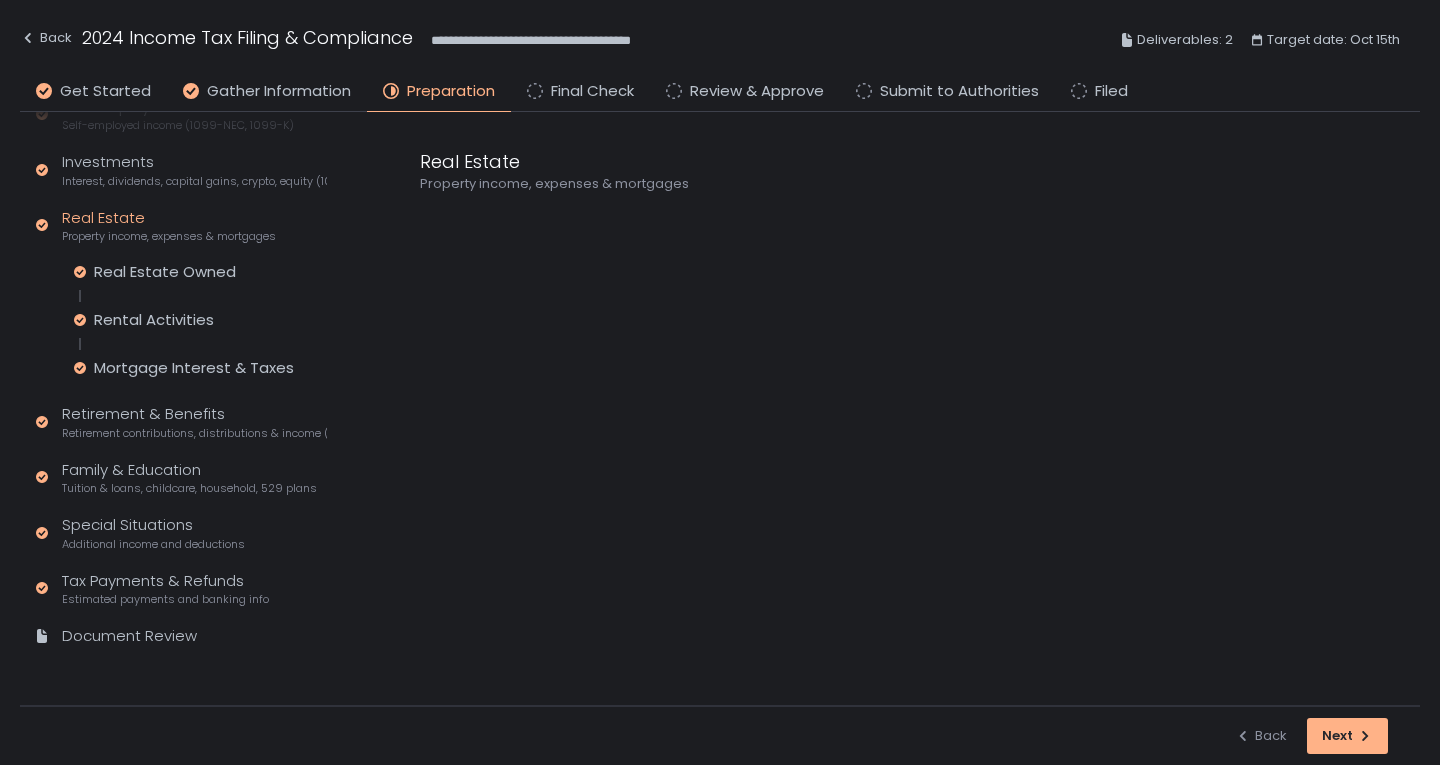 scroll, scrollTop: 342, scrollLeft: 0, axis: vertical 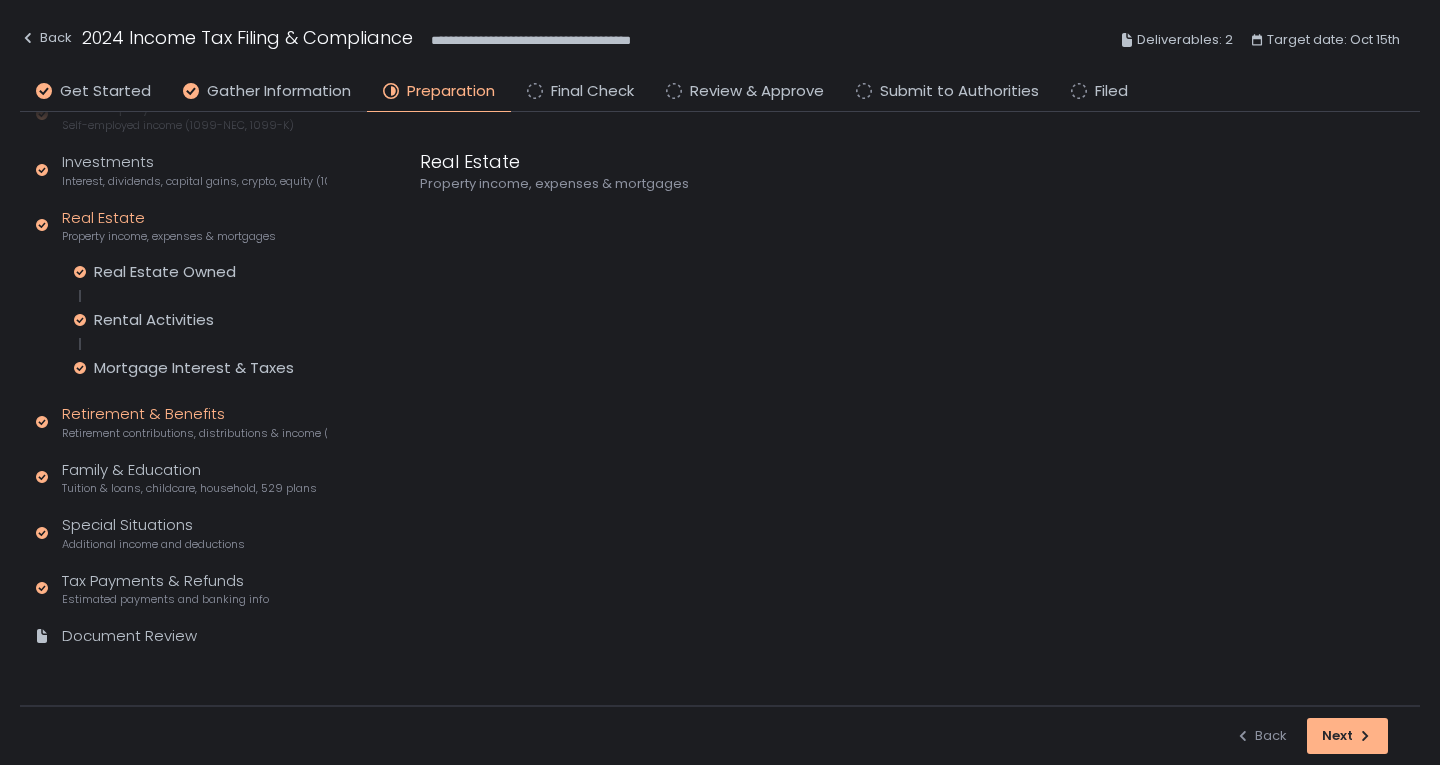 click on "Retirement & Benefits Retirement contributions, distributions & income (1099-R, 5498)" 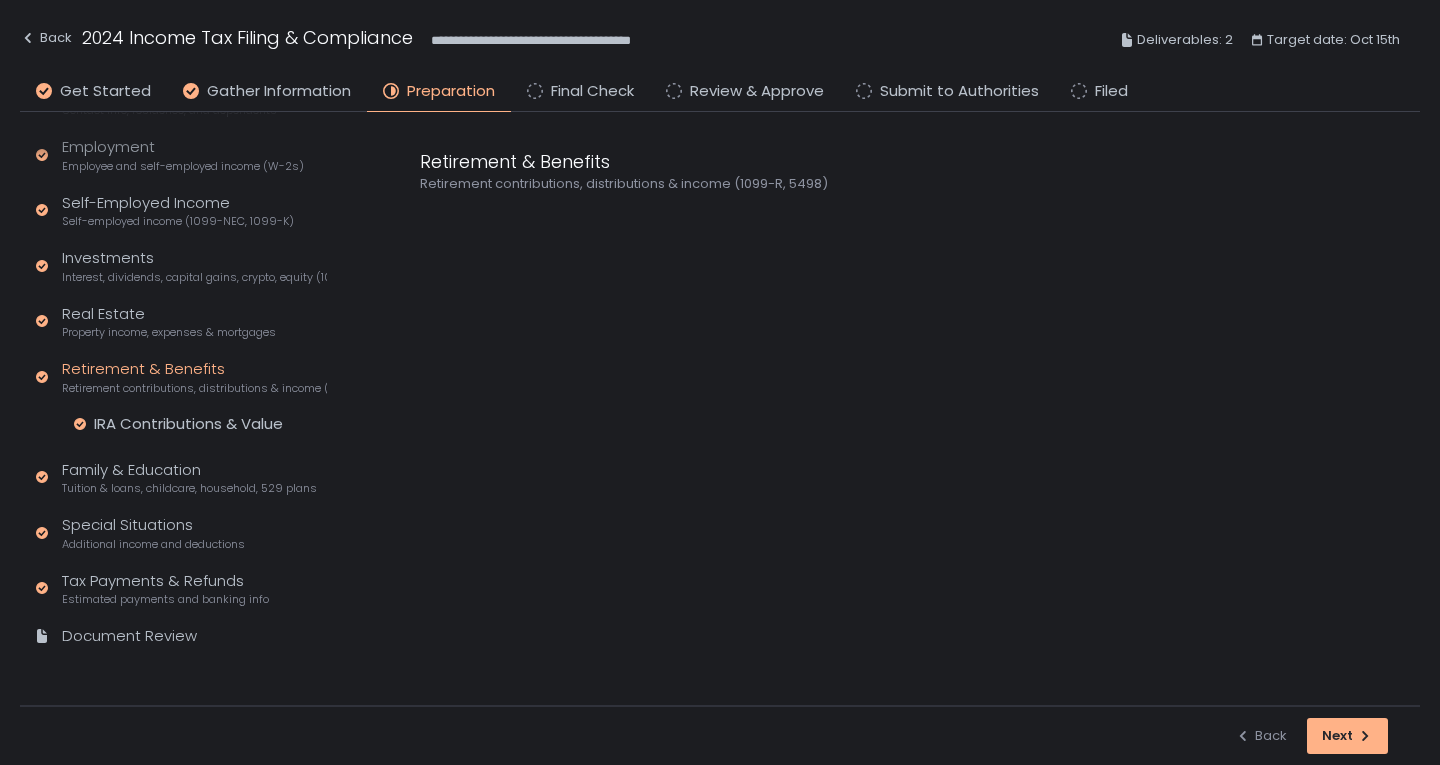scroll, scrollTop: 246, scrollLeft: 0, axis: vertical 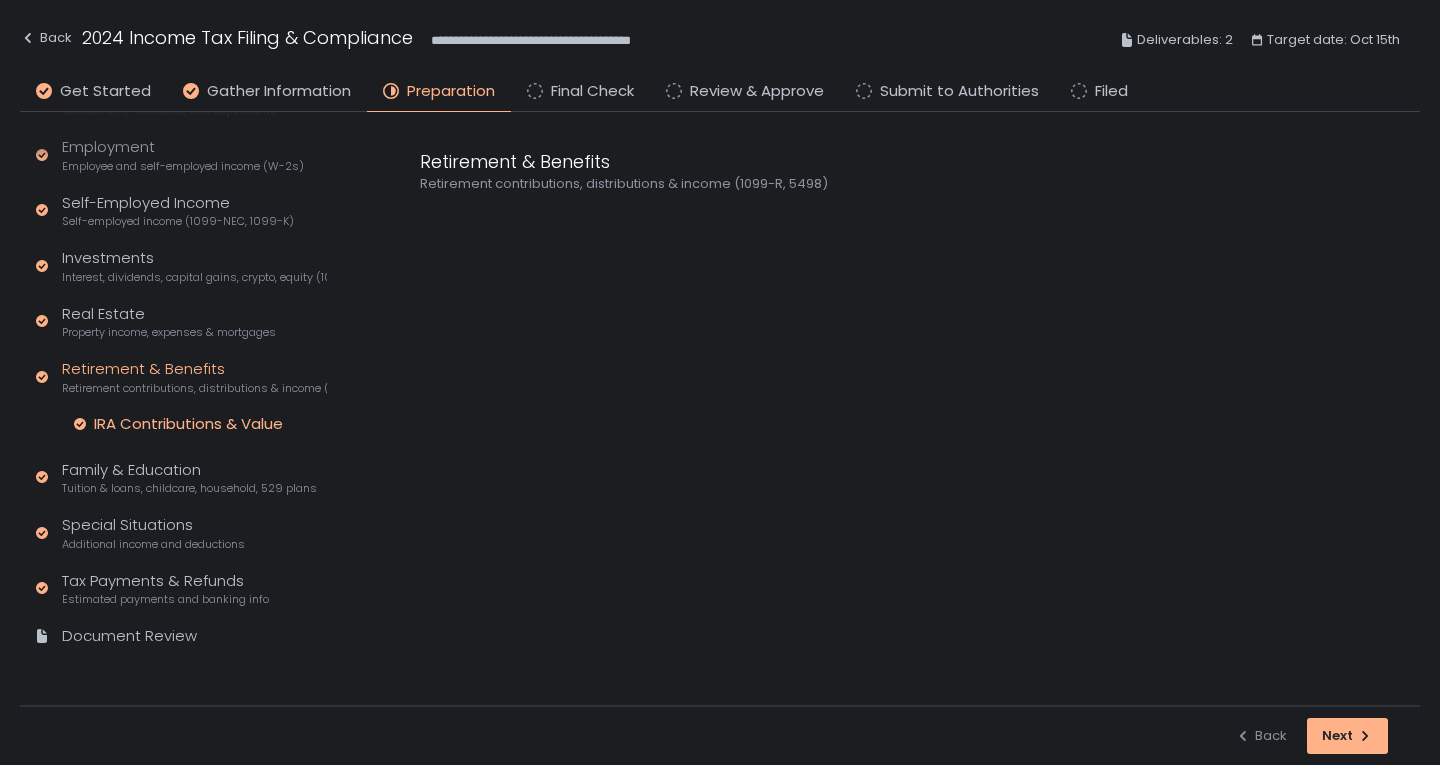 click on "IRA Contributions & Value" 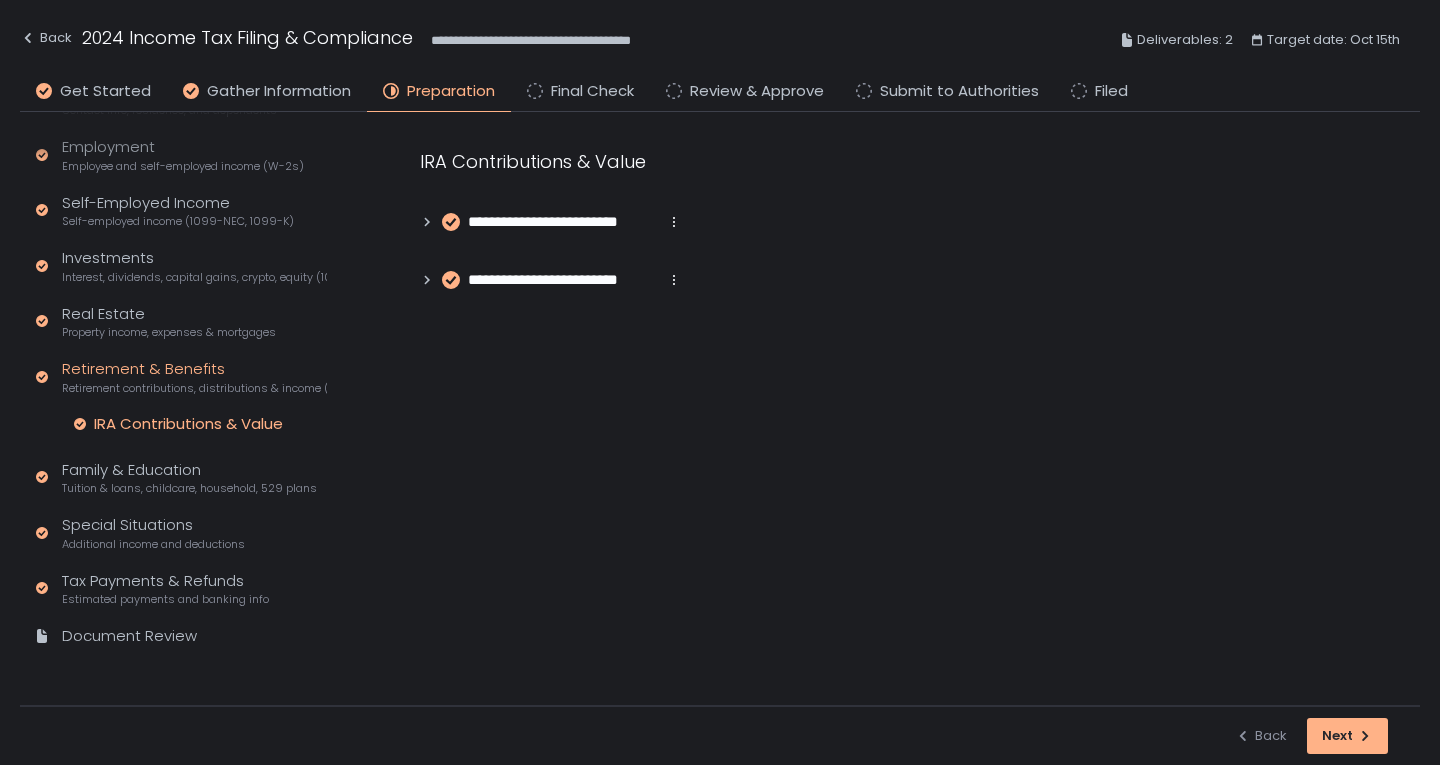 click on "**********" at bounding box center [563, 222] 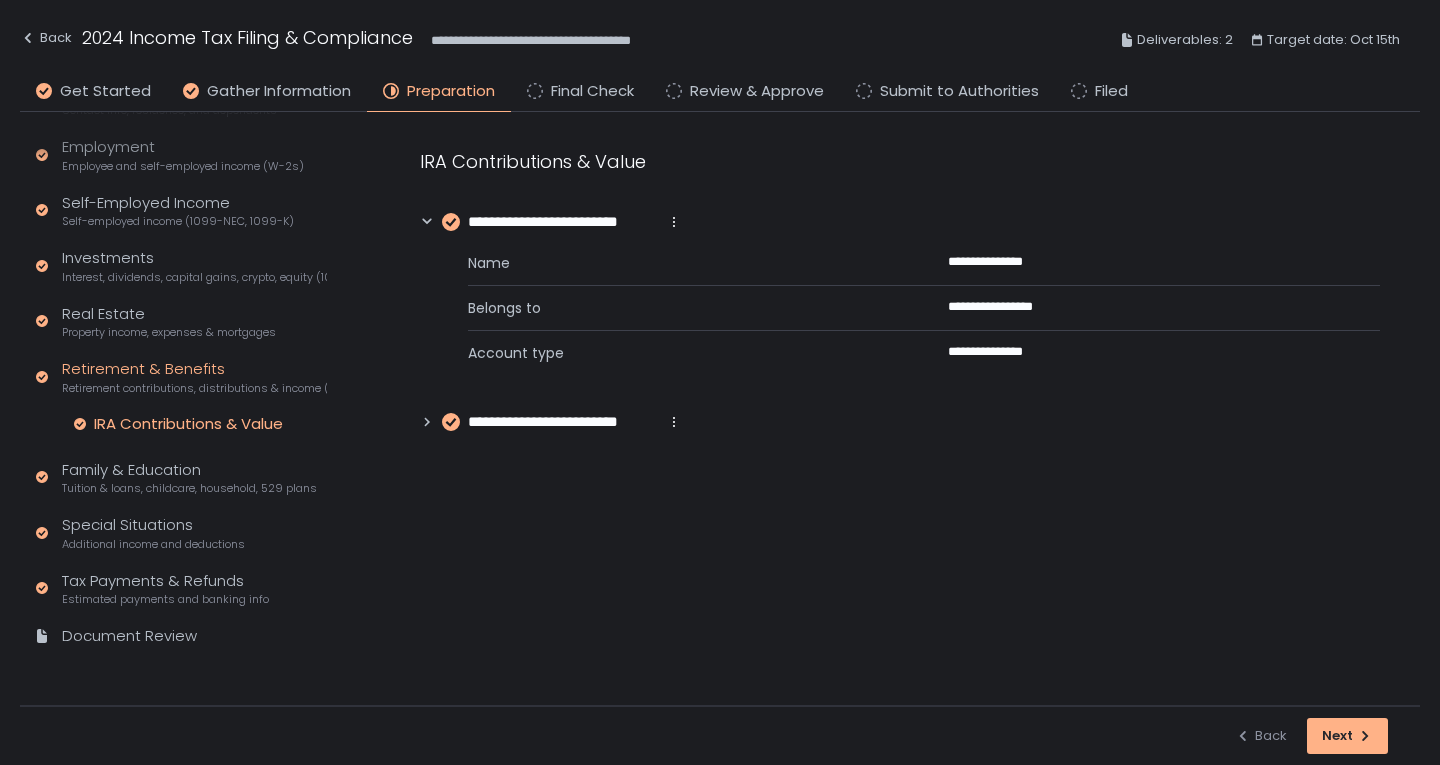 click on "**********" at bounding box center [563, 422] 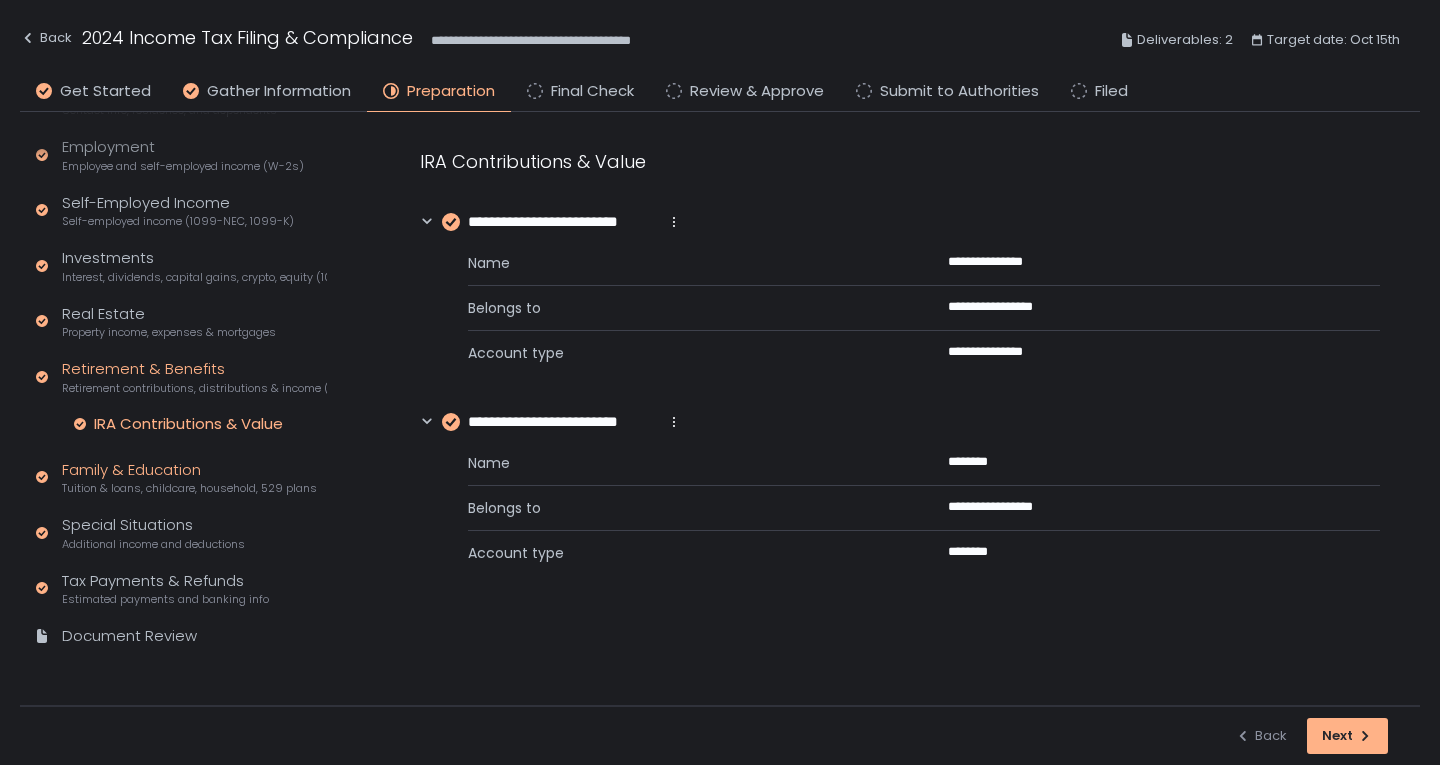 click on "Family & Education Tuition & loans, childcare, household, 529 plans" 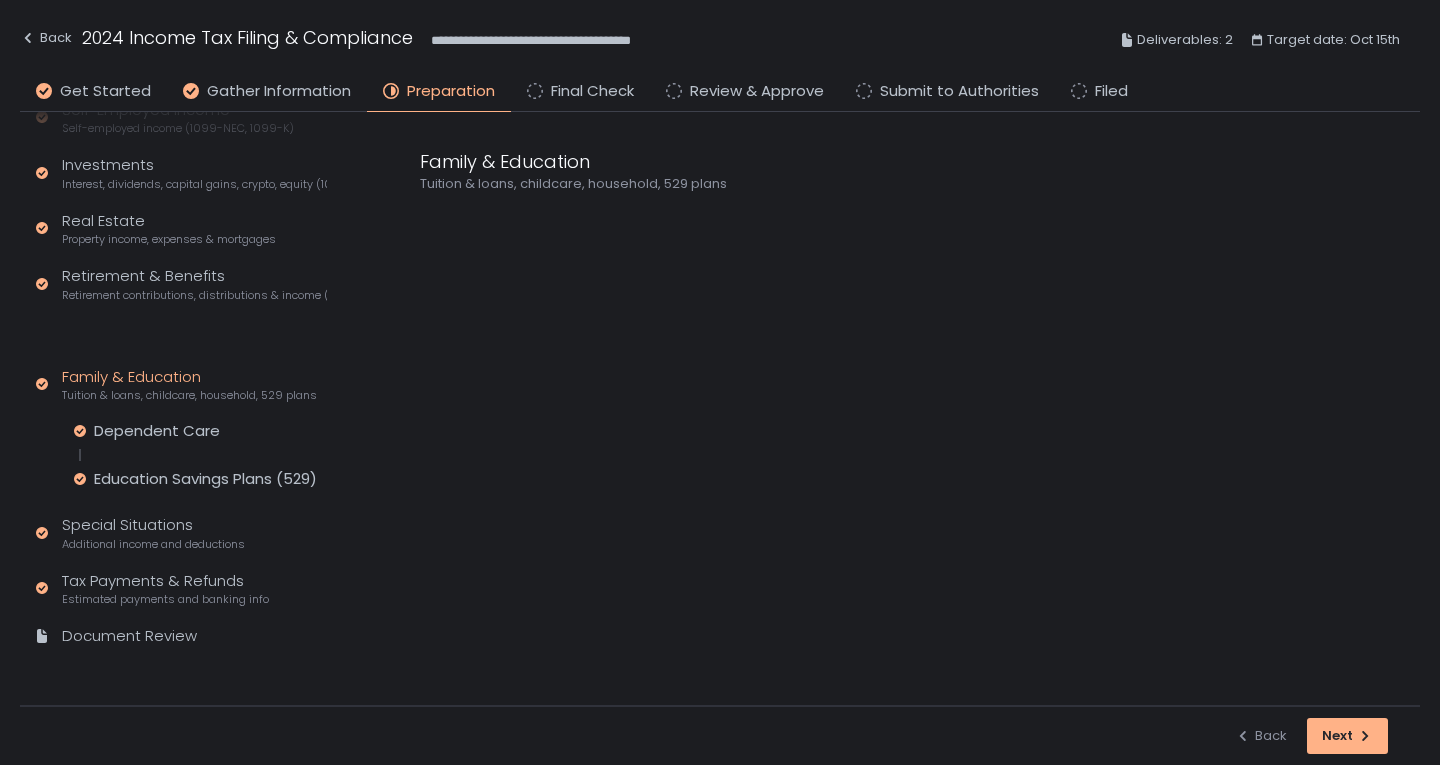 scroll, scrollTop: 294, scrollLeft: 0, axis: vertical 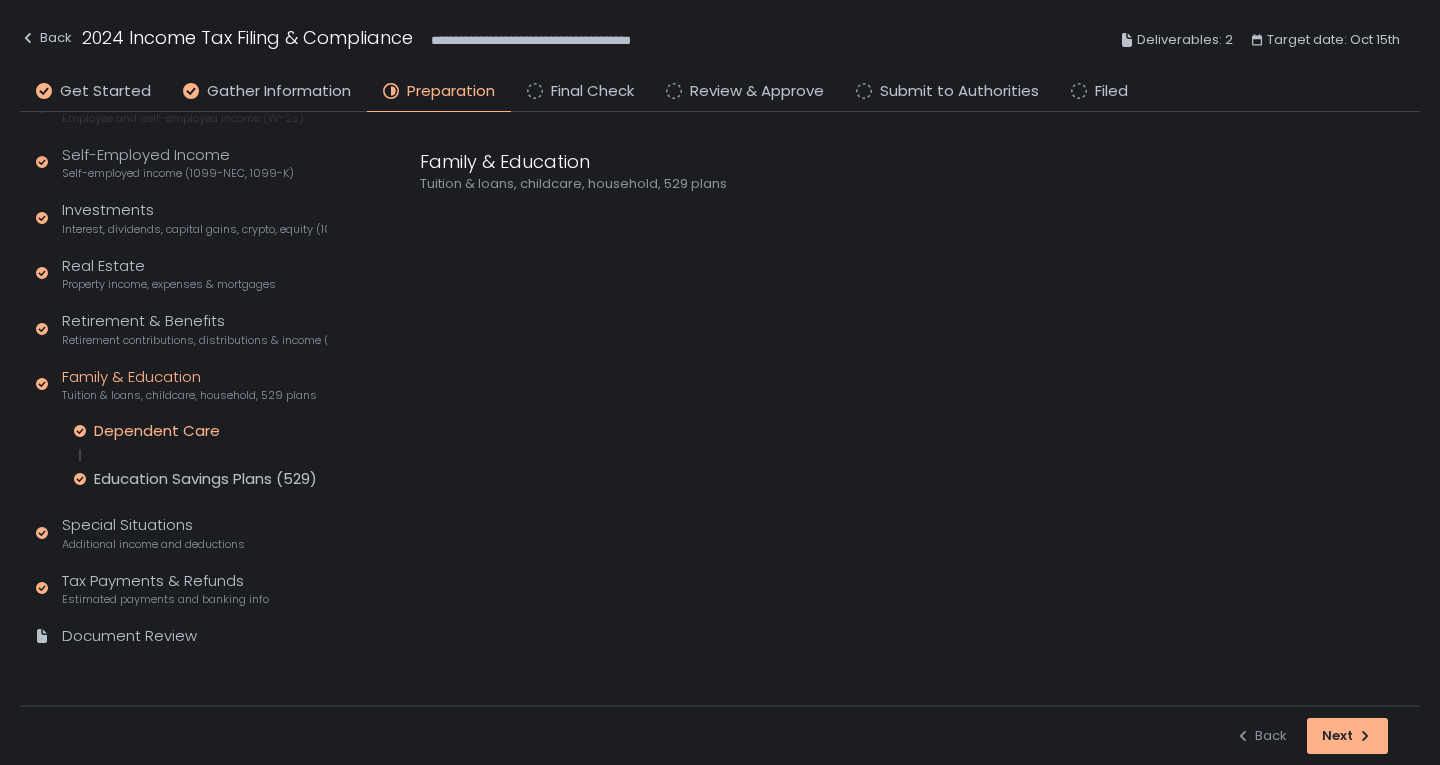 click on "Dependent Care" 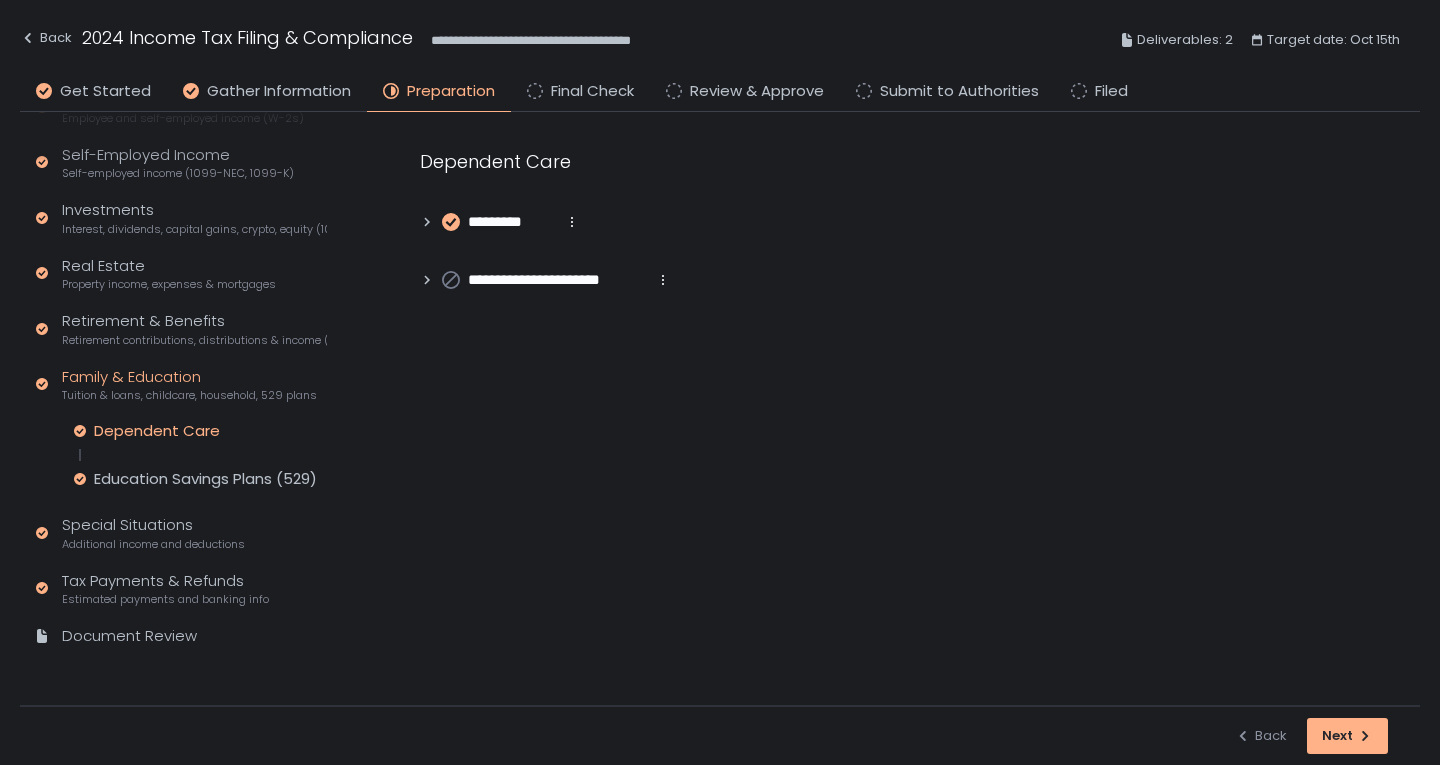 click on "*********" at bounding box center (512, 222) 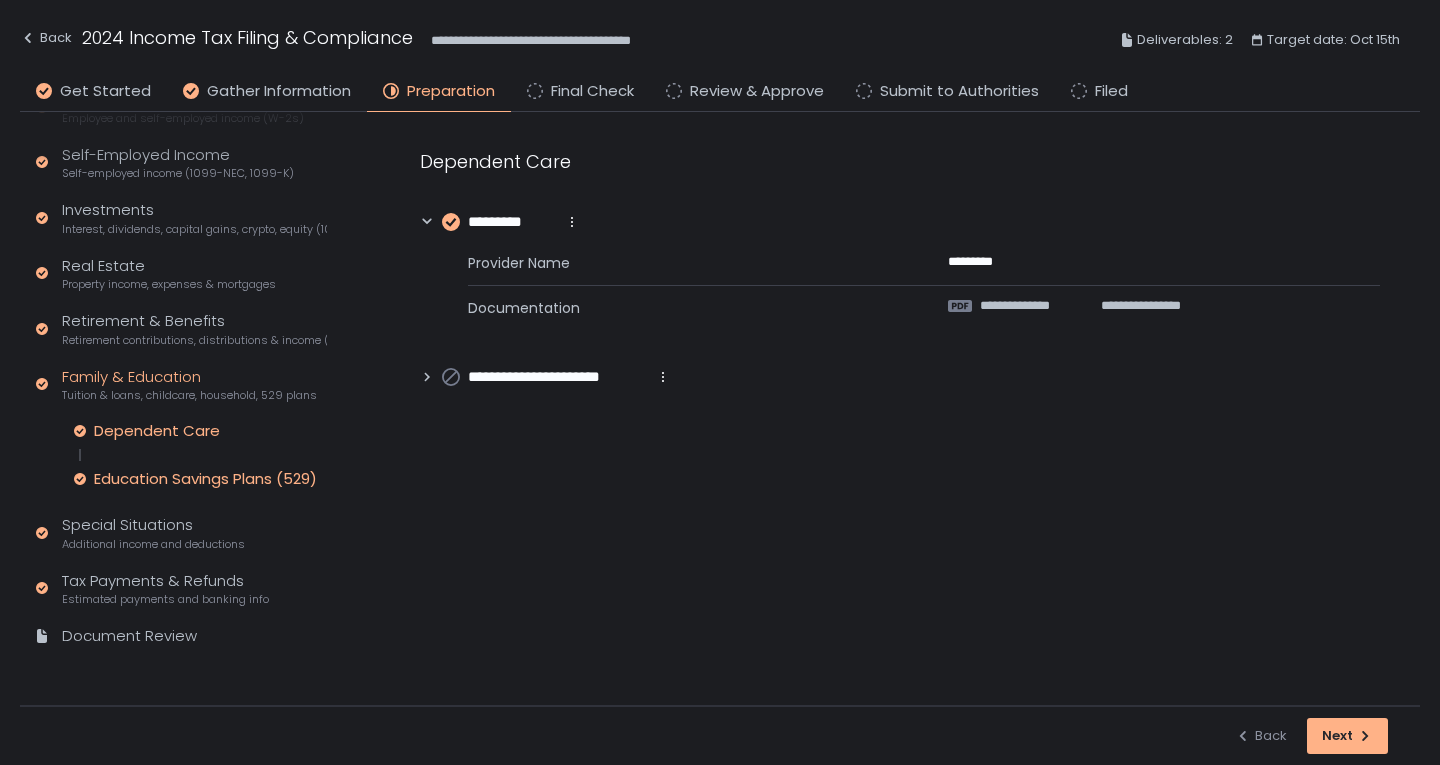 click on "Education Savings Plans (529)" 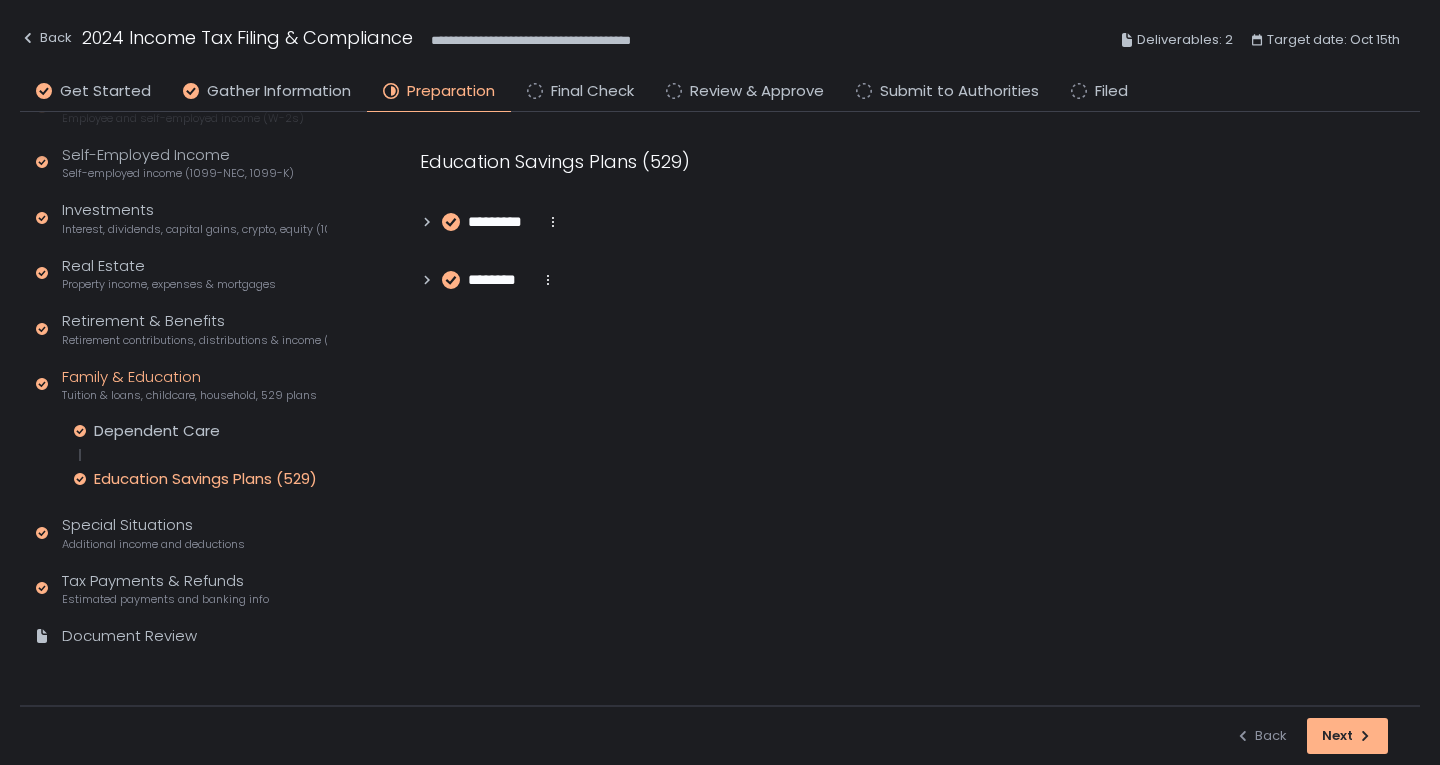 click on "*********" at bounding box center [502, 222] 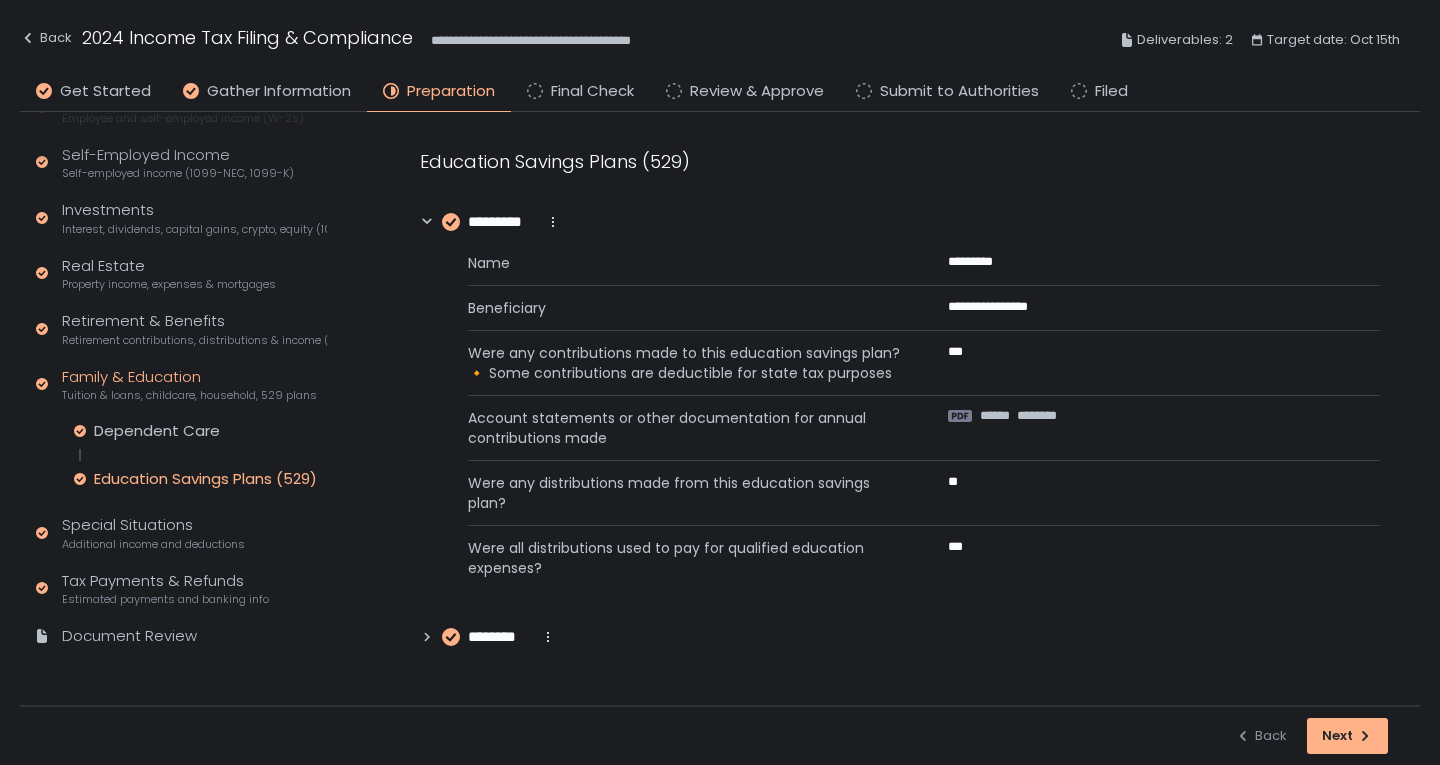 click on "********" at bounding box center [500, 637] 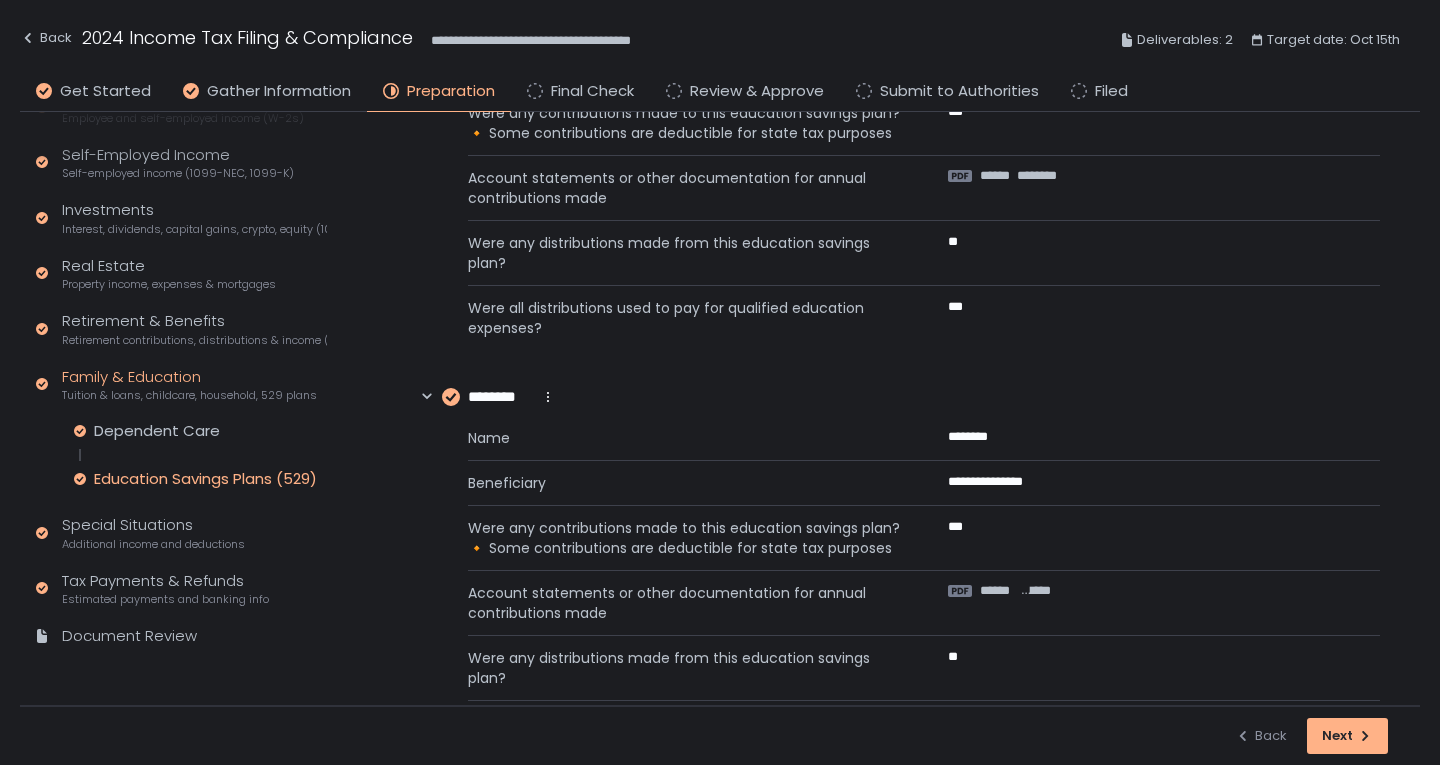 scroll, scrollTop: 76, scrollLeft: 0, axis: vertical 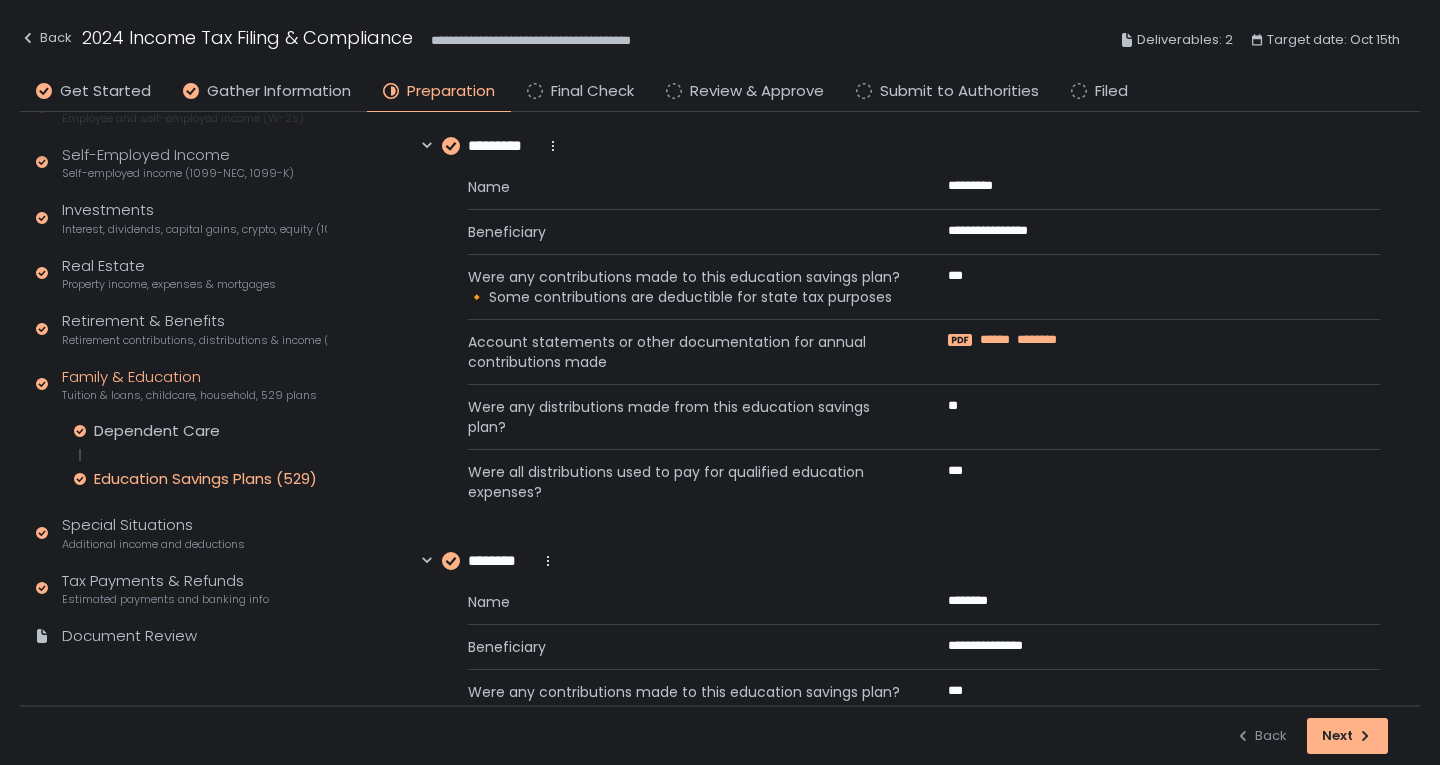 click on "********" at bounding box center [1037, 340] 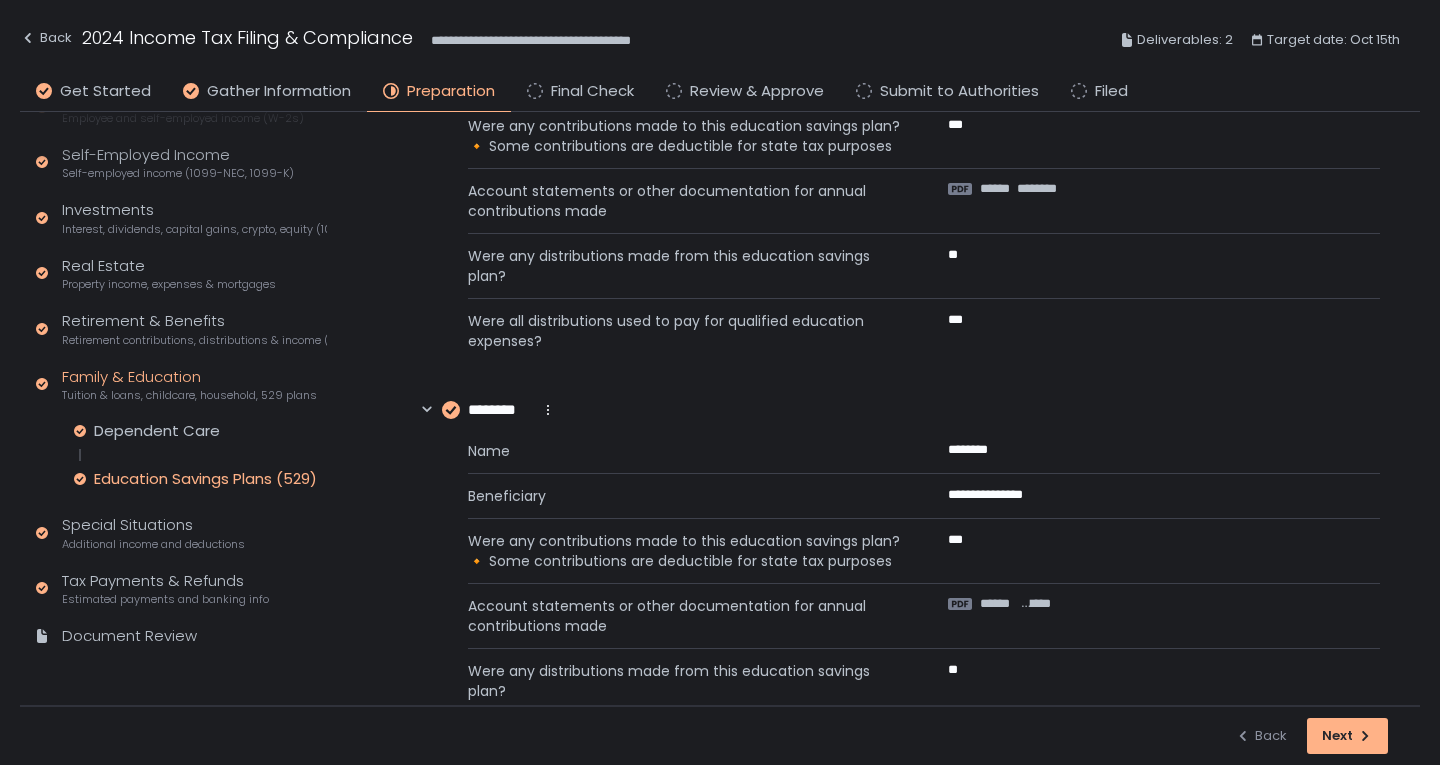 scroll, scrollTop: 376, scrollLeft: 0, axis: vertical 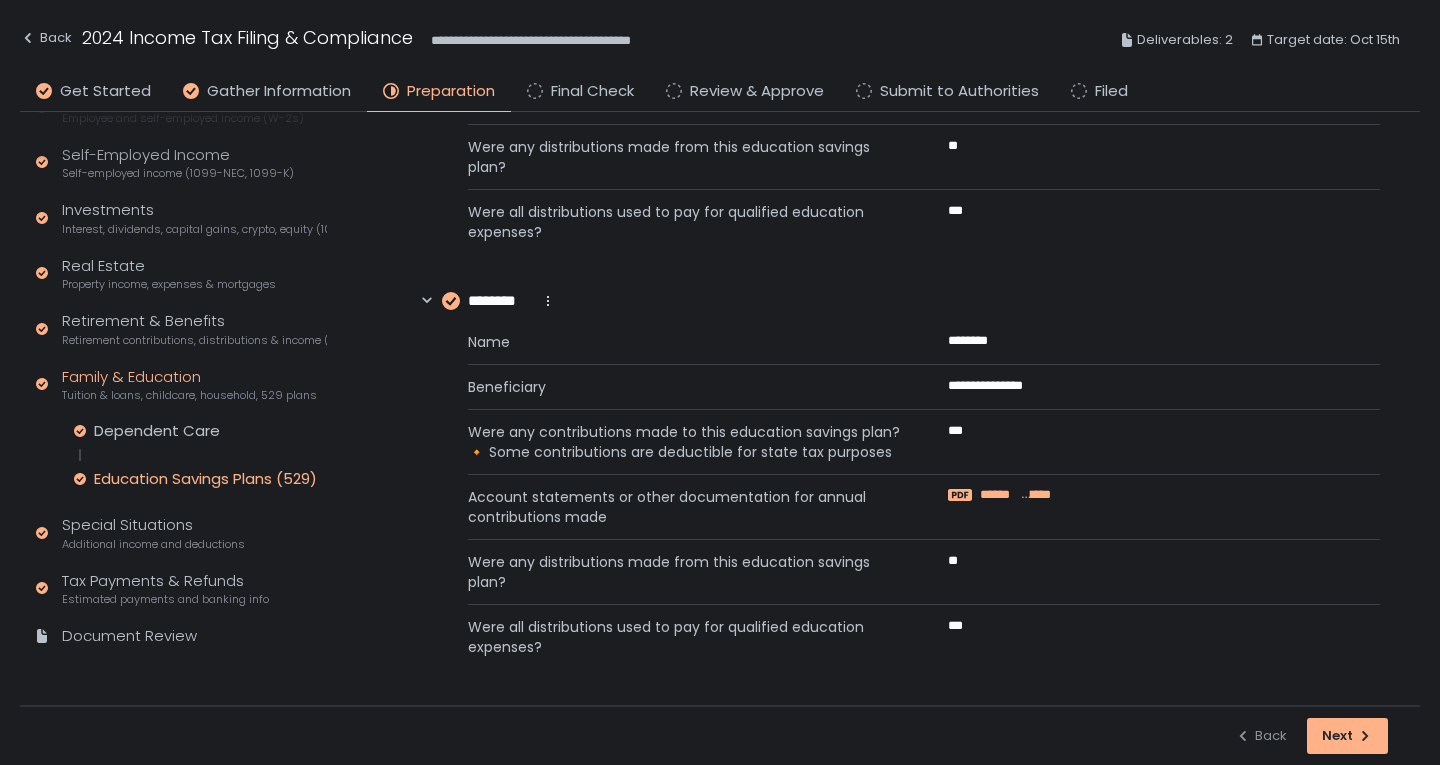 click on "******" at bounding box center [999, 495] 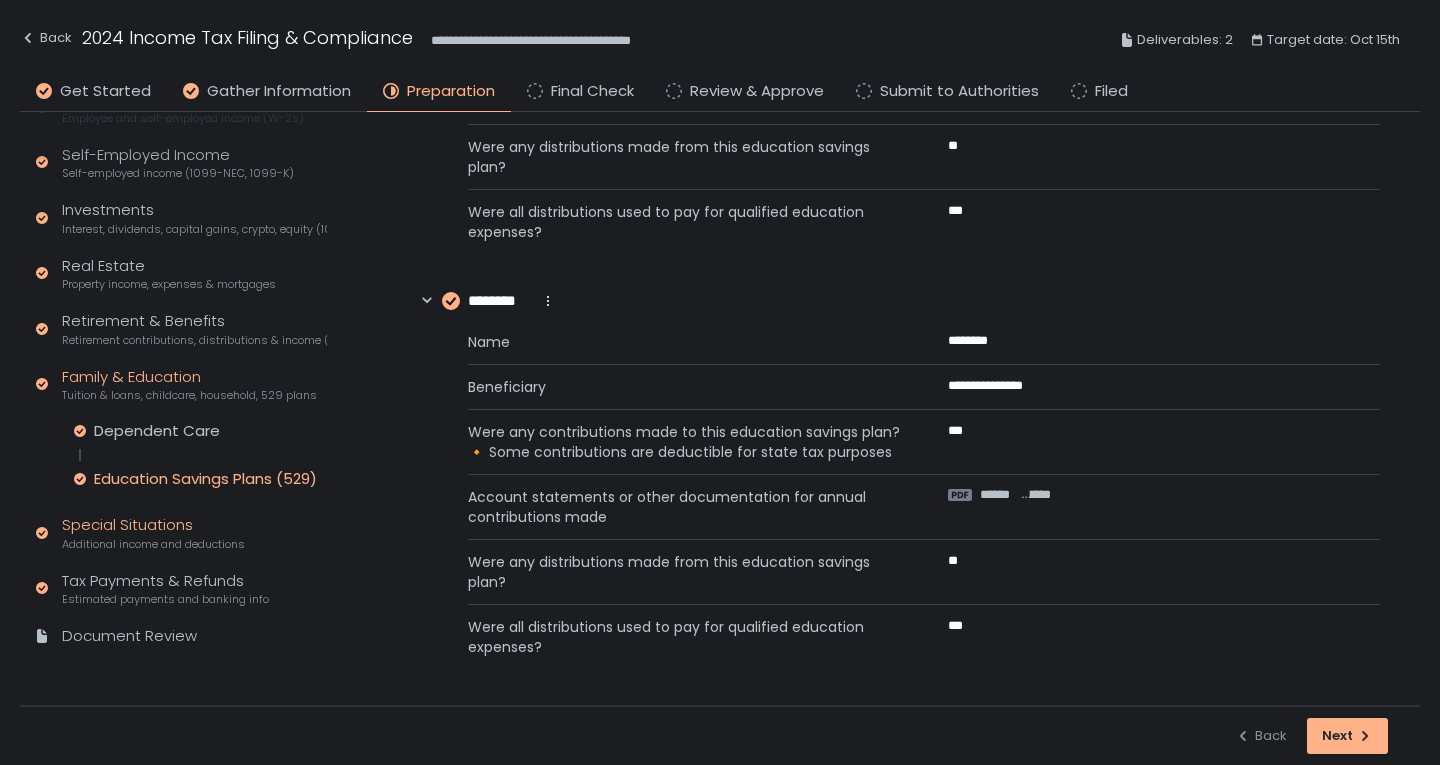 click on "Special Situations Additional income and deductions" 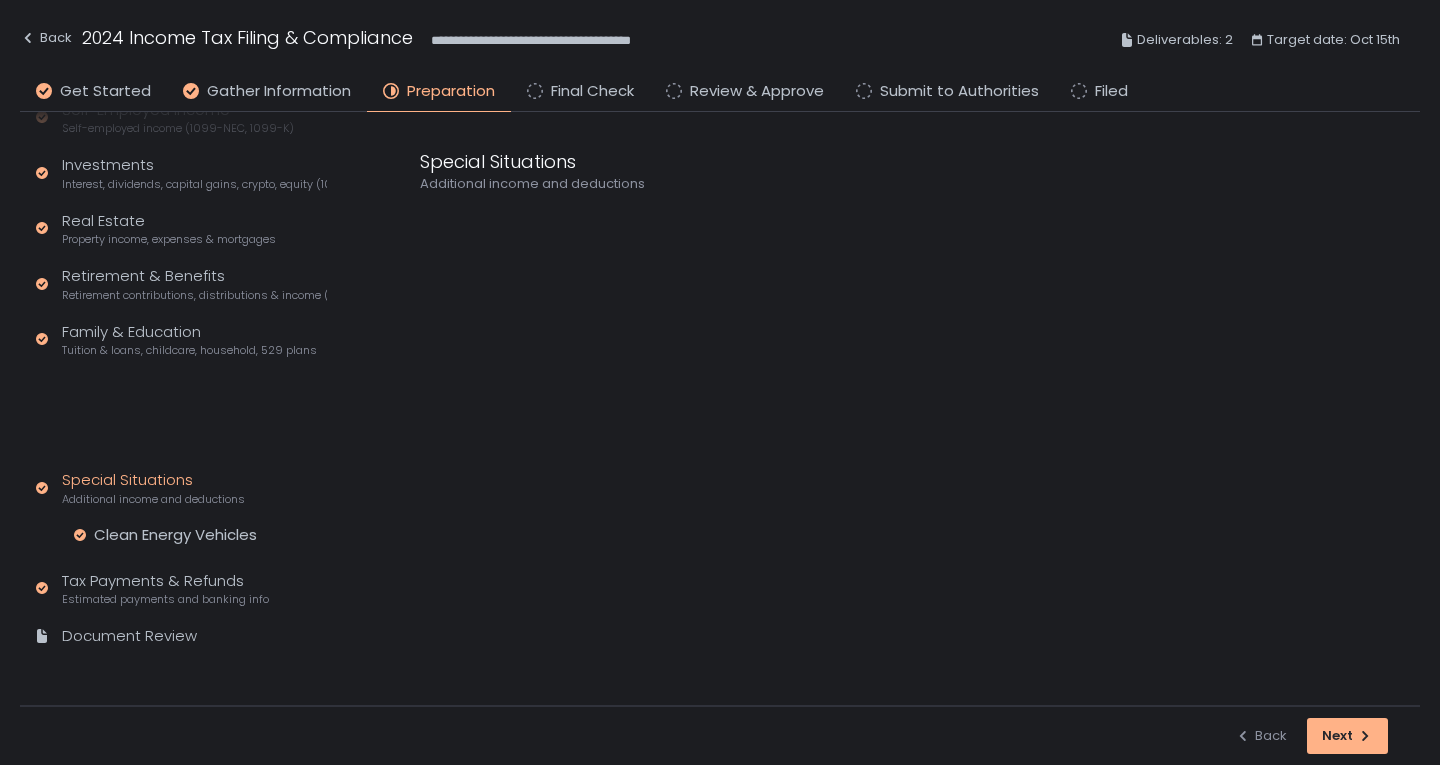 scroll, scrollTop: 246, scrollLeft: 0, axis: vertical 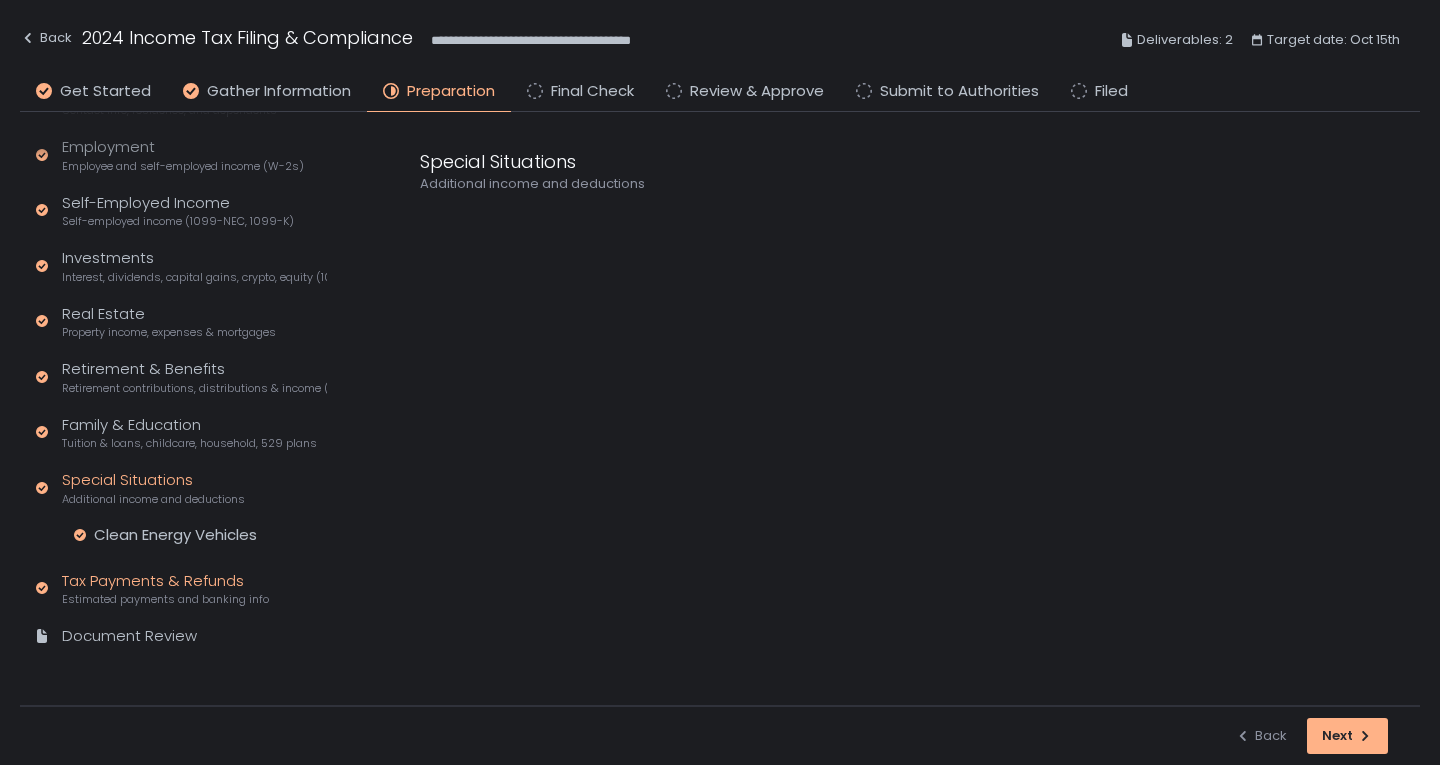 click on "Estimated payments and banking info" 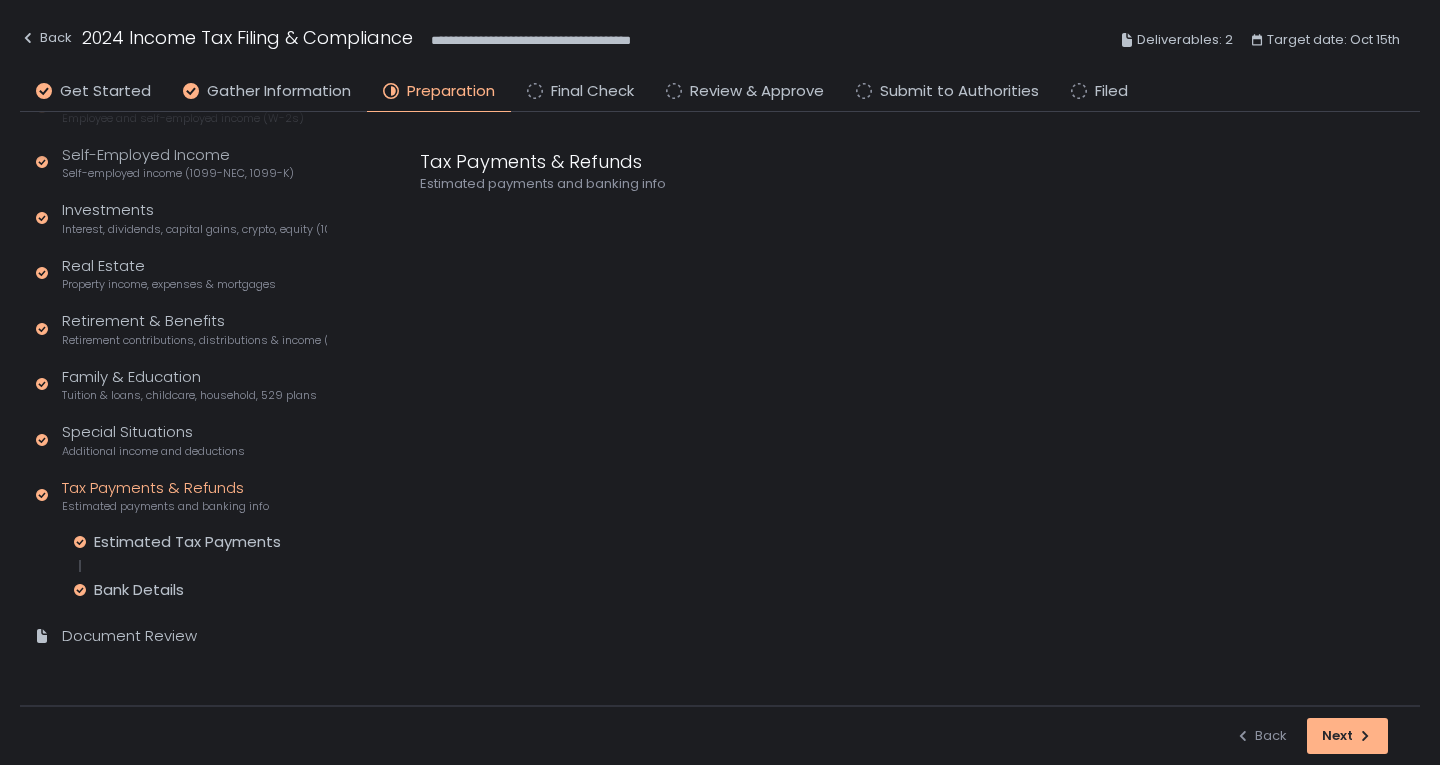 scroll, scrollTop: 294, scrollLeft: 0, axis: vertical 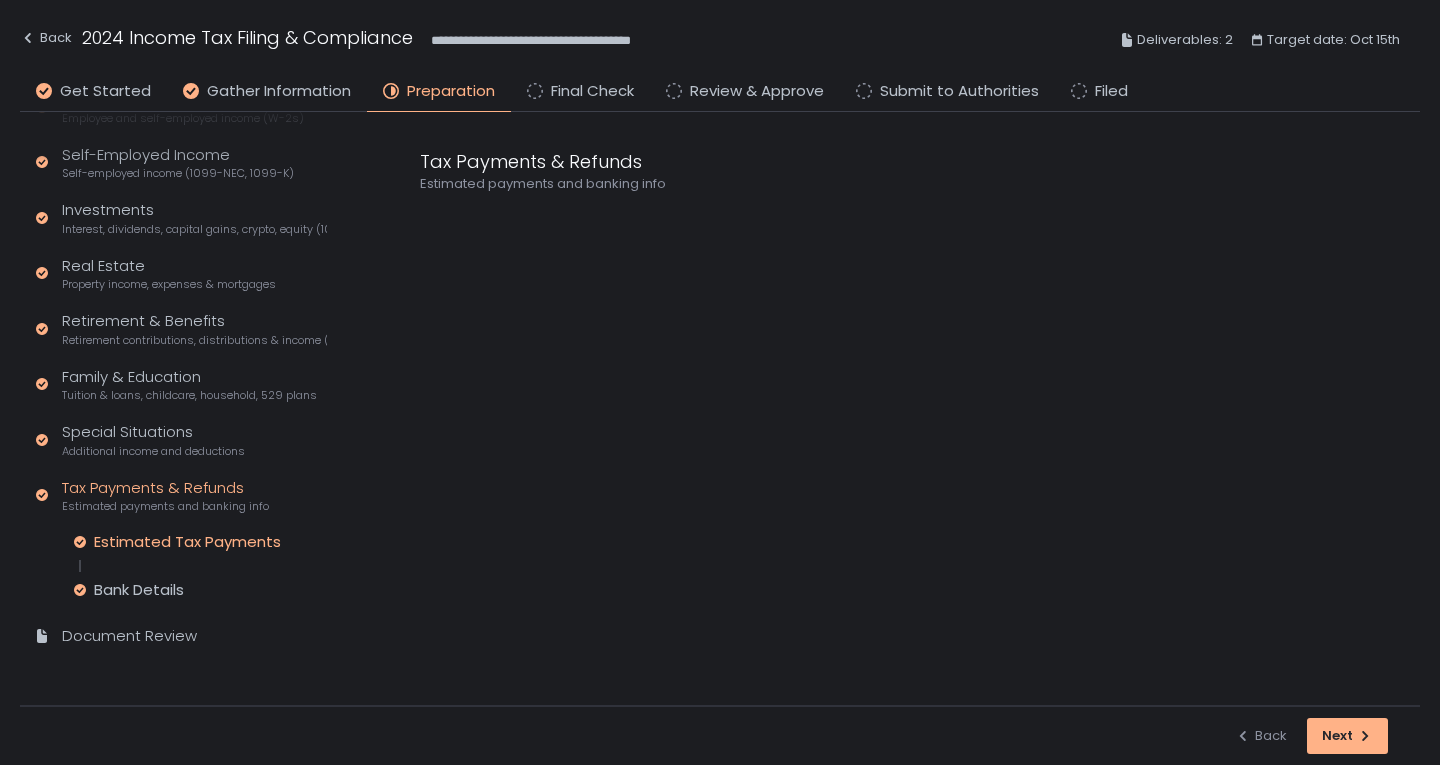 click on "Estimated Tax Payments" 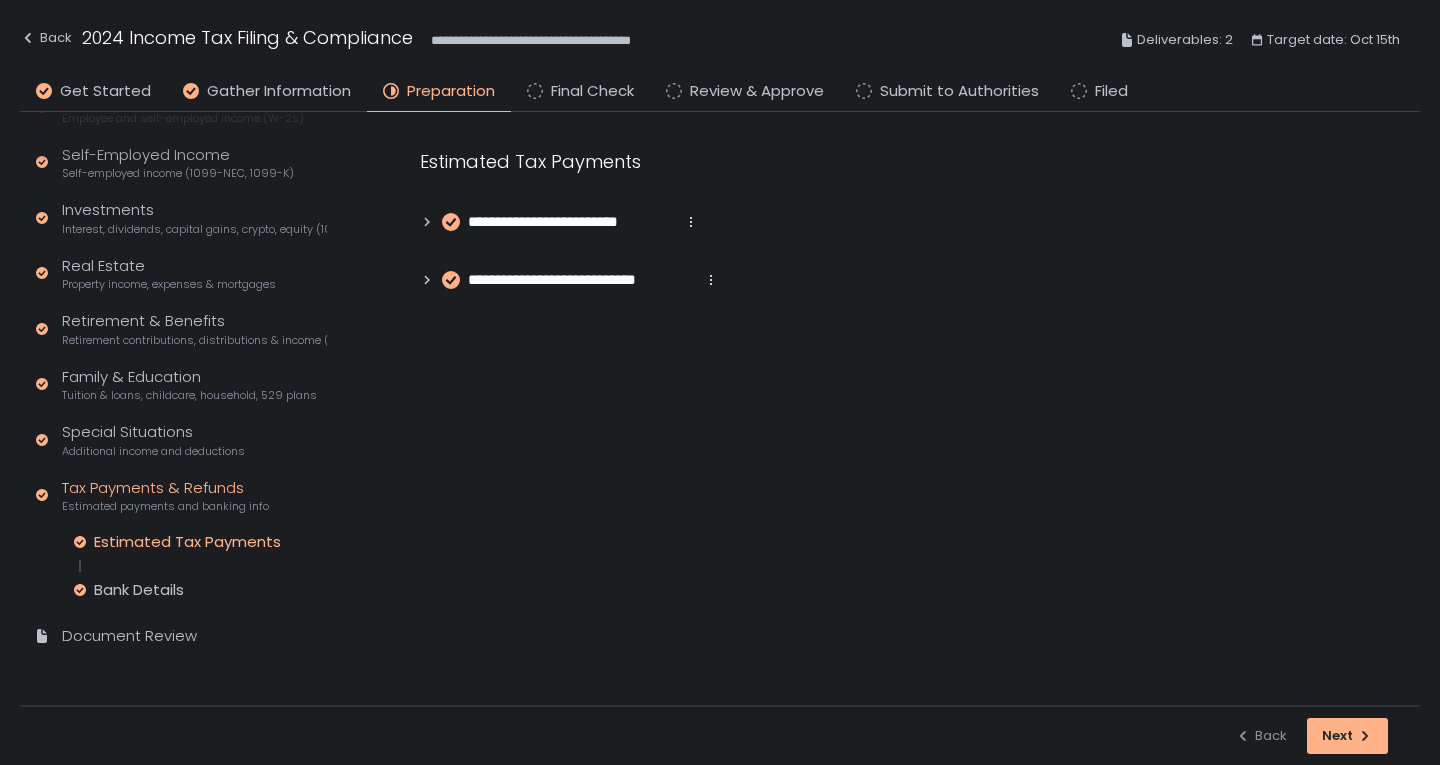 click on "**********" at bounding box center (571, 222) 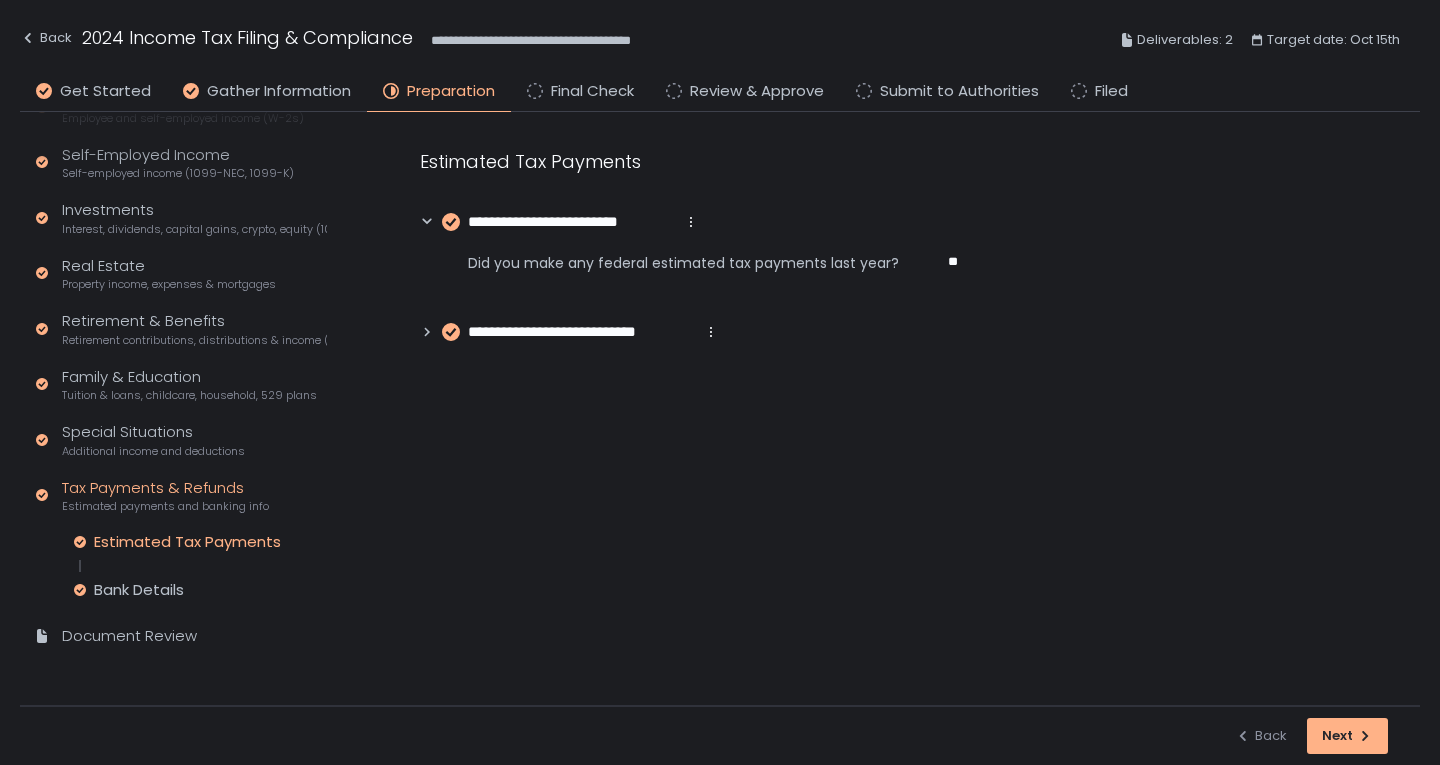 drag, startPoint x: 548, startPoint y: 322, endPoint x: 539, endPoint y: 328, distance: 10.816654 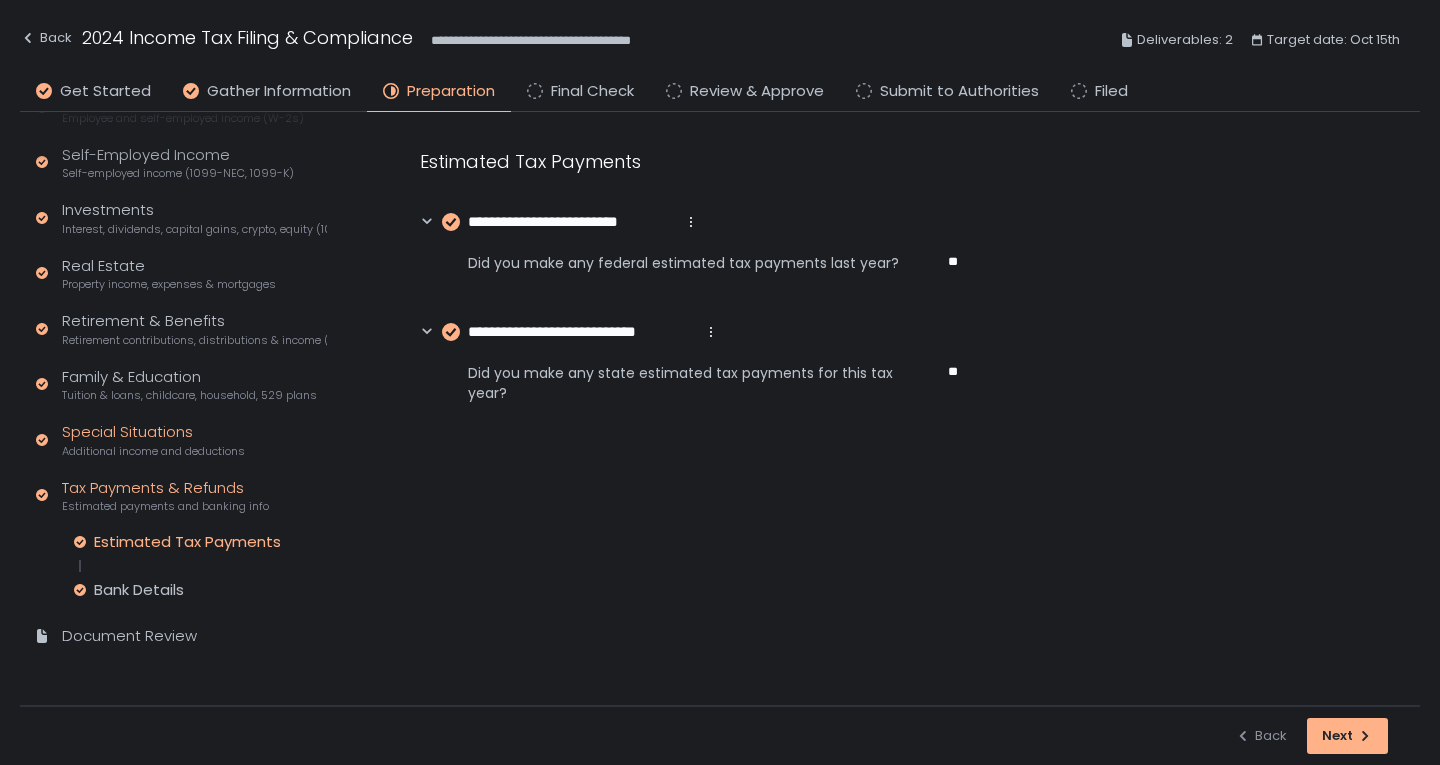 click on "Special Situations Additional income and deductions" 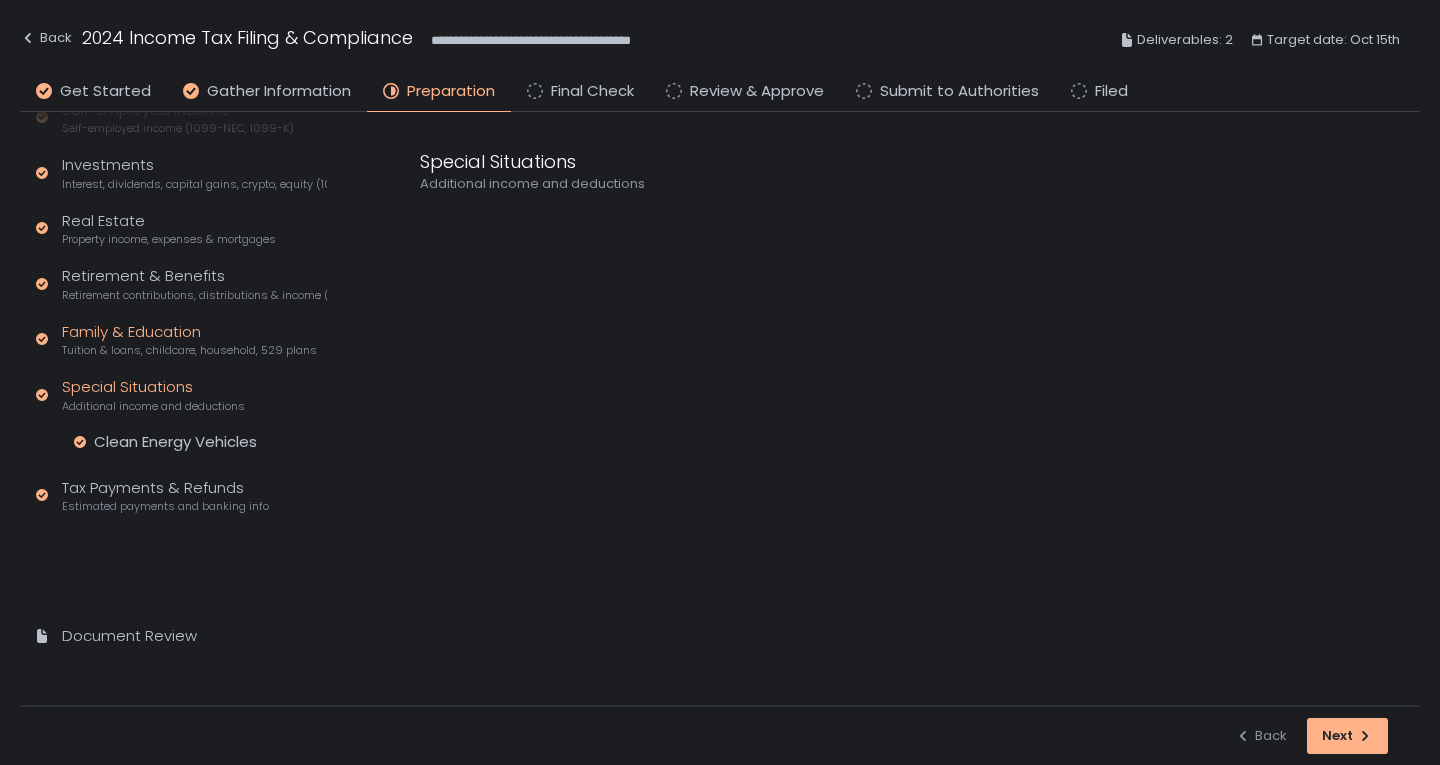 scroll, scrollTop: 246, scrollLeft: 0, axis: vertical 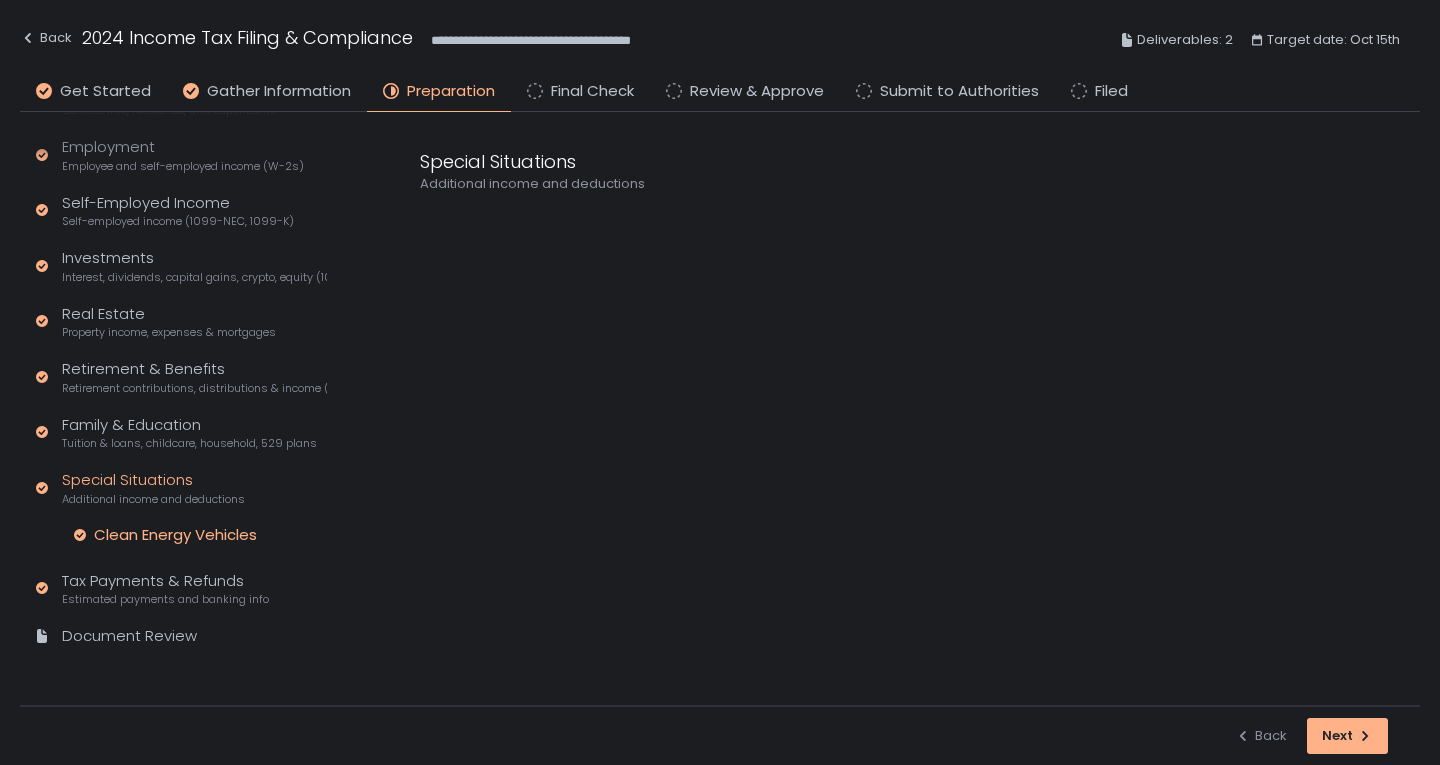 click on "Clean Energy Vehicles" 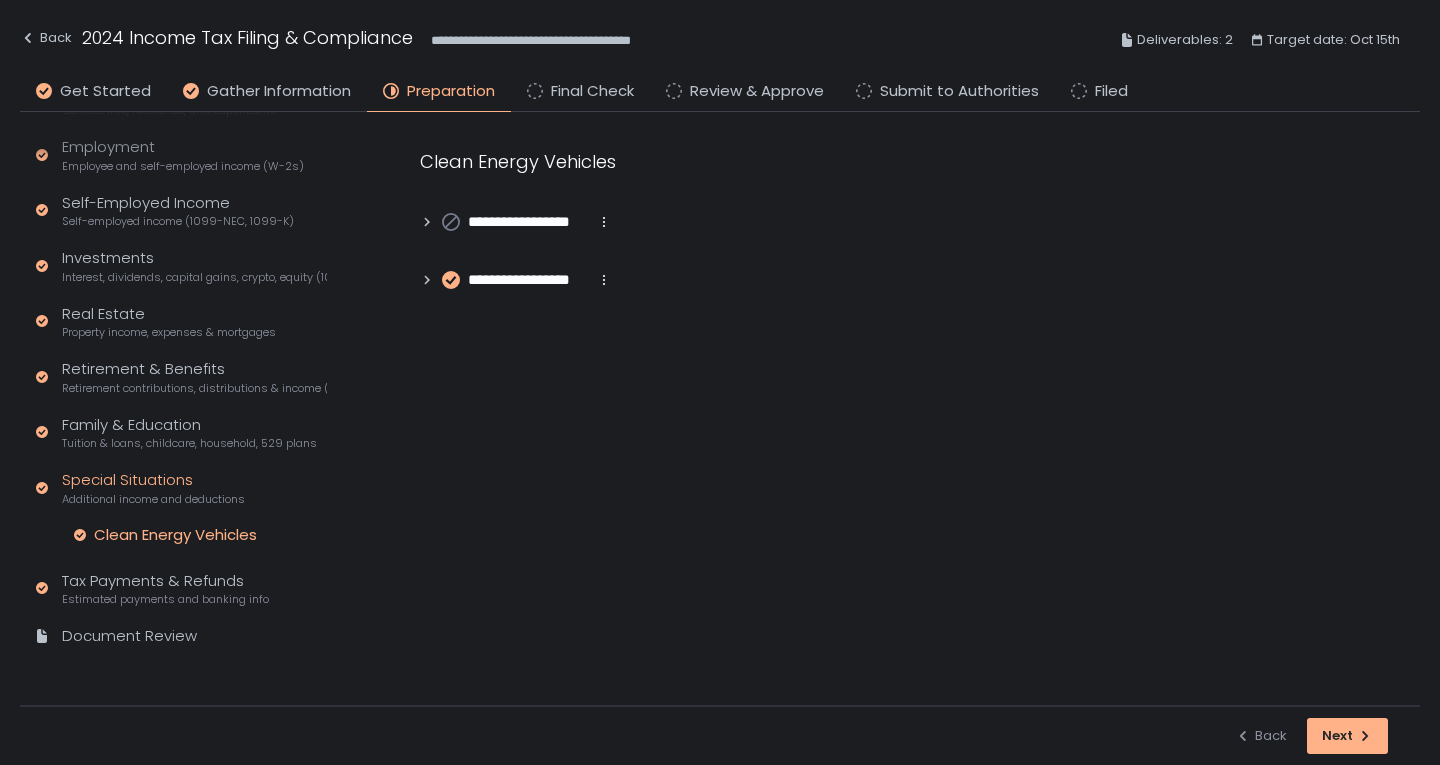 click on "**********" at bounding box center [900, 220] 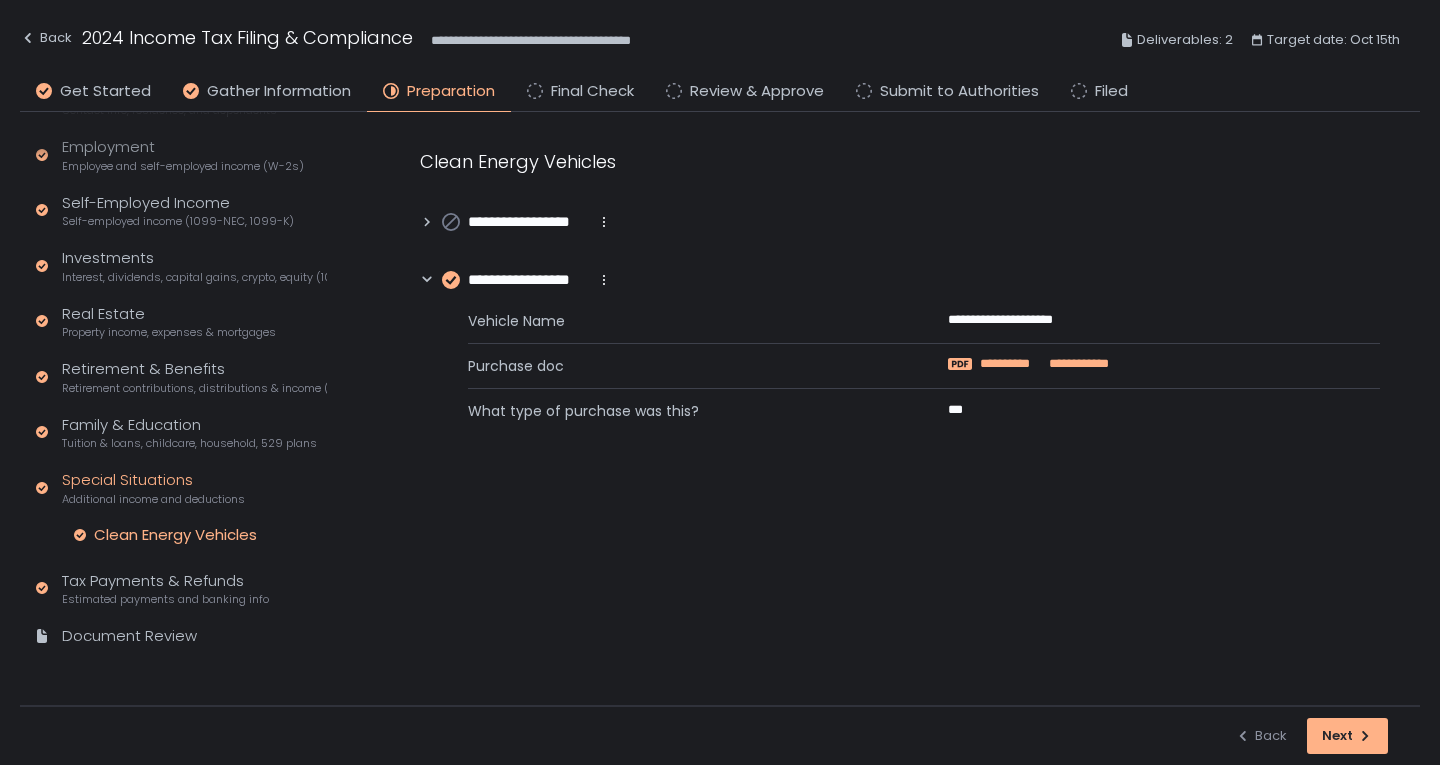 click on "**********" at bounding box center (1075, 364) 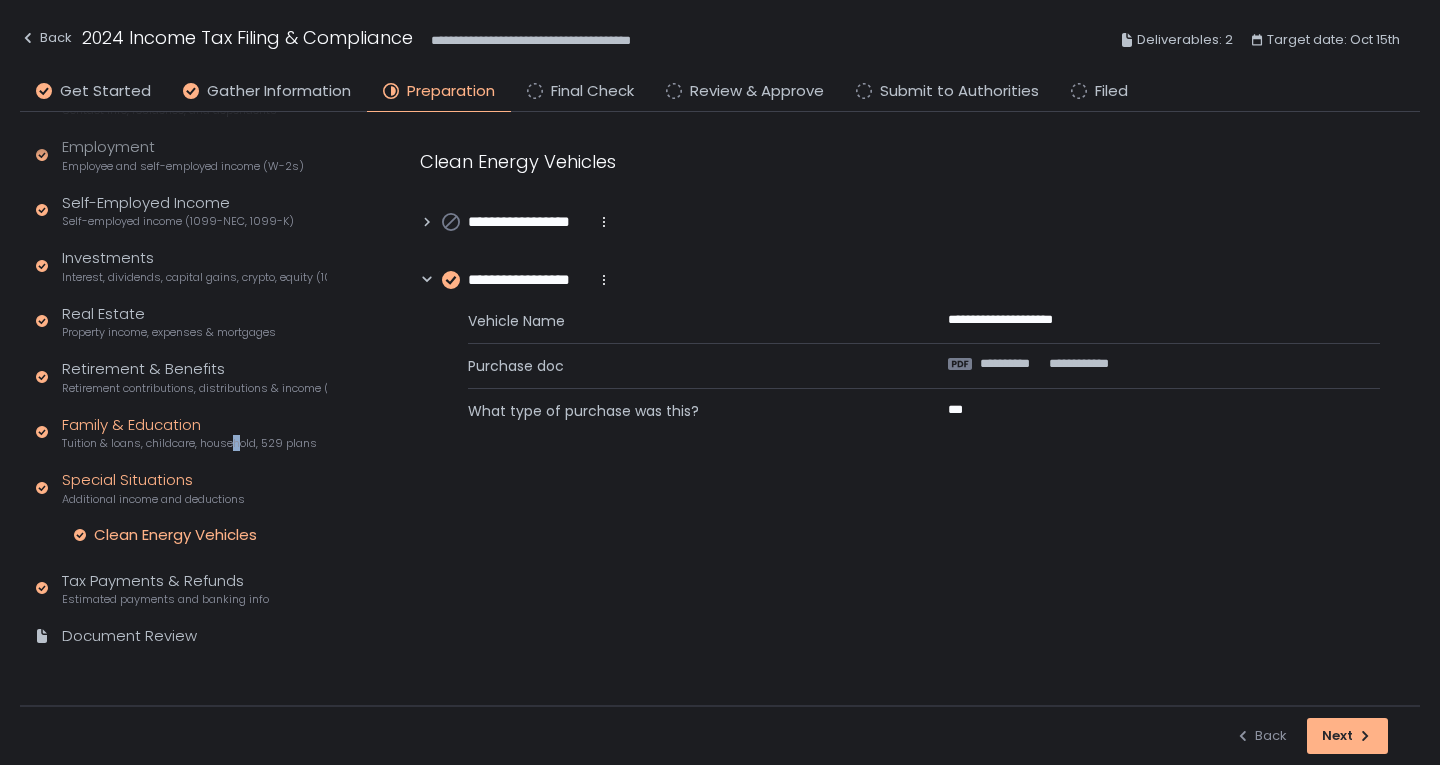 click on "Tuition & loans, childcare, household, 529 plans" 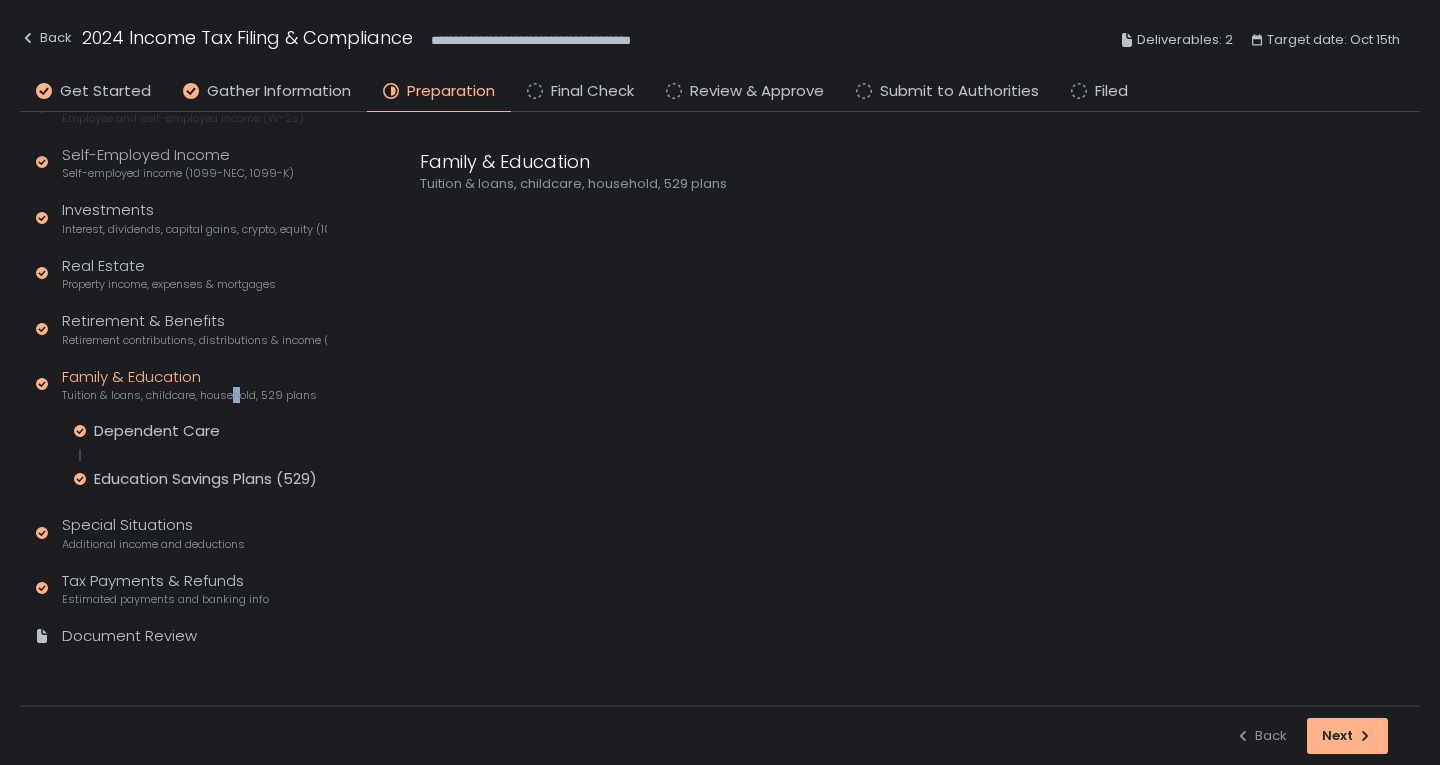 scroll, scrollTop: 294, scrollLeft: 0, axis: vertical 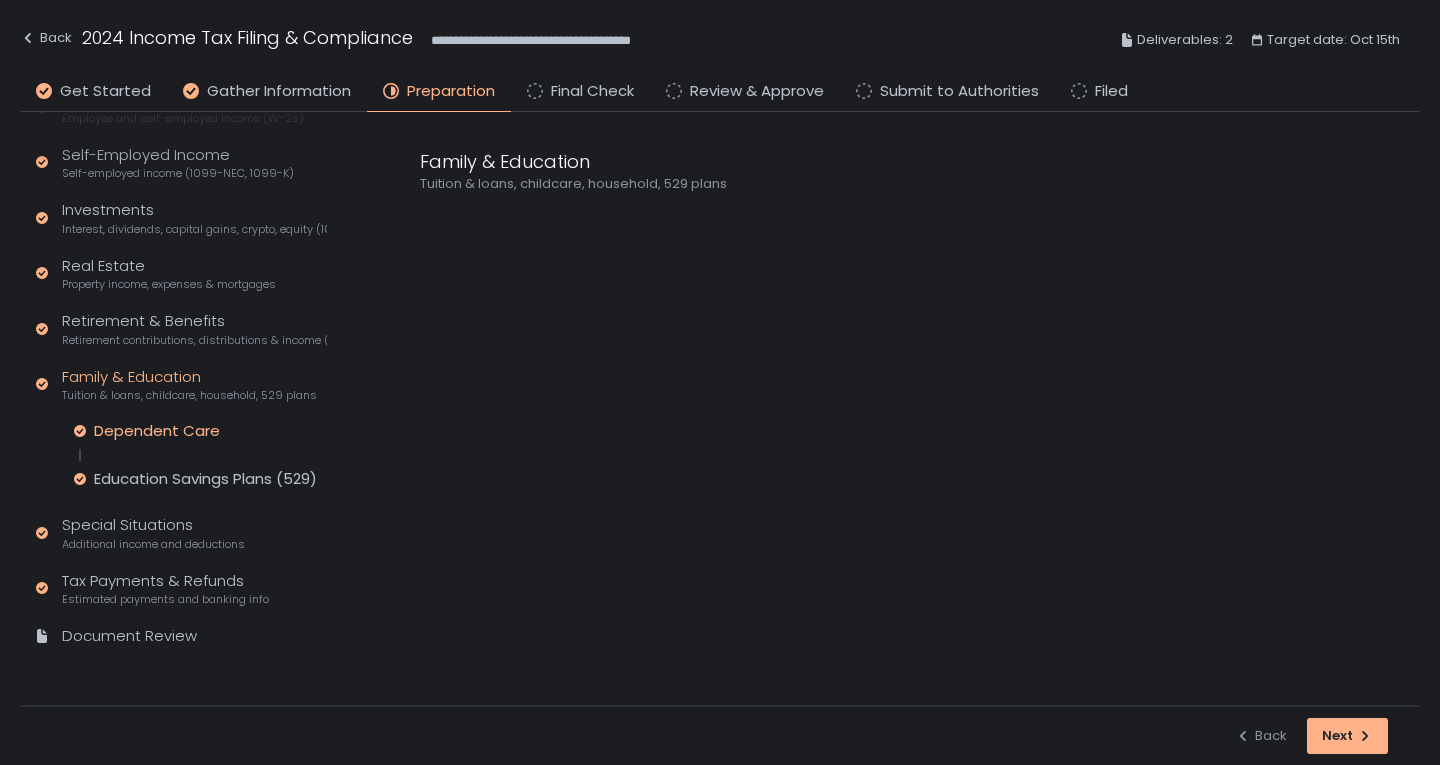 click on "Dependent Care" 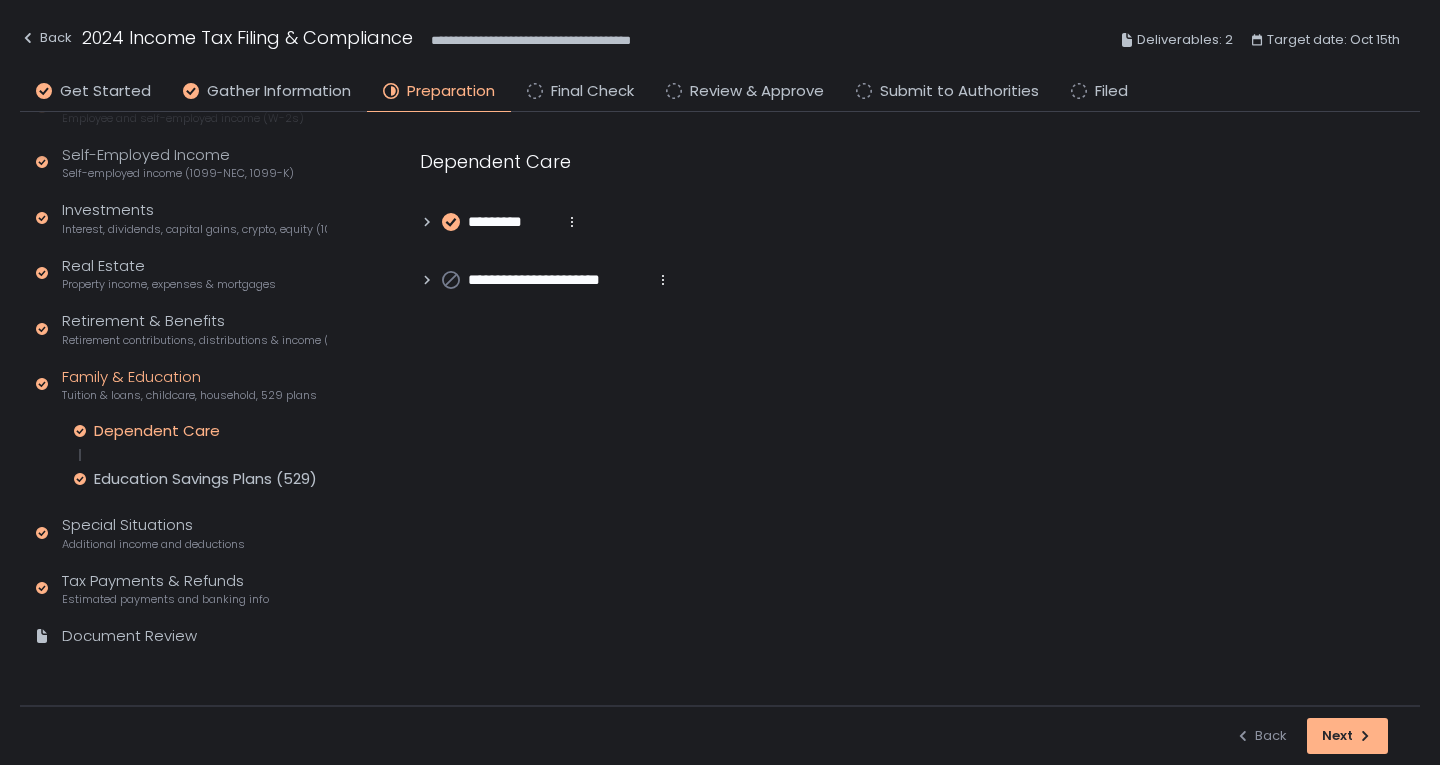 click on "*********" at bounding box center (512, 222) 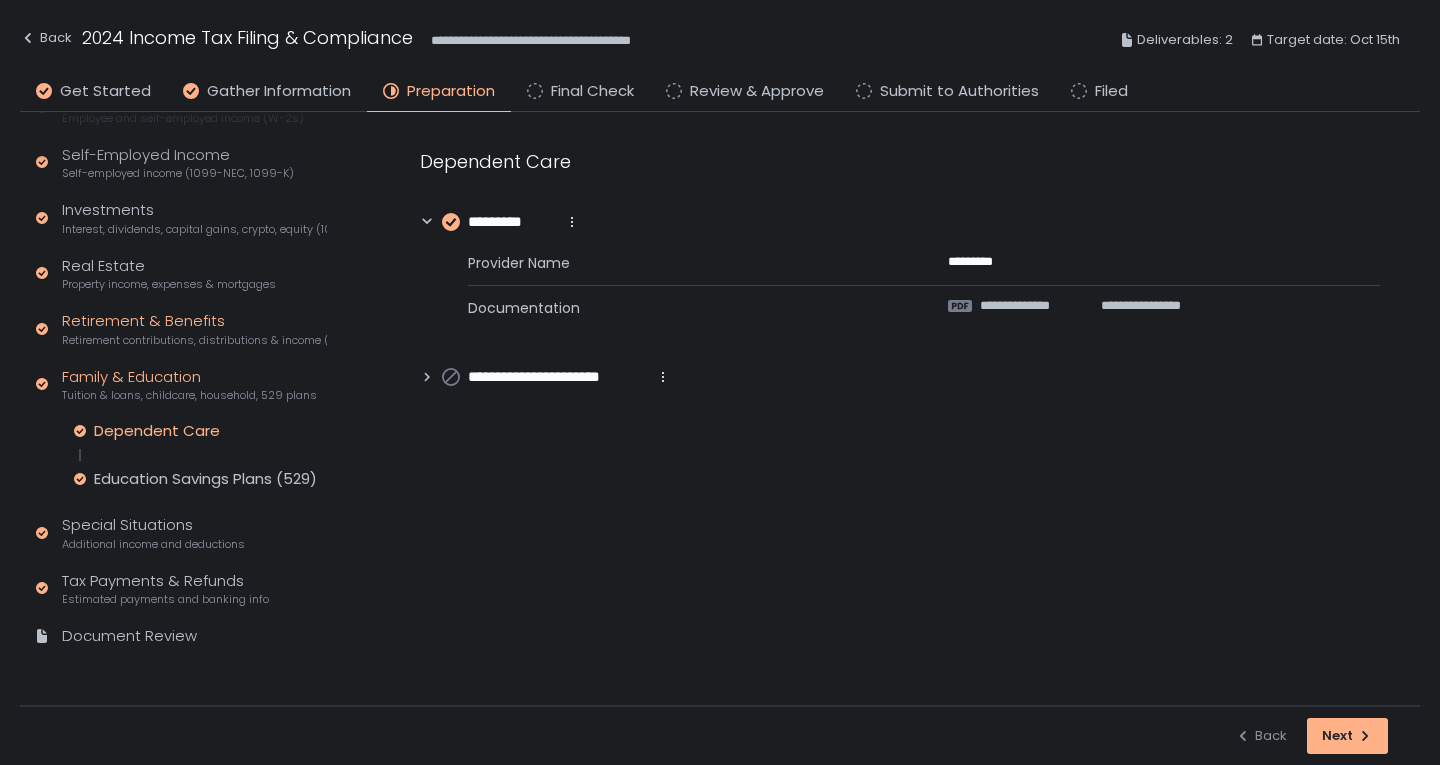 click on "Retirement & Benefits Retirement contributions, distributions & income (1099-R, 5498)" 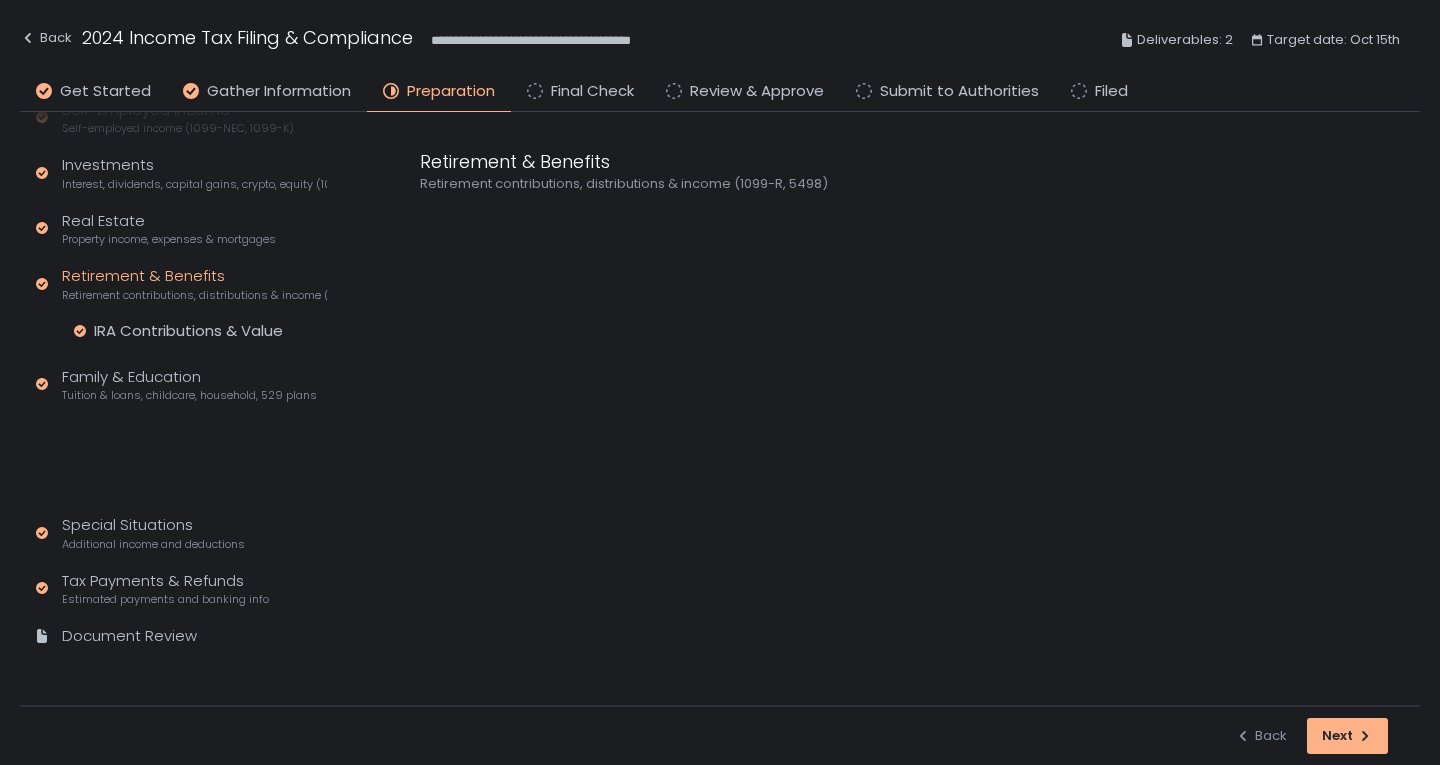 scroll, scrollTop: 246, scrollLeft: 0, axis: vertical 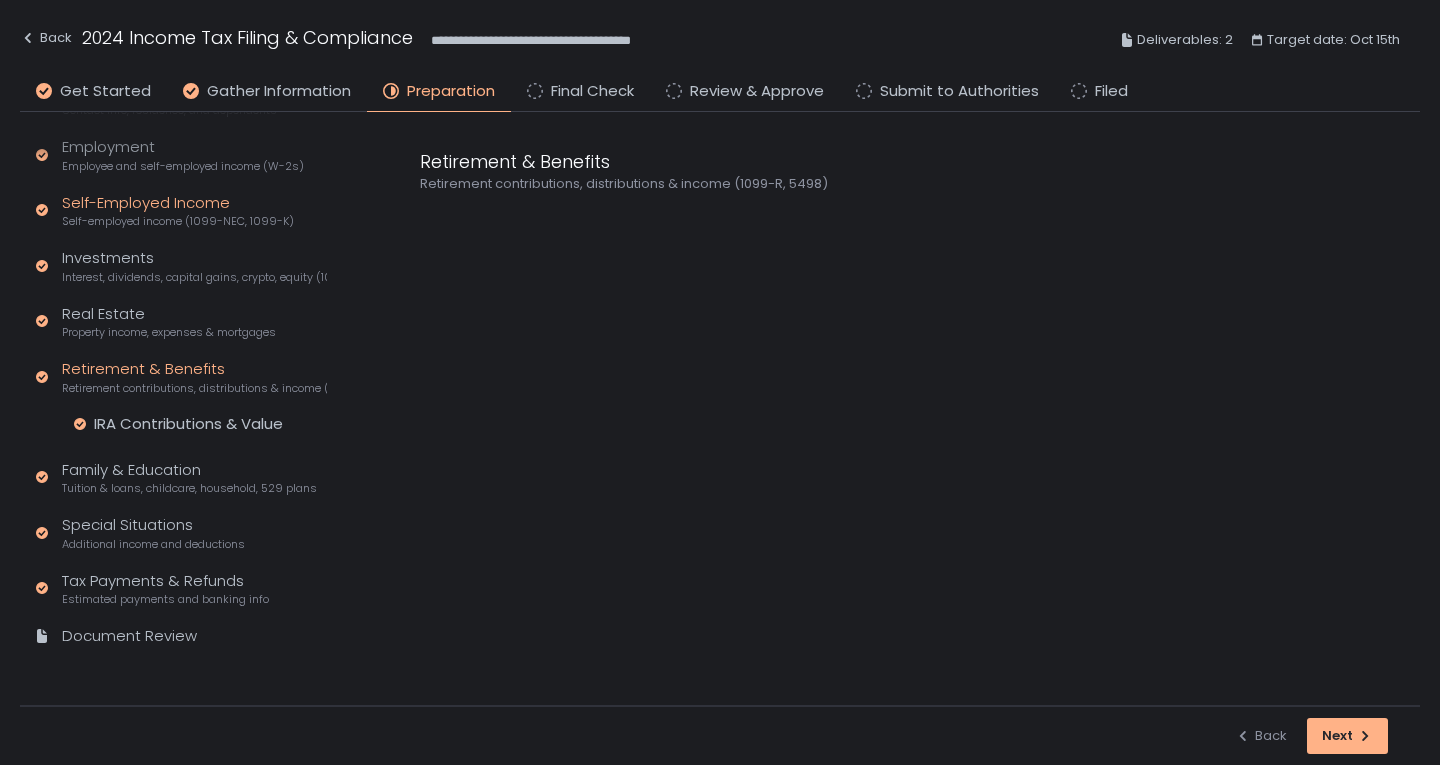 click on "Self-Employed Income Self-employed income (1099-NEC, 1099-K)" 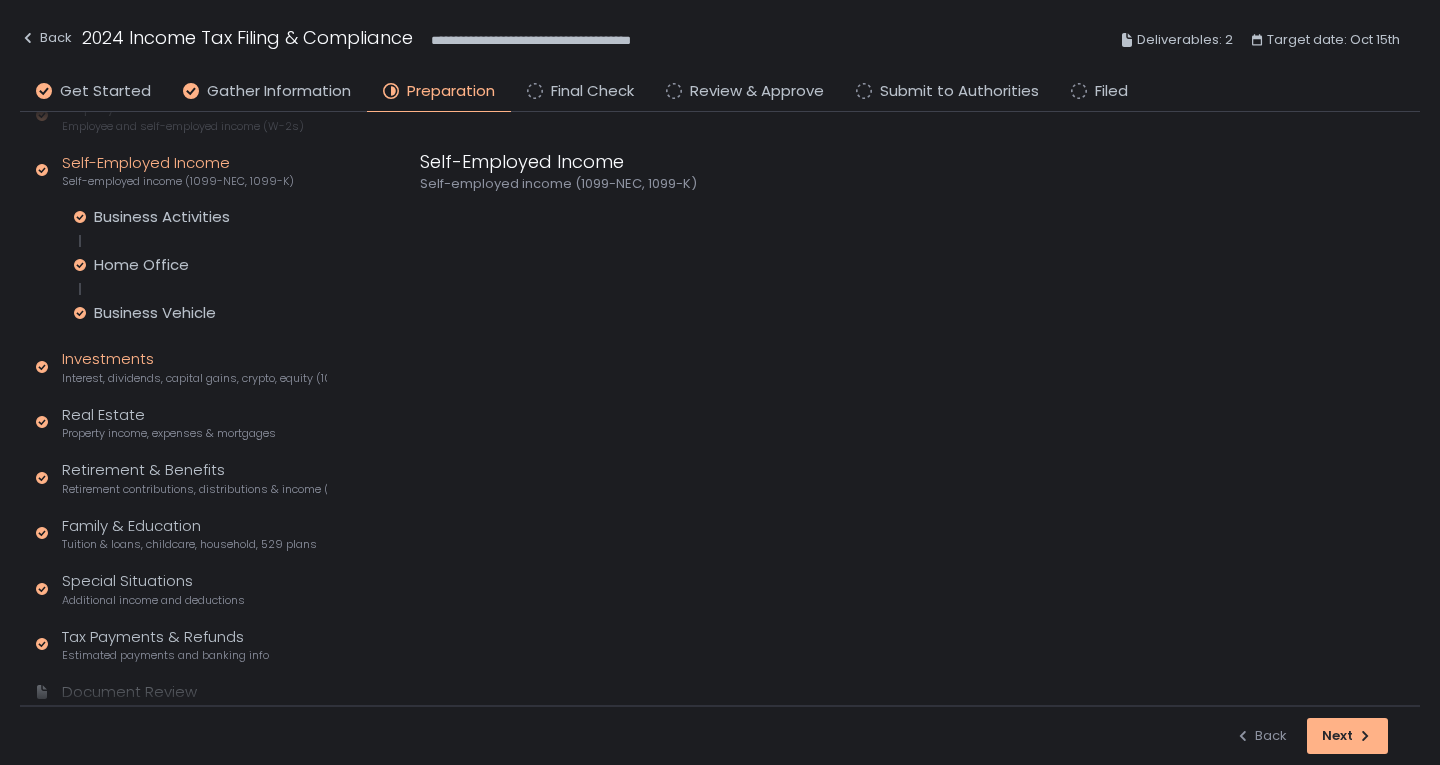 scroll, scrollTop: 142, scrollLeft: 0, axis: vertical 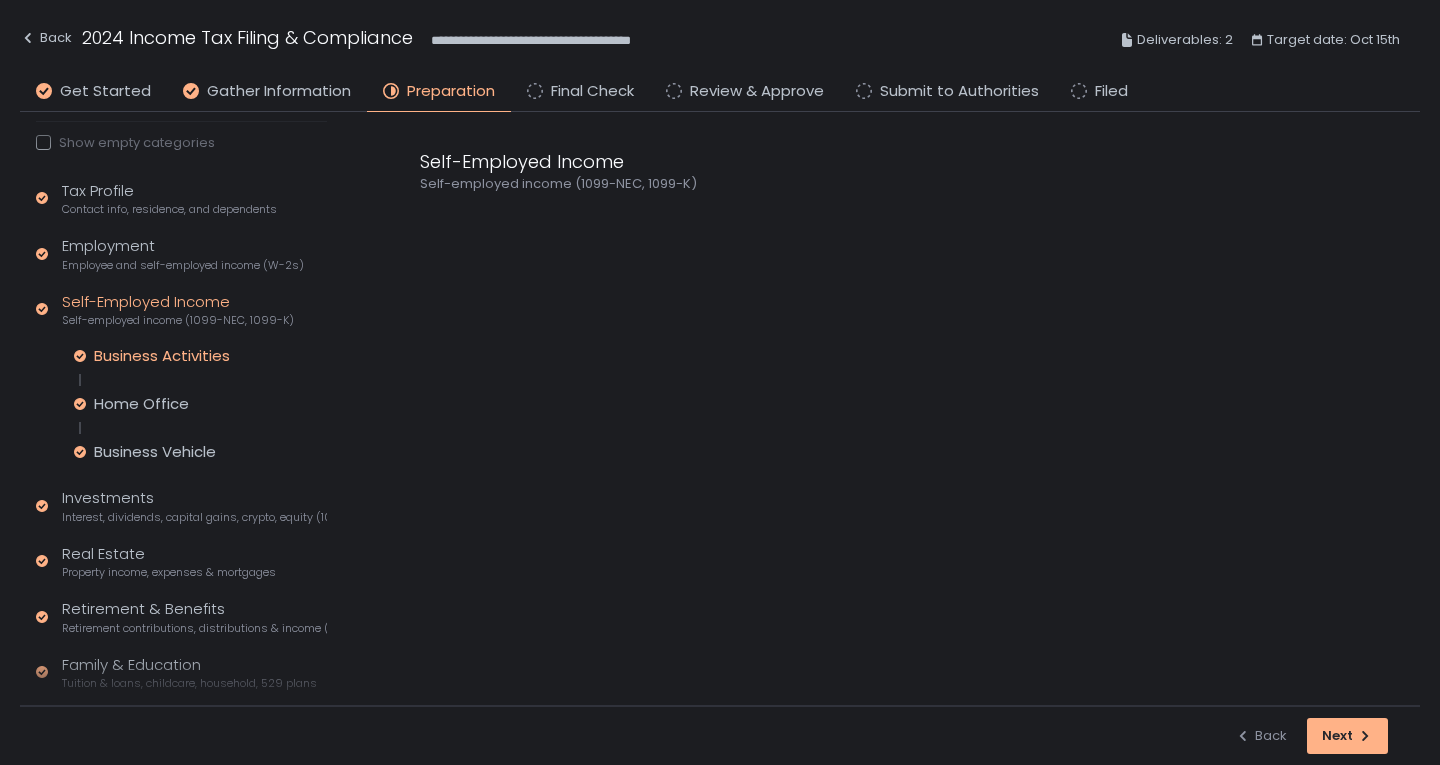 click on "Business Activities" 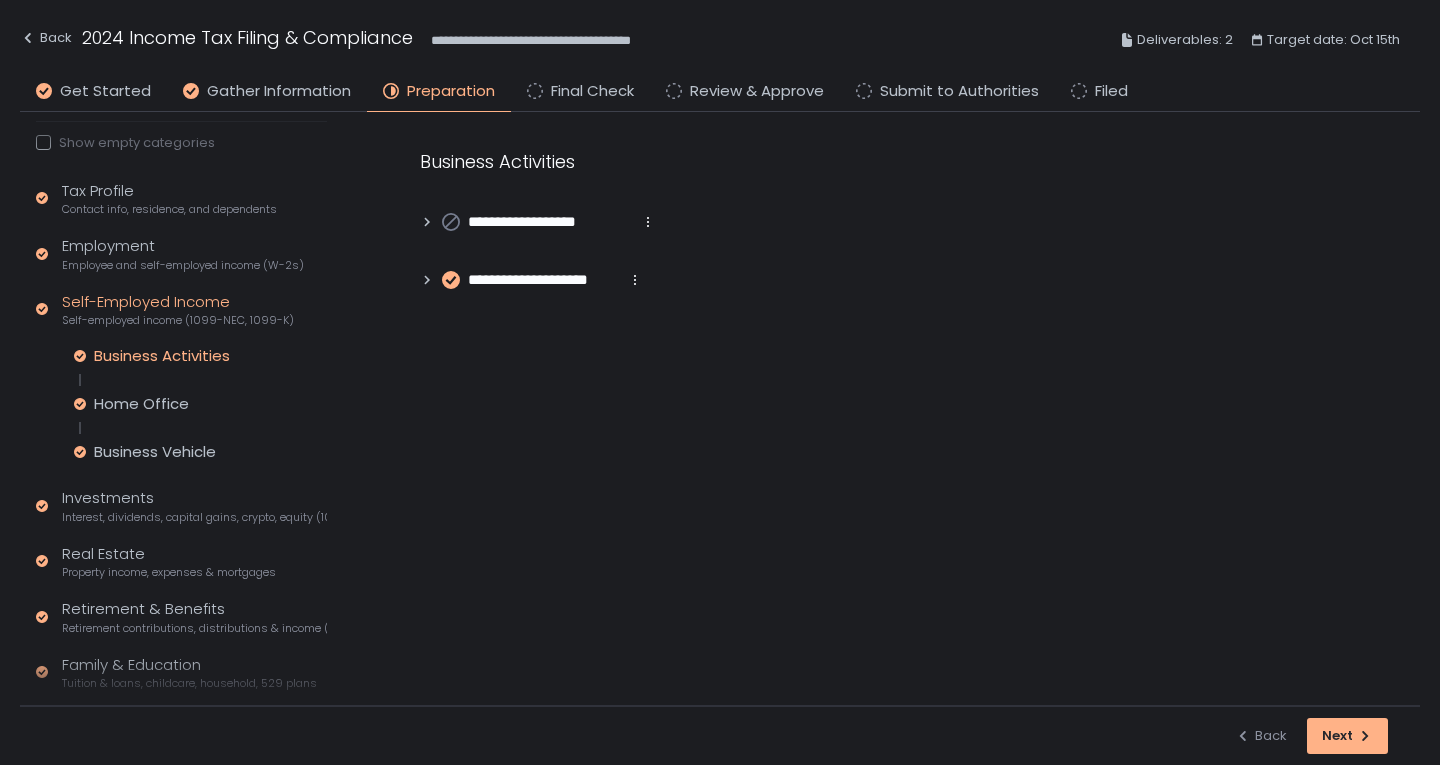 click on "**********" at bounding box center (543, 280) 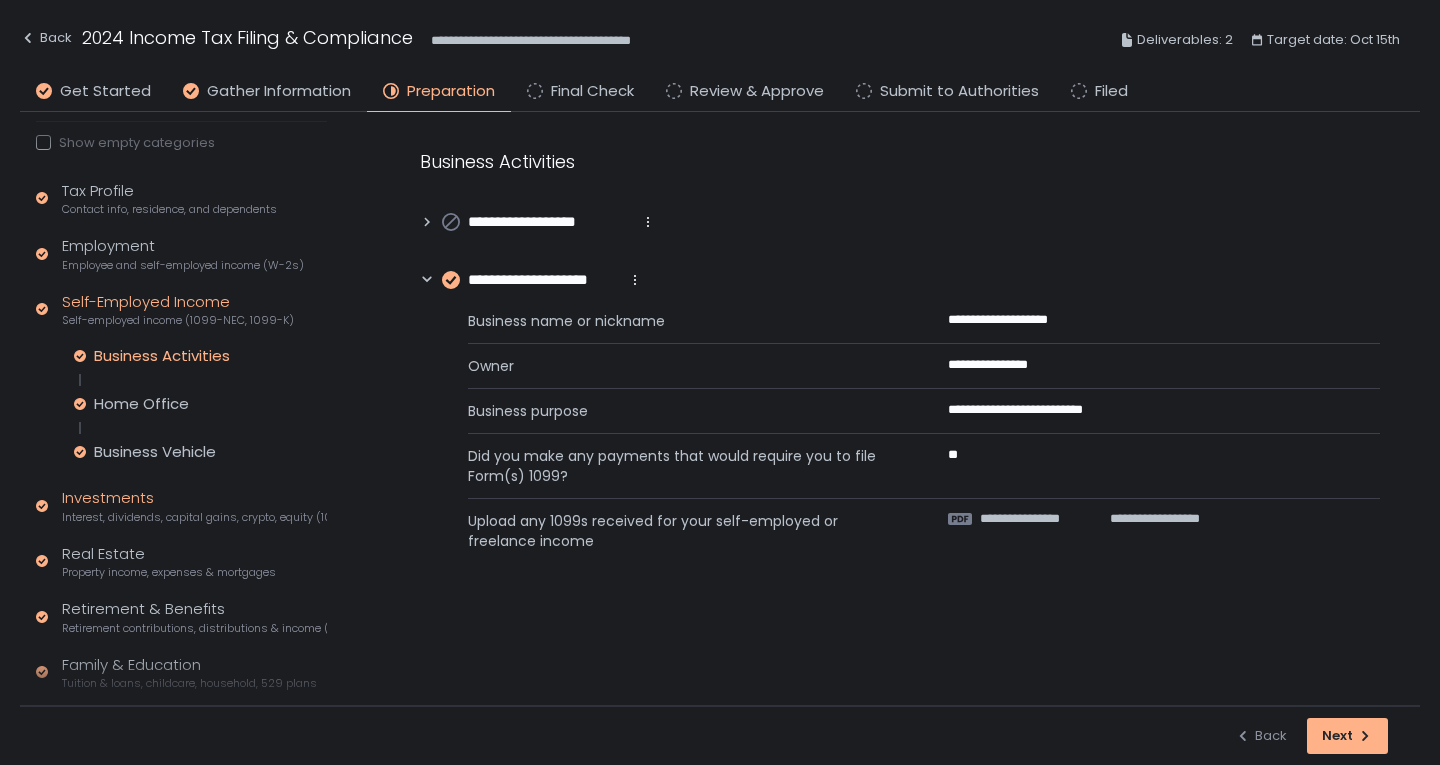 click on "Investments Interest, dividends, capital gains, crypto, equity (1099s, K-1s)" 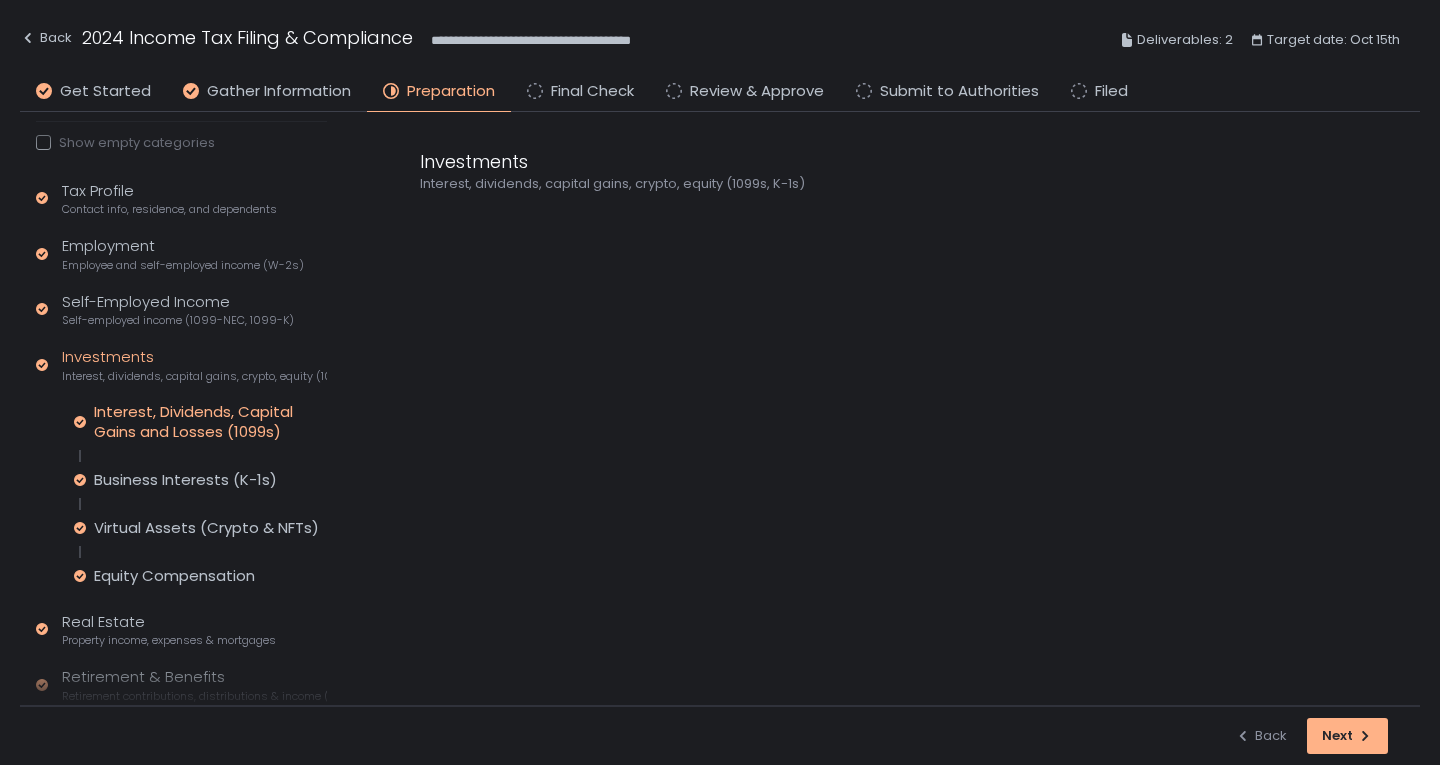 click on "Interest, Dividends, Capital Gains and Losses (1099s)" 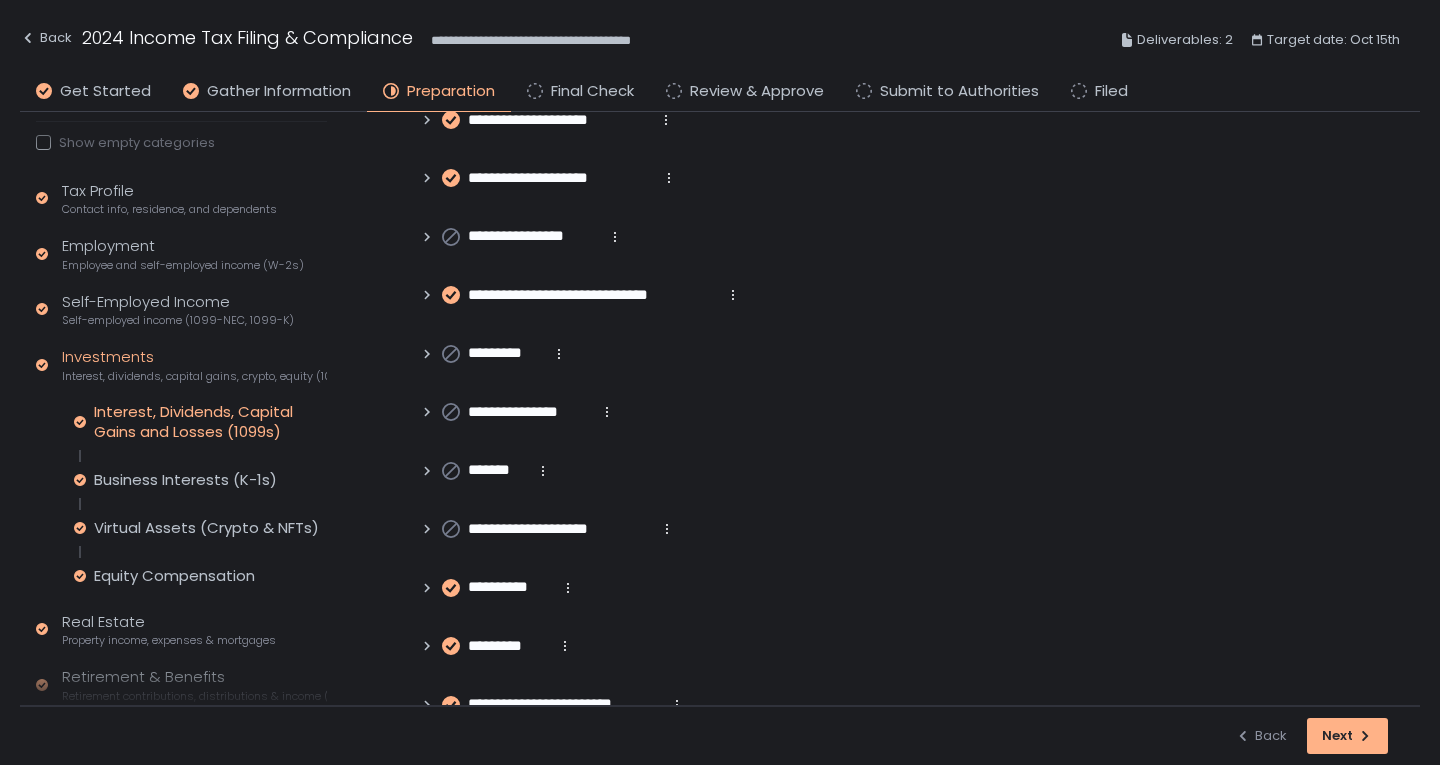 scroll, scrollTop: 207, scrollLeft: 0, axis: vertical 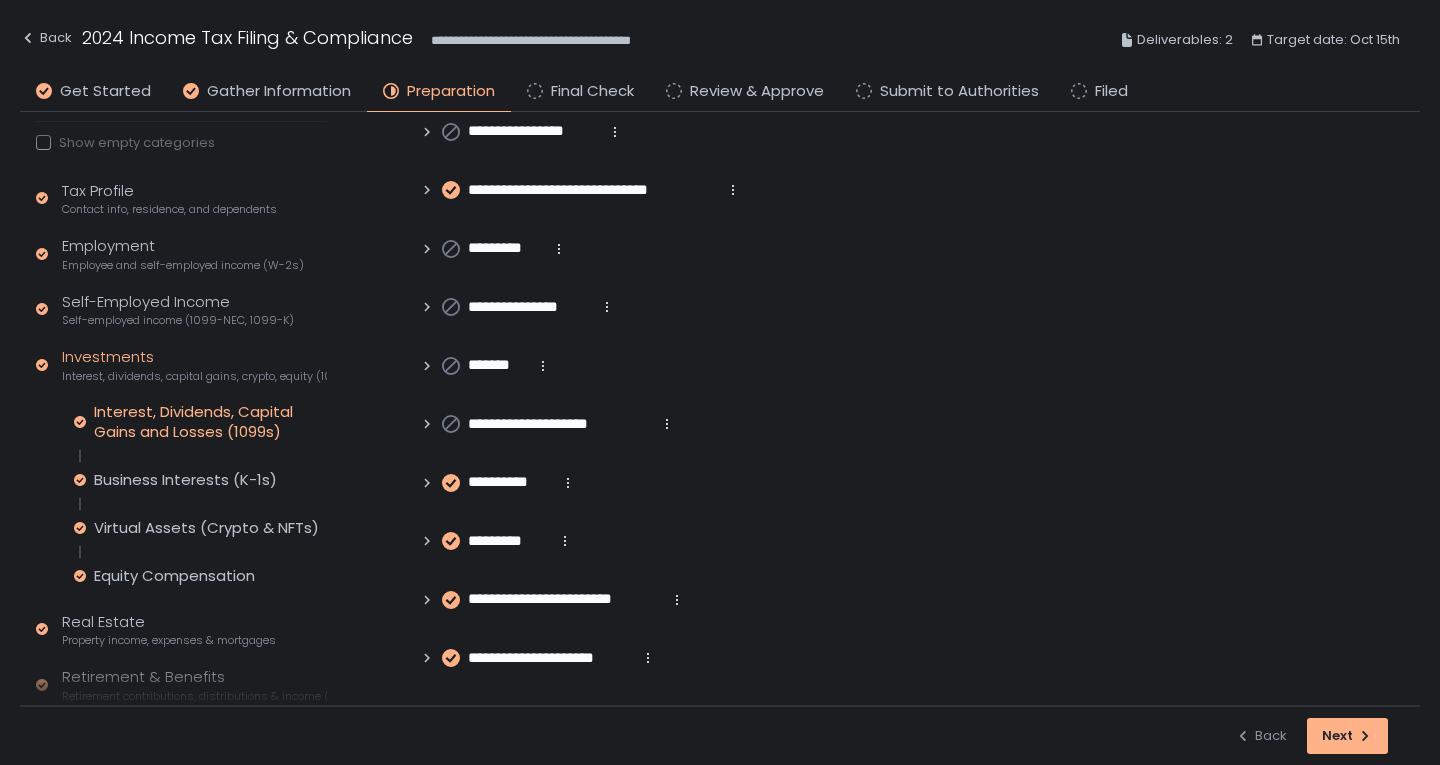 click on "**********" at bounding box center [510, 482] 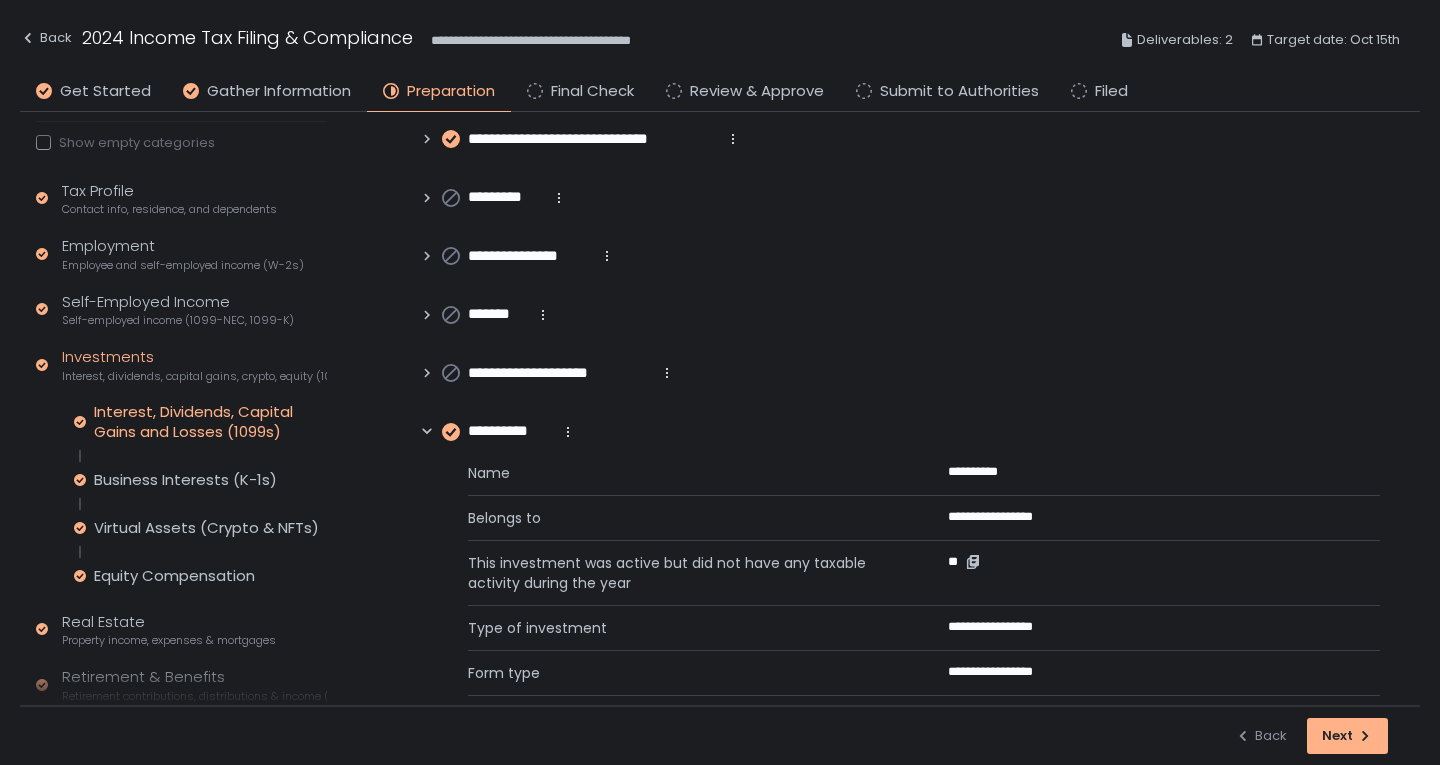scroll, scrollTop: 307, scrollLeft: 0, axis: vertical 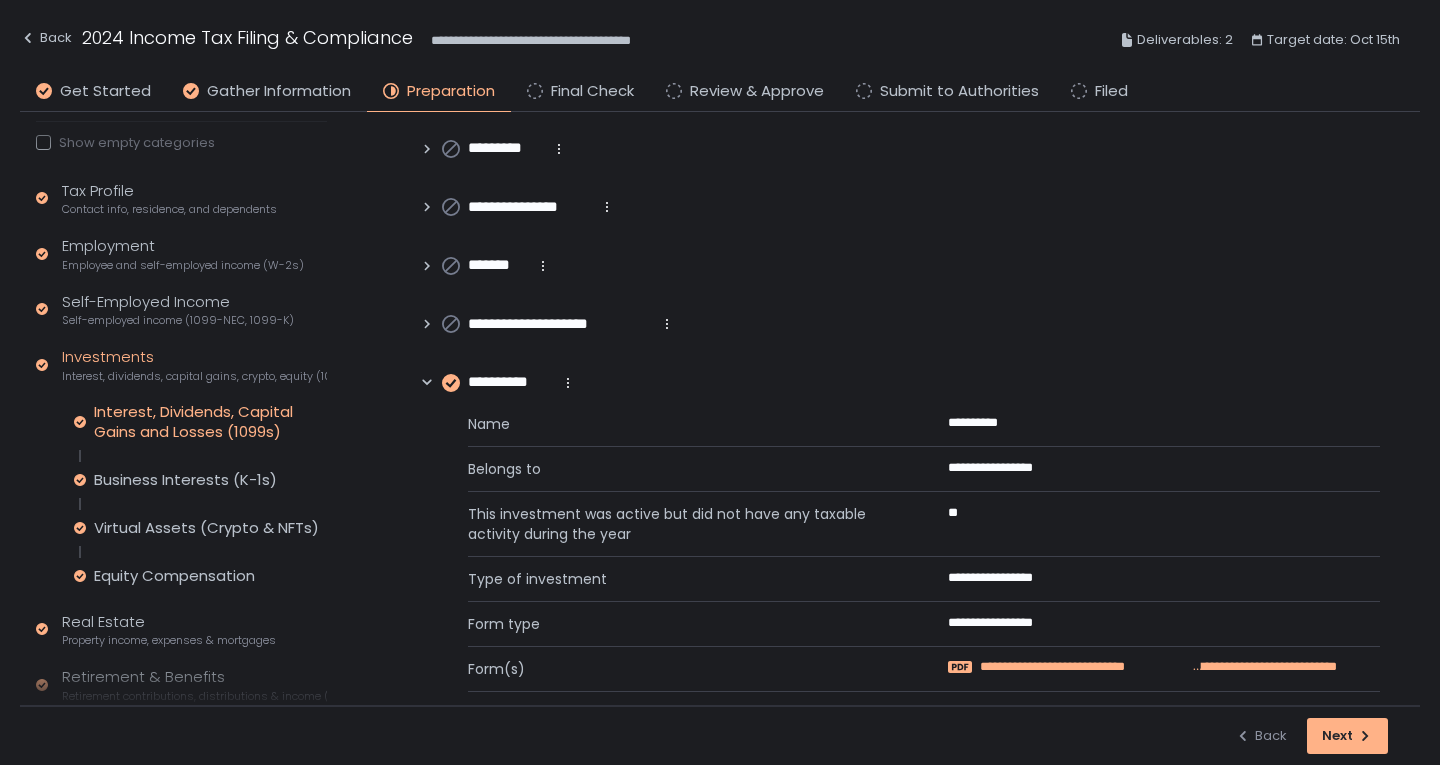 click on "**********" at bounding box center (1085, 667) 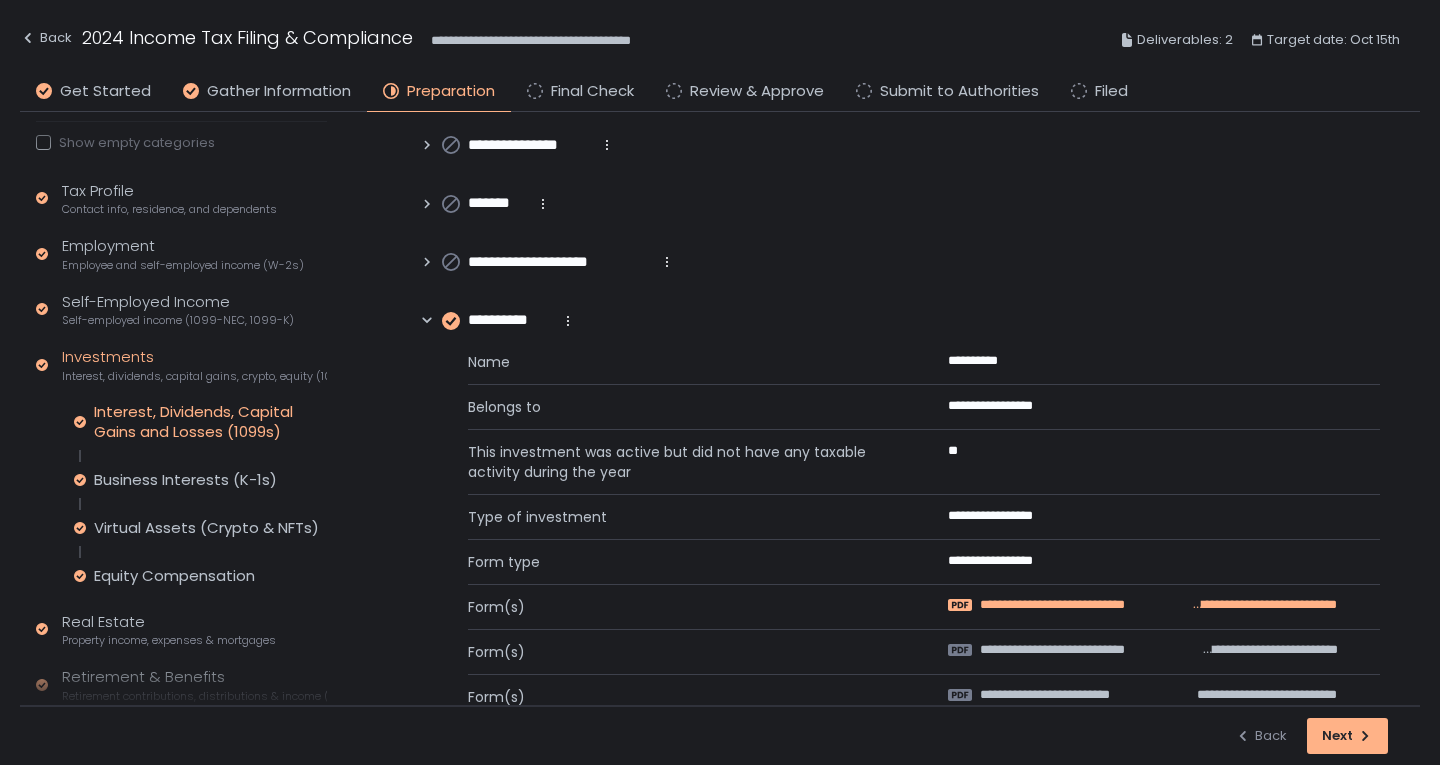 scroll, scrollTop: 507, scrollLeft: 0, axis: vertical 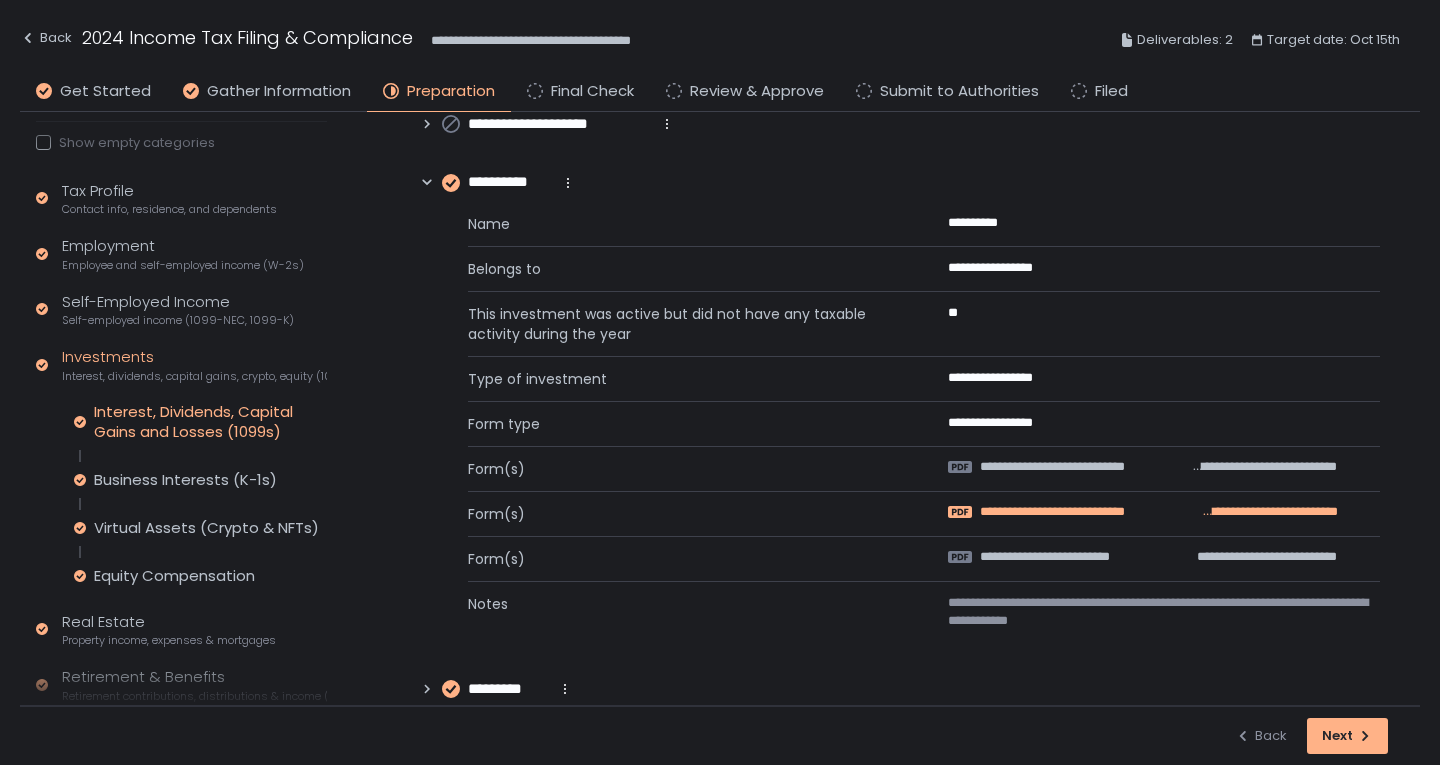 click on "**********" at bounding box center (1089, 512) 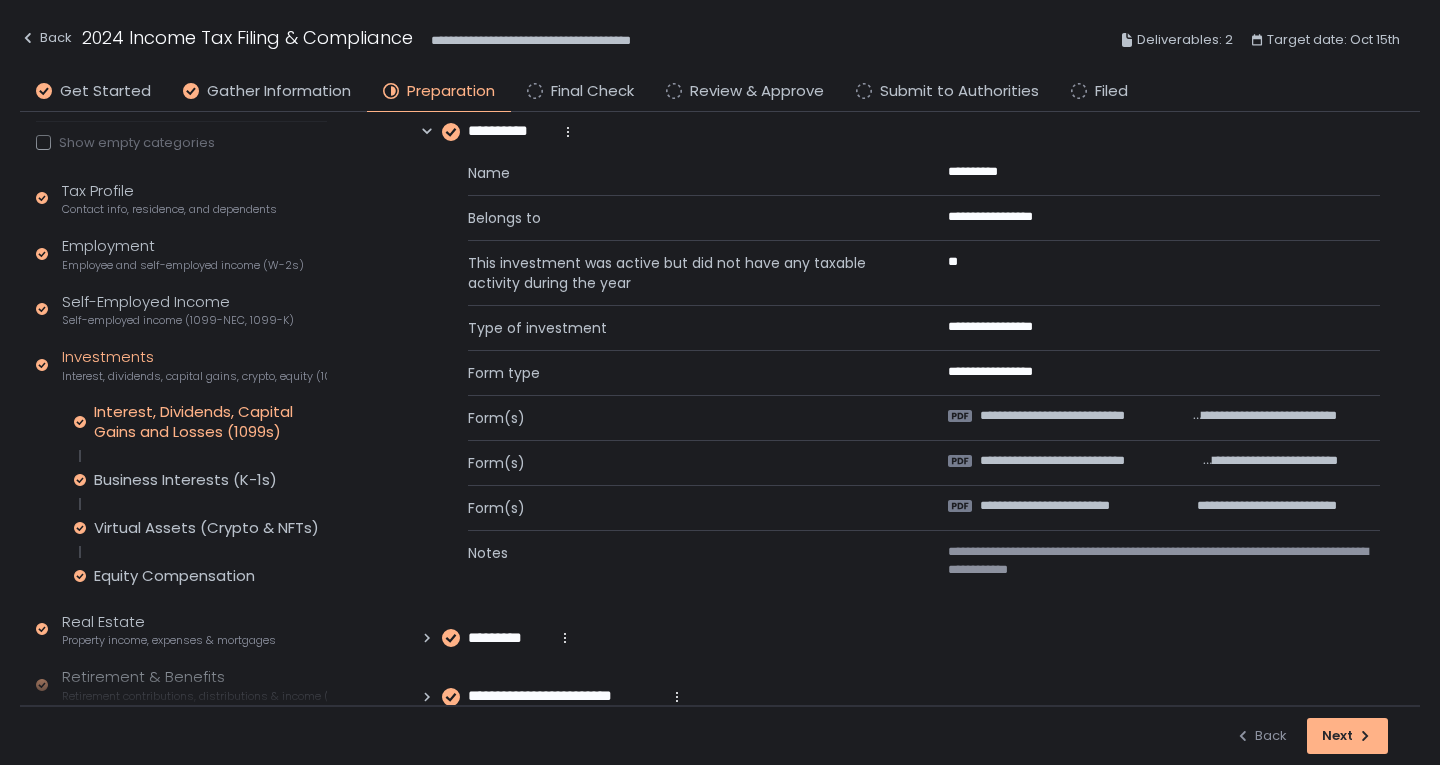 scroll, scrollTop: 655, scrollLeft: 0, axis: vertical 